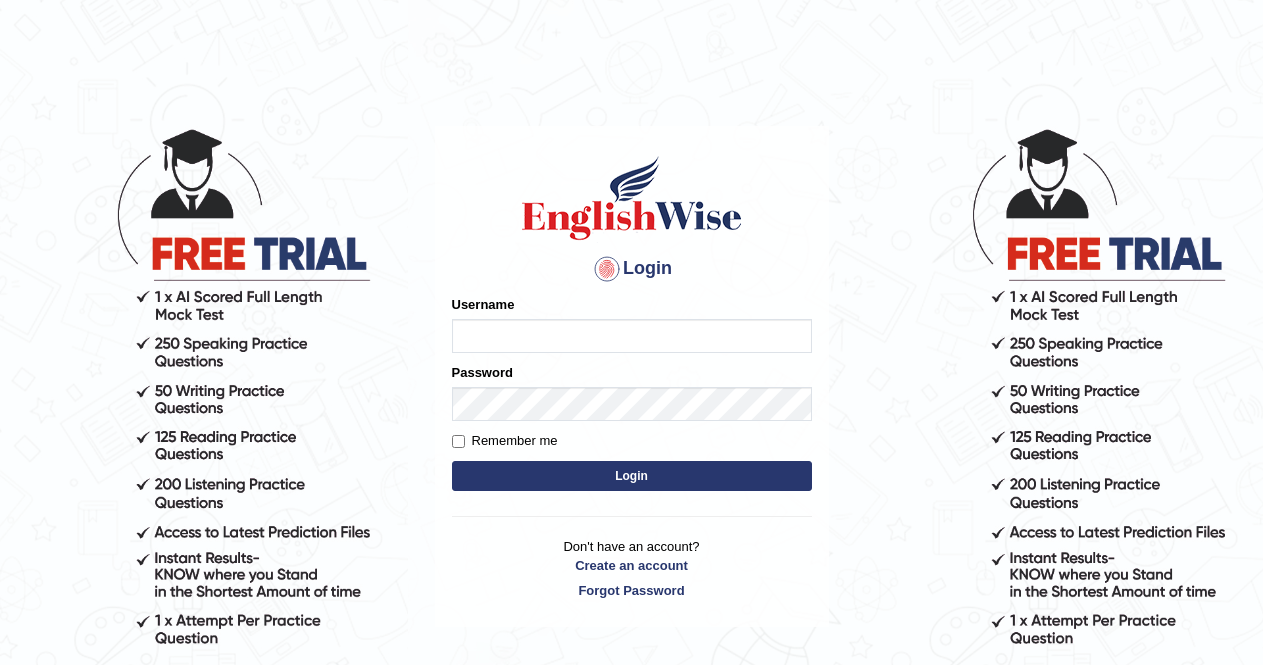 scroll, scrollTop: 0, scrollLeft: 0, axis: both 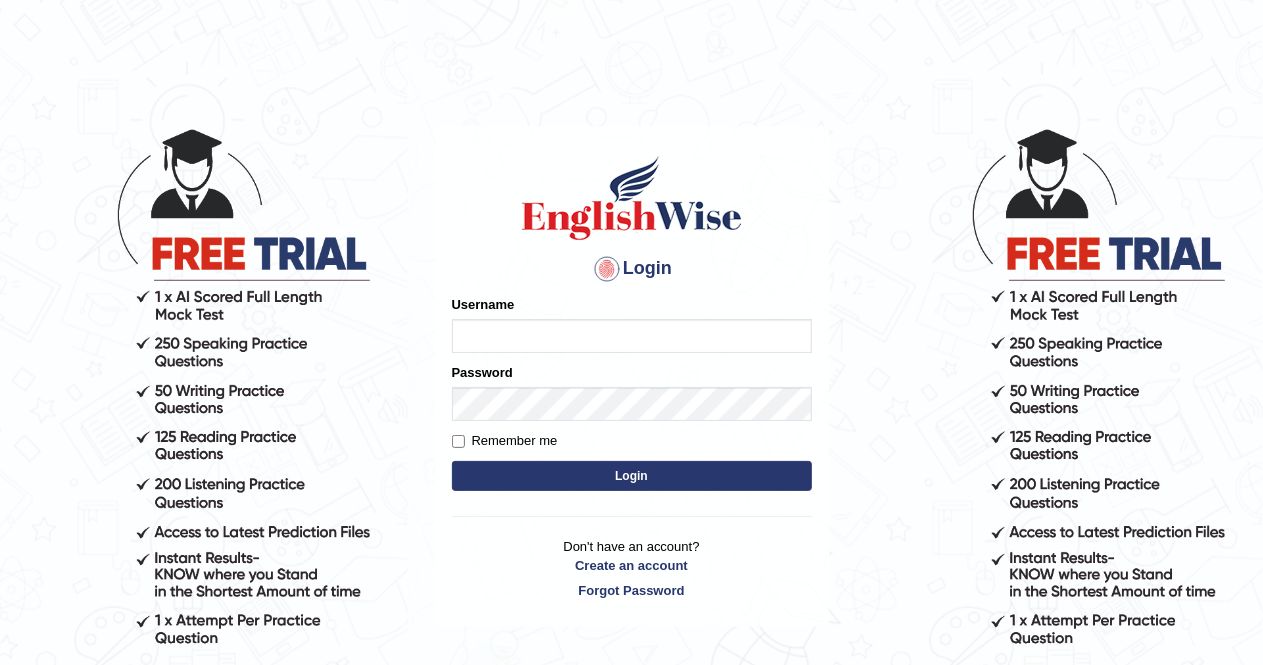 type on "AlexS" 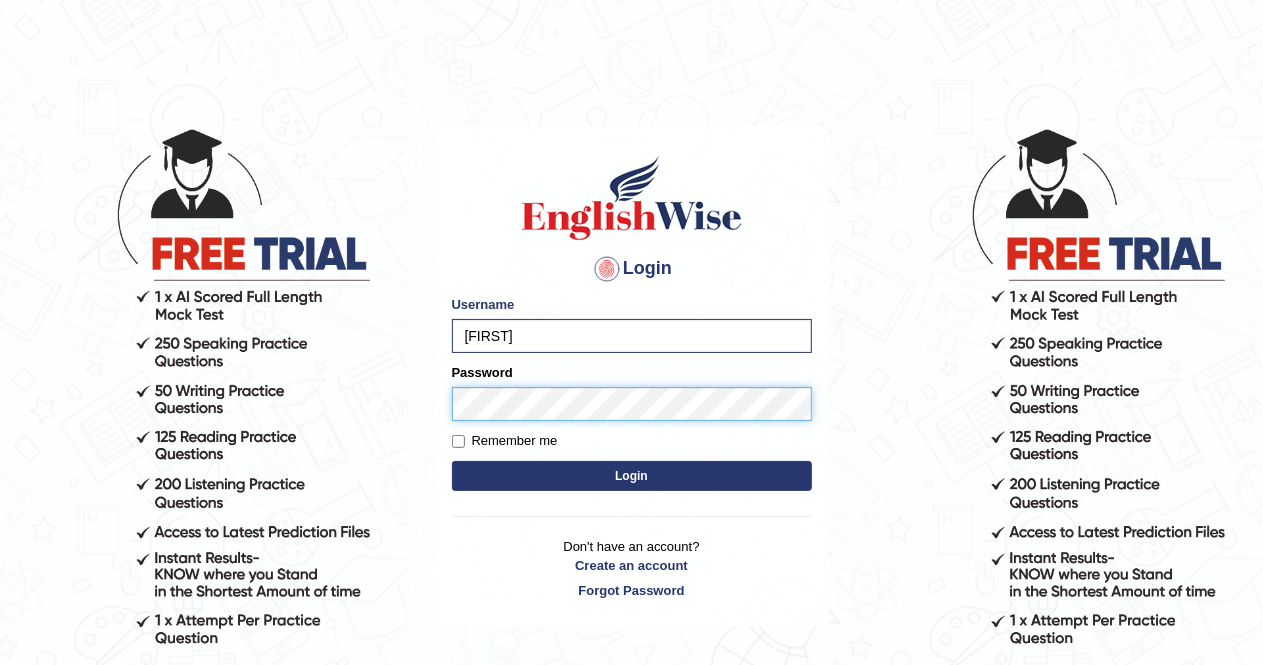 click on "Login" at bounding box center [632, 476] 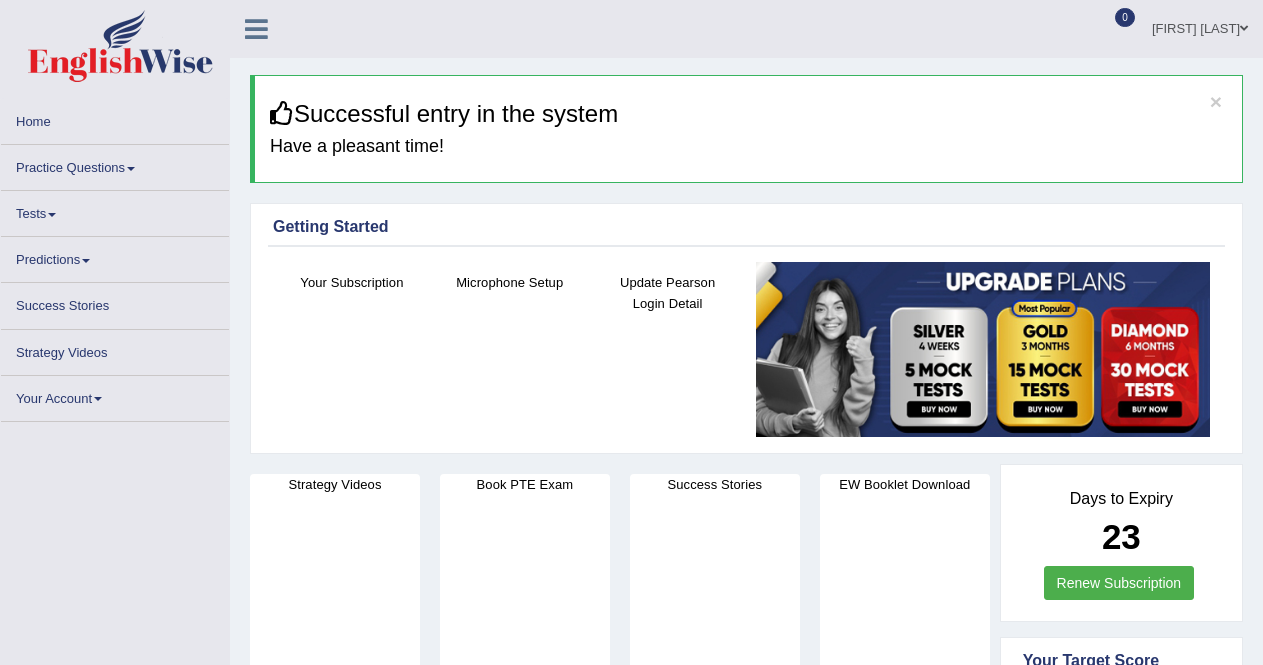 scroll, scrollTop: 0, scrollLeft: 0, axis: both 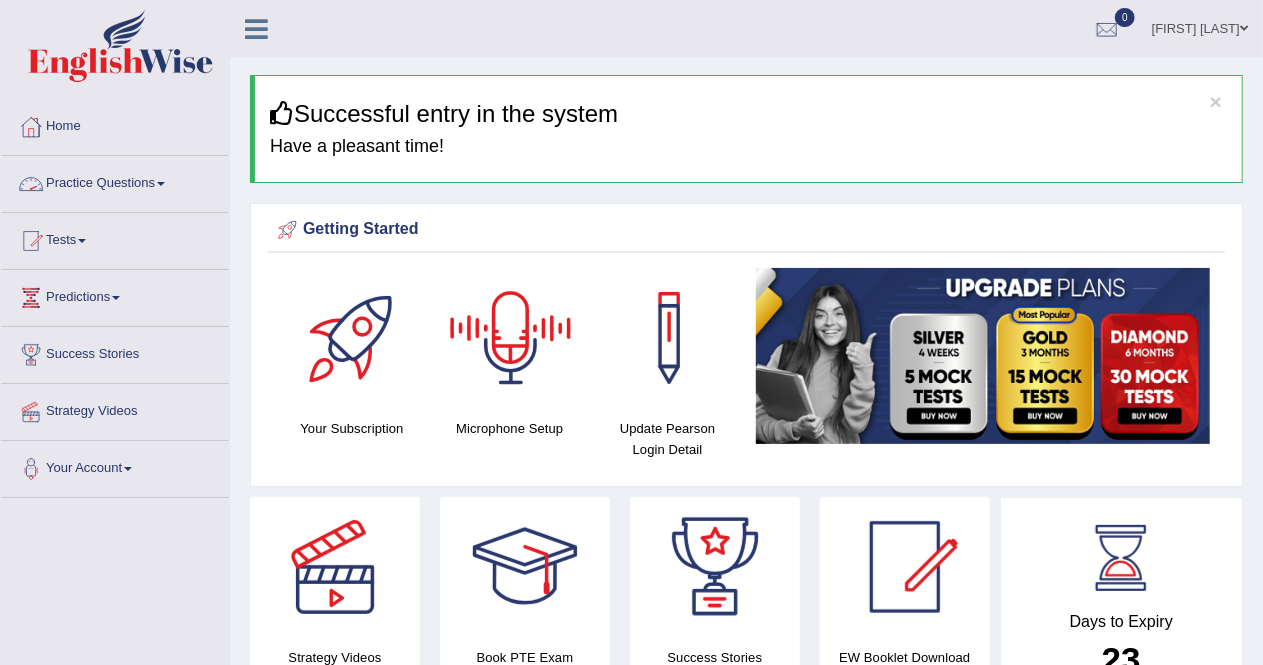 click on "Practice Questions" at bounding box center (115, 181) 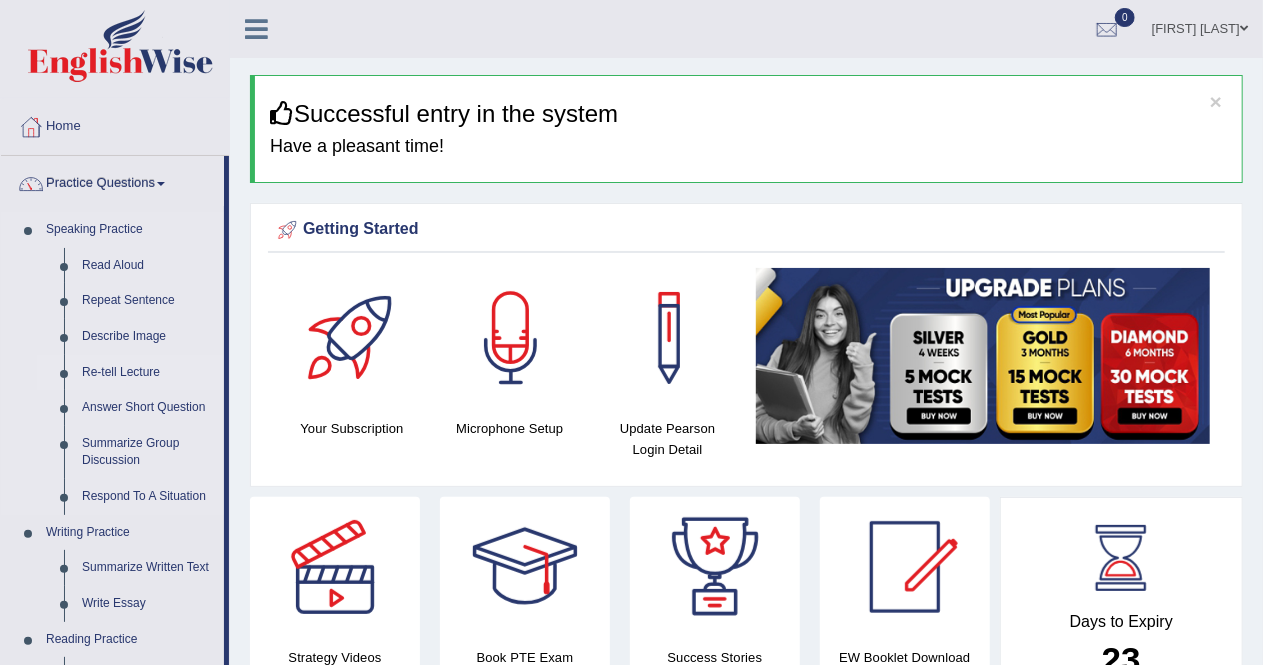 drag, startPoint x: 228, startPoint y: 239, endPoint x: 140, endPoint y: 375, distance: 161.98766 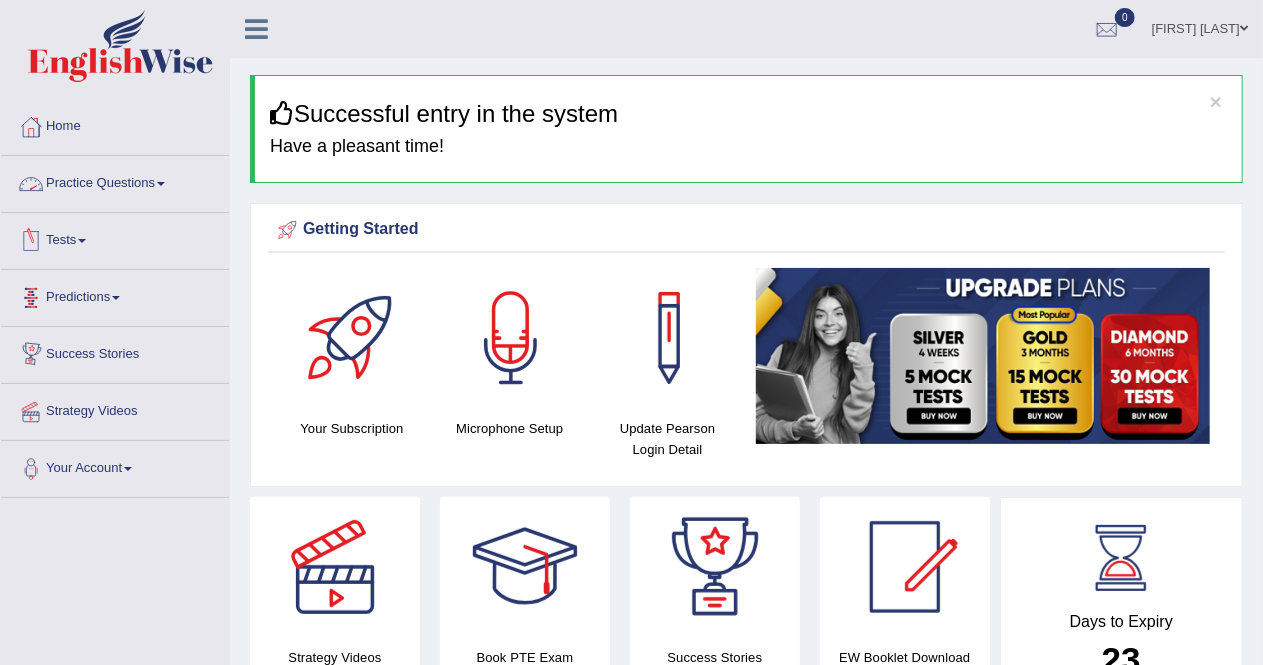 click on "Practice Questions" at bounding box center [115, 181] 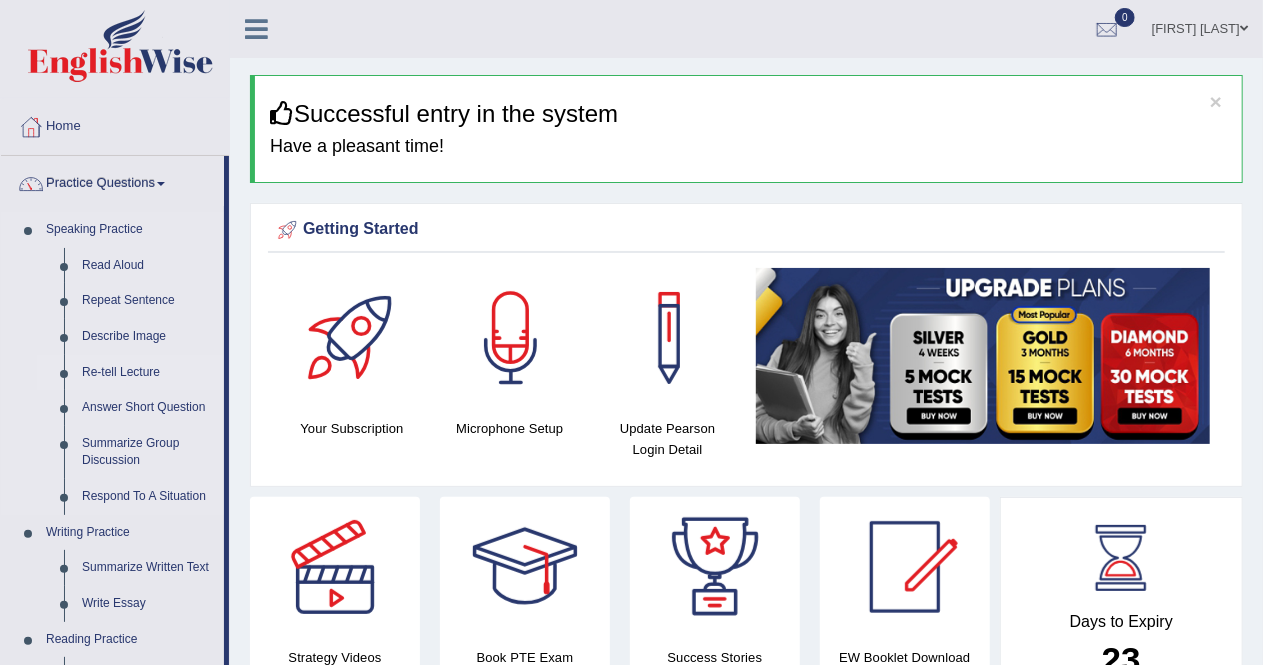 click on "Re-tell Lecture" at bounding box center [148, 373] 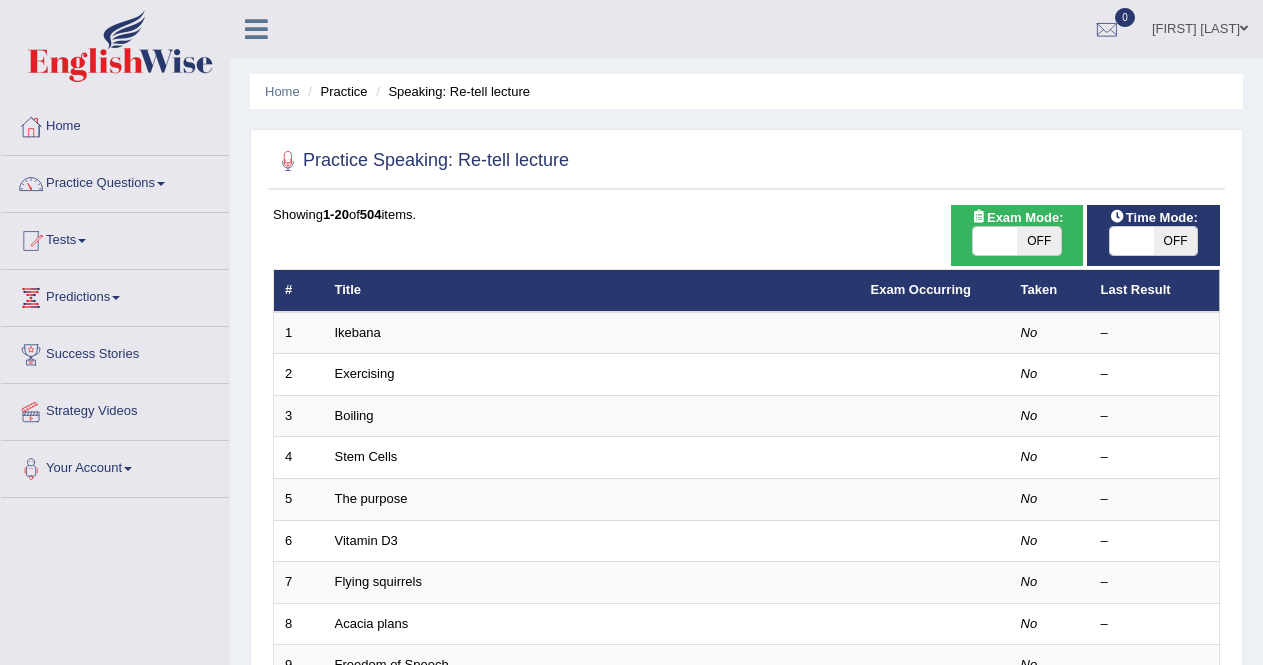 scroll, scrollTop: 0, scrollLeft: 0, axis: both 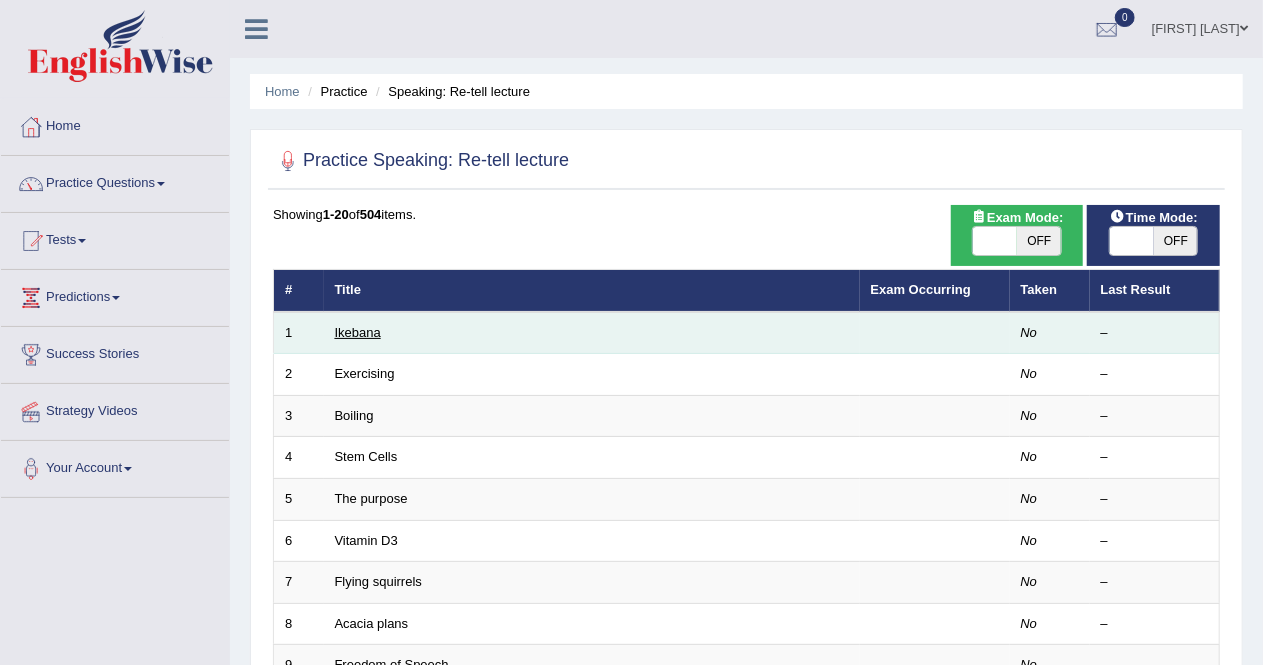 click on "Ikebana" at bounding box center (358, 332) 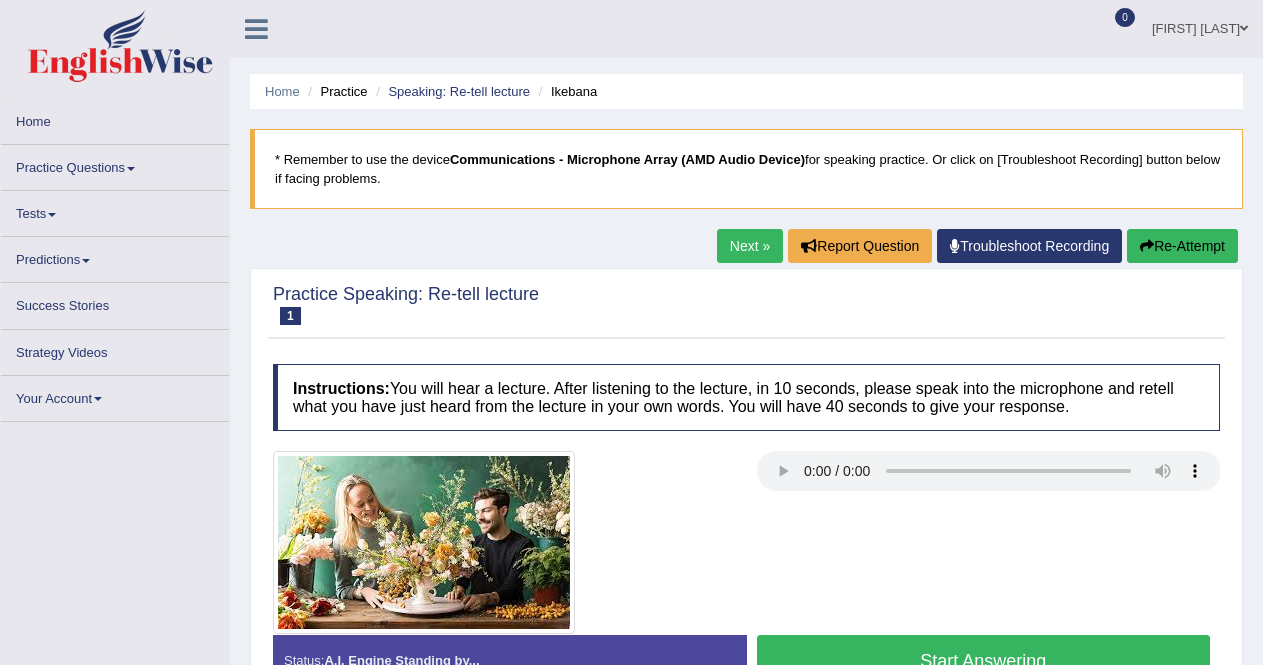 scroll, scrollTop: 0, scrollLeft: 0, axis: both 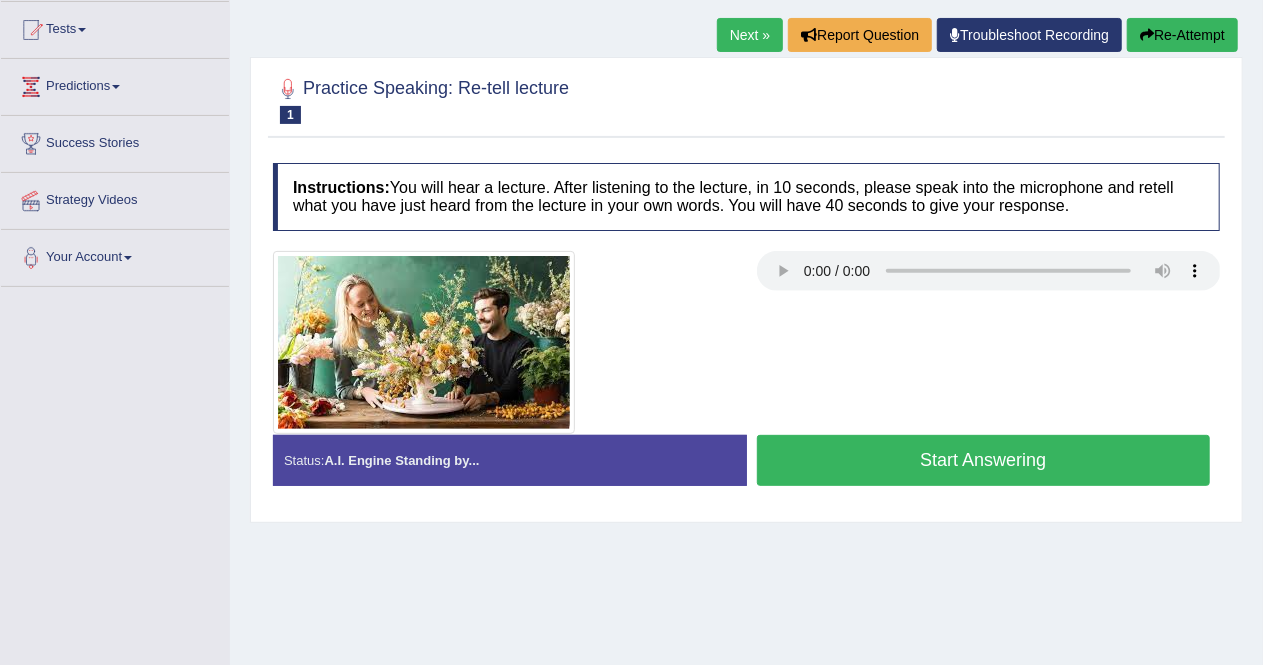 click on "Home
Practice
Speaking: Re-tell lecture
Ikebana
* Remember to use the device  Communications - Microphone Array (AMD Audio Device)  for speaking practice. Or click on [Troubleshoot Recording] button below if facing problems.
Next »  Report Question  Troubleshoot Recording  Re-Attempt
Practice Speaking: Re-tell lecture
1
Ikebana
Instructions:  You will hear a lecture. After listening to the lecture, in 10 seconds, please speak into the microphone and retell what you have just heard from the lecture in your own words. You will have 40 seconds to give your response.
Transcript: Recorded Answer: Created with Highcharts 7.1.2 Too low Too high Time Pitch meter: 0 10 20 30 40 Created with Highcharts 7.1.2 Great Too slow Too fast Time Speech pace meter: 0 10 20 30 40 Spoken Keywords: Voice Analysis: Your Response: ." at bounding box center [746, 289] 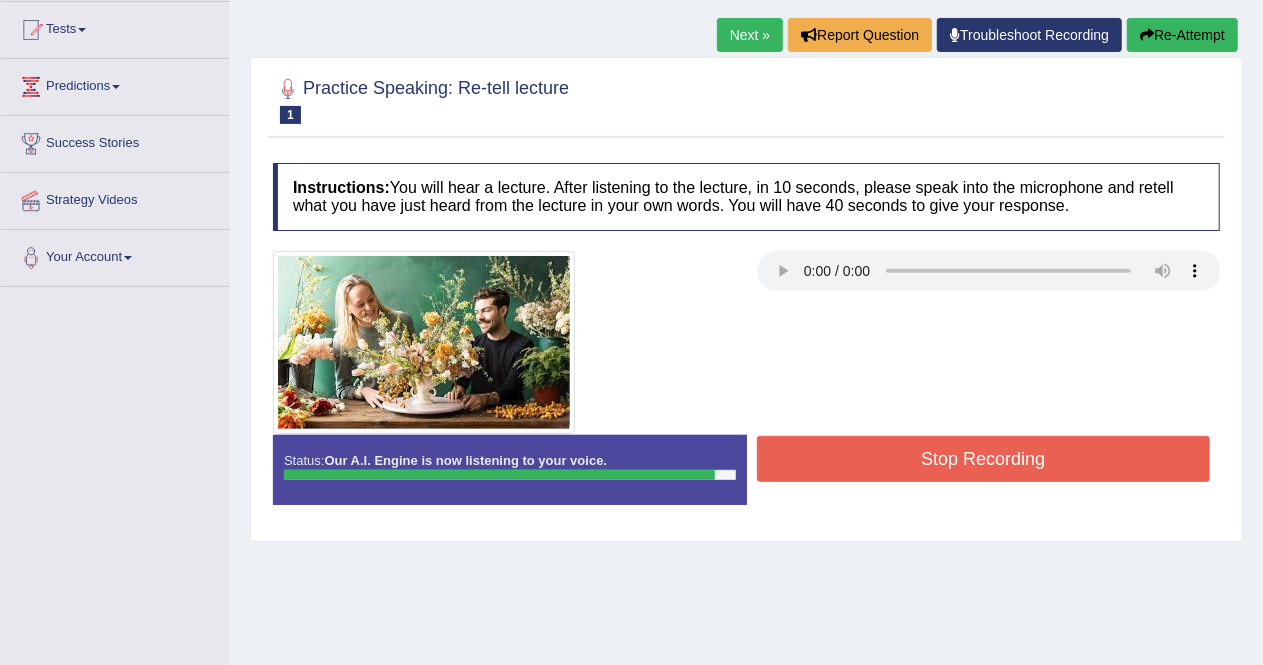 click on "Stop Recording" at bounding box center [984, 459] 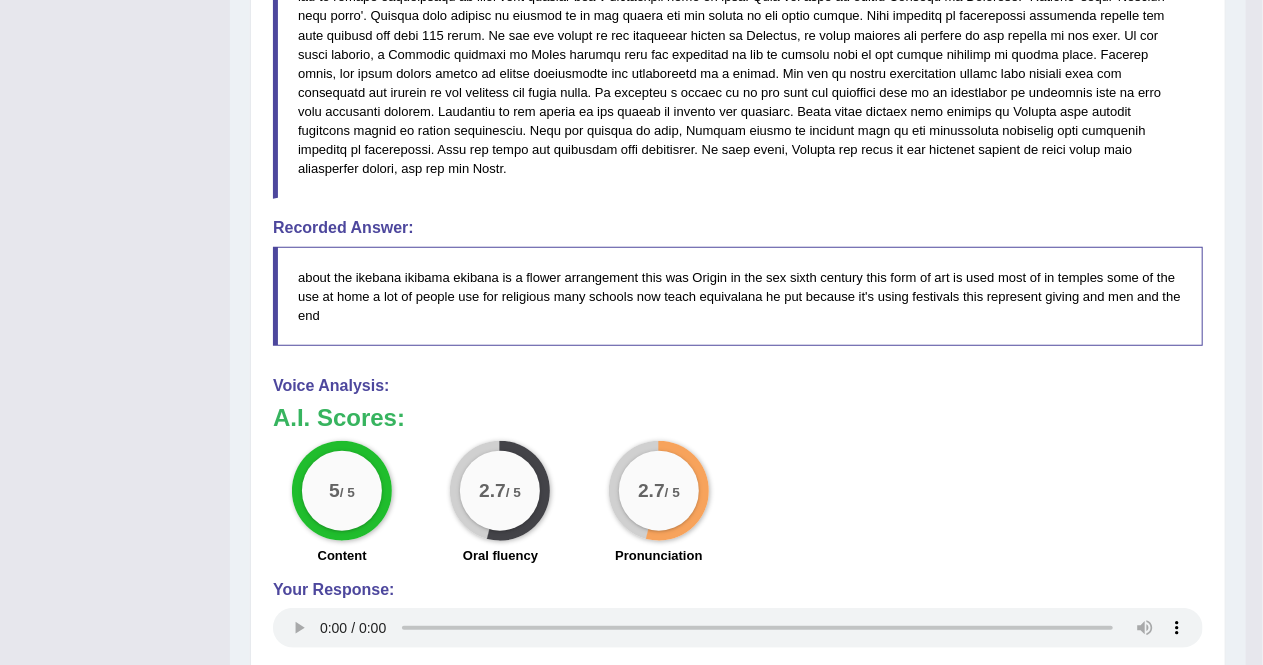 scroll, scrollTop: 770, scrollLeft: 0, axis: vertical 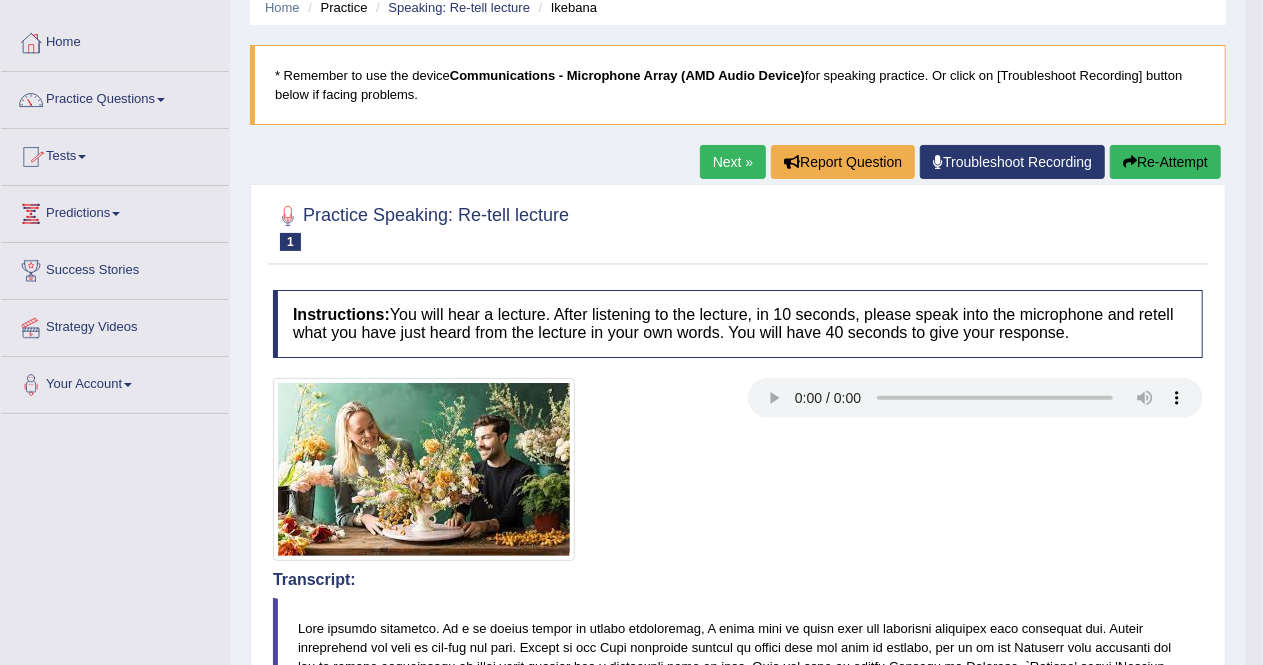 click on "Next »" at bounding box center (733, 162) 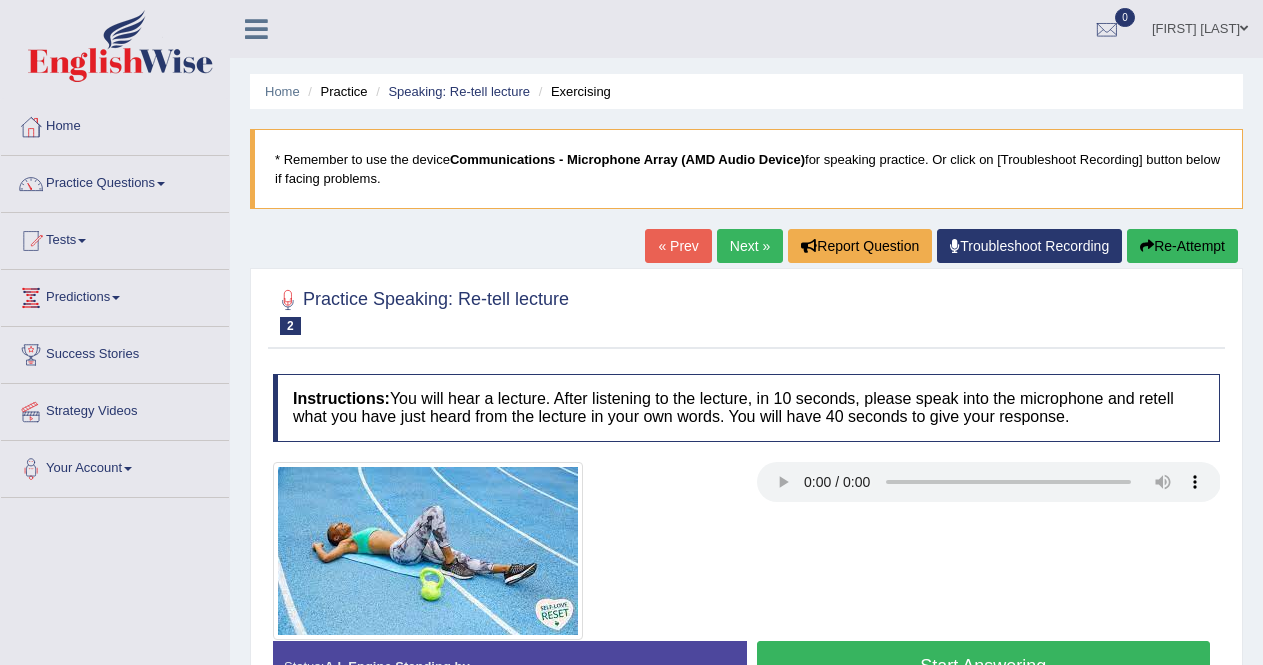 scroll, scrollTop: 0, scrollLeft: 0, axis: both 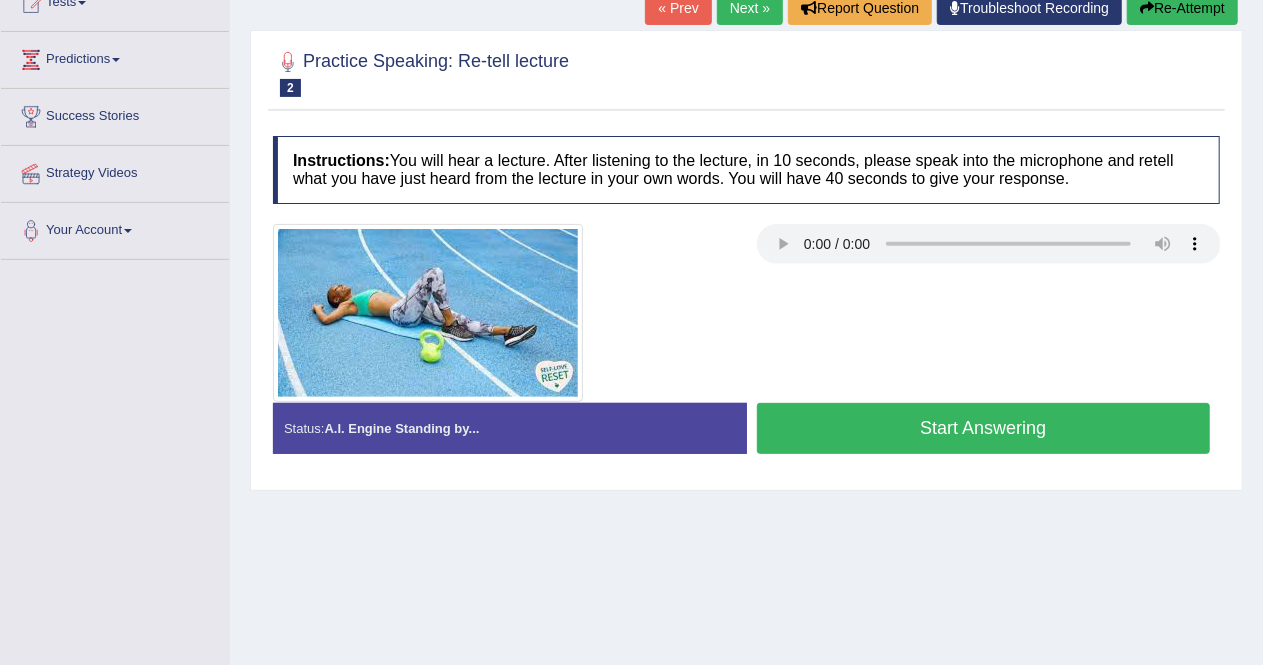 click on "Start Answering" at bounding box center (984, 428) 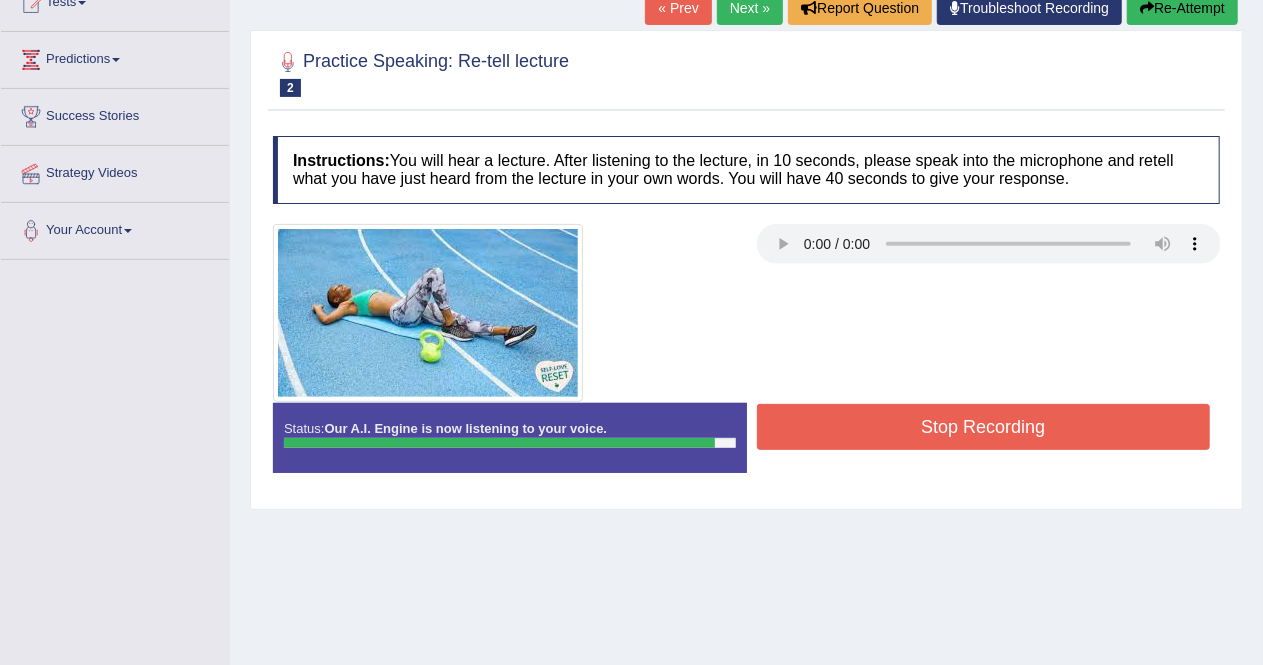 click on "Stop Recording" at bounding box center [984, 427] 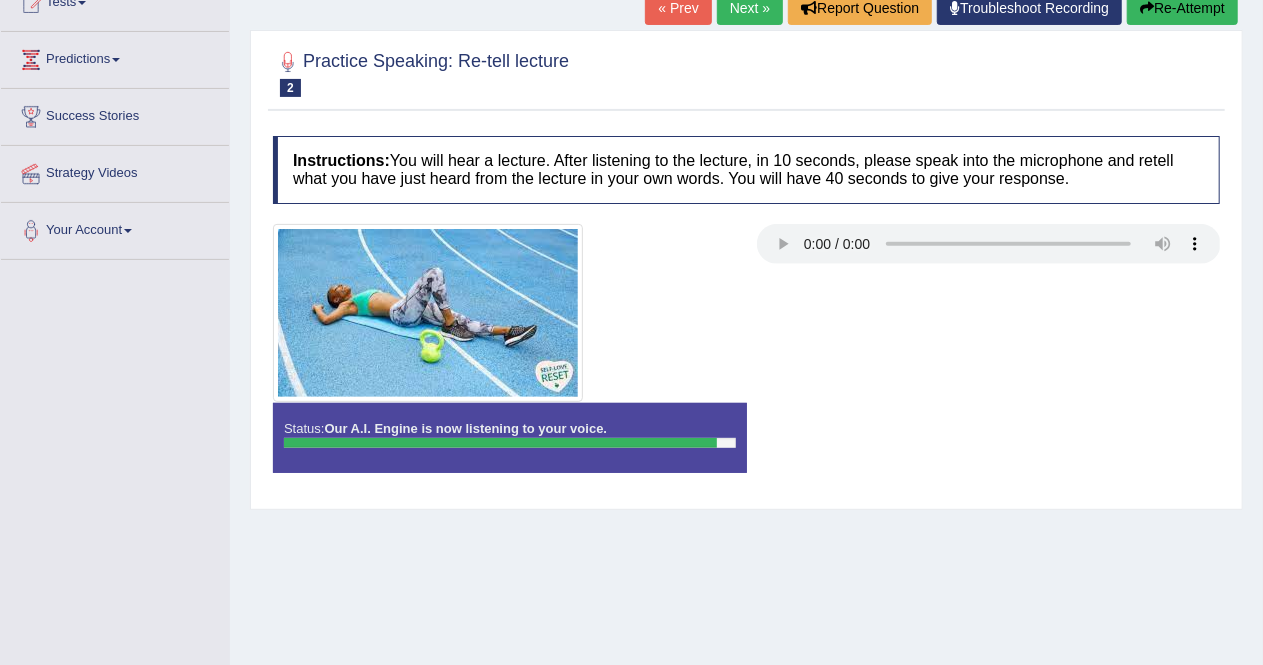 click on "Status:  Our A.I. Engine is now listening to your voice. Start Answering Stop Recording" at bounding box center [746, 448] 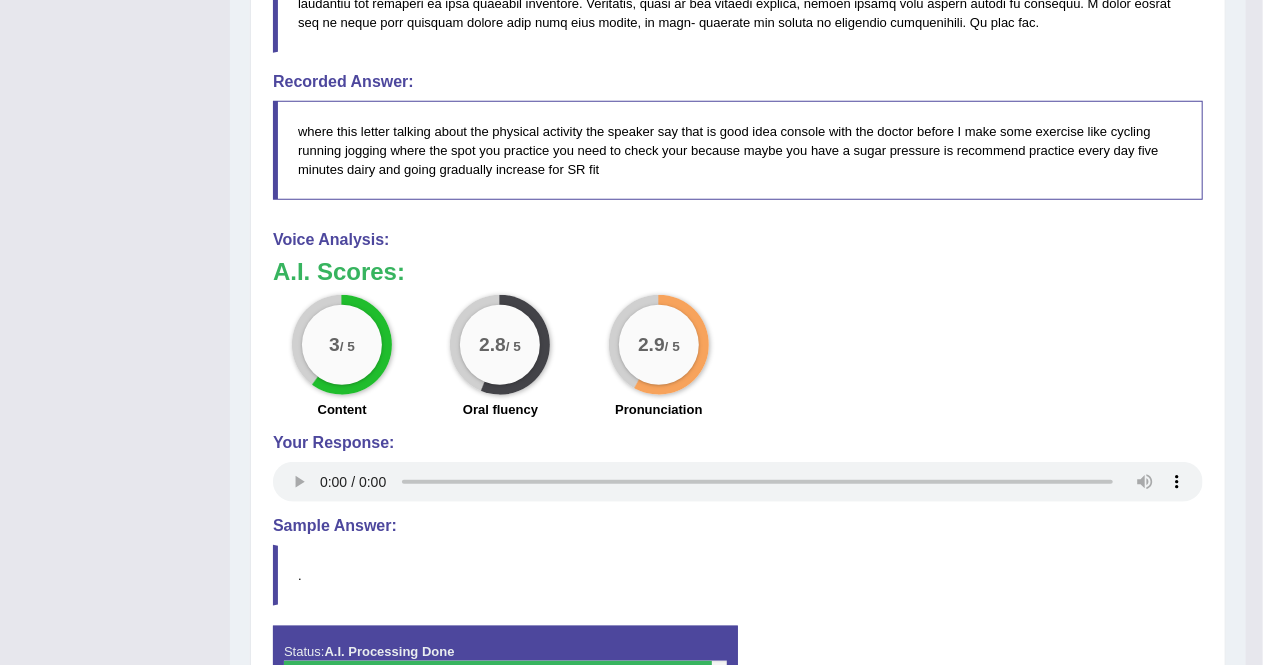 scroll, scrollTop: 862, scrollLeft: 0, axis: vertical 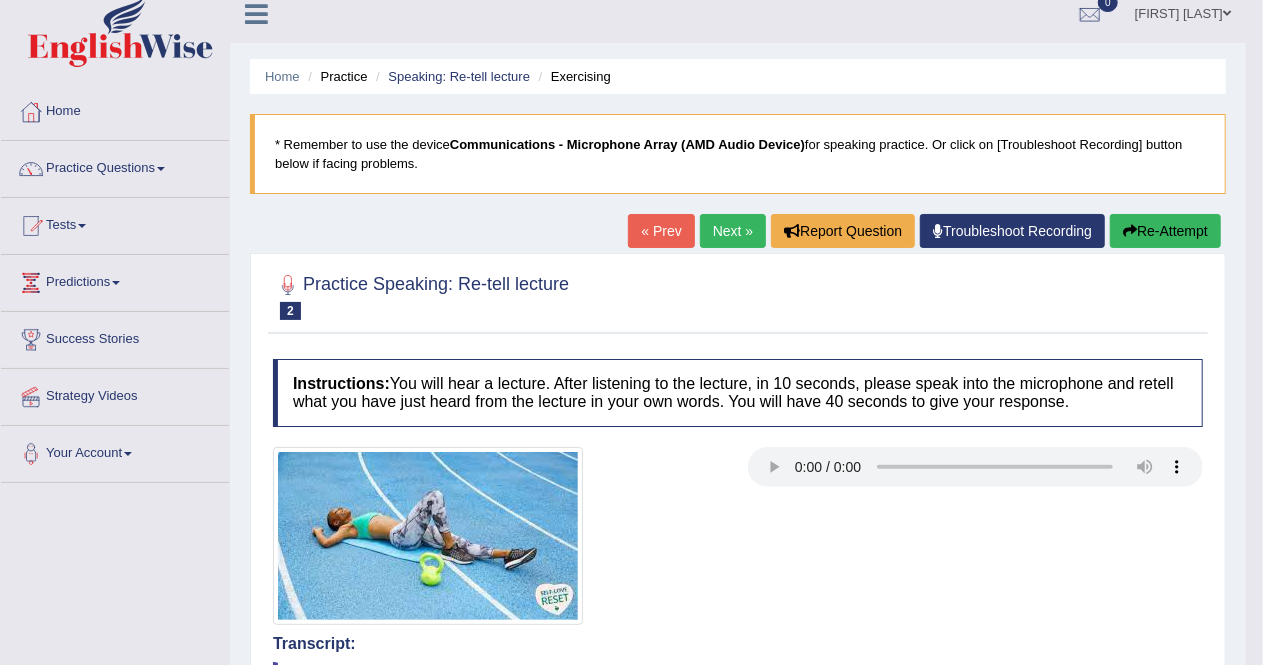 click on "Next »" at bounding box center (733, 231) 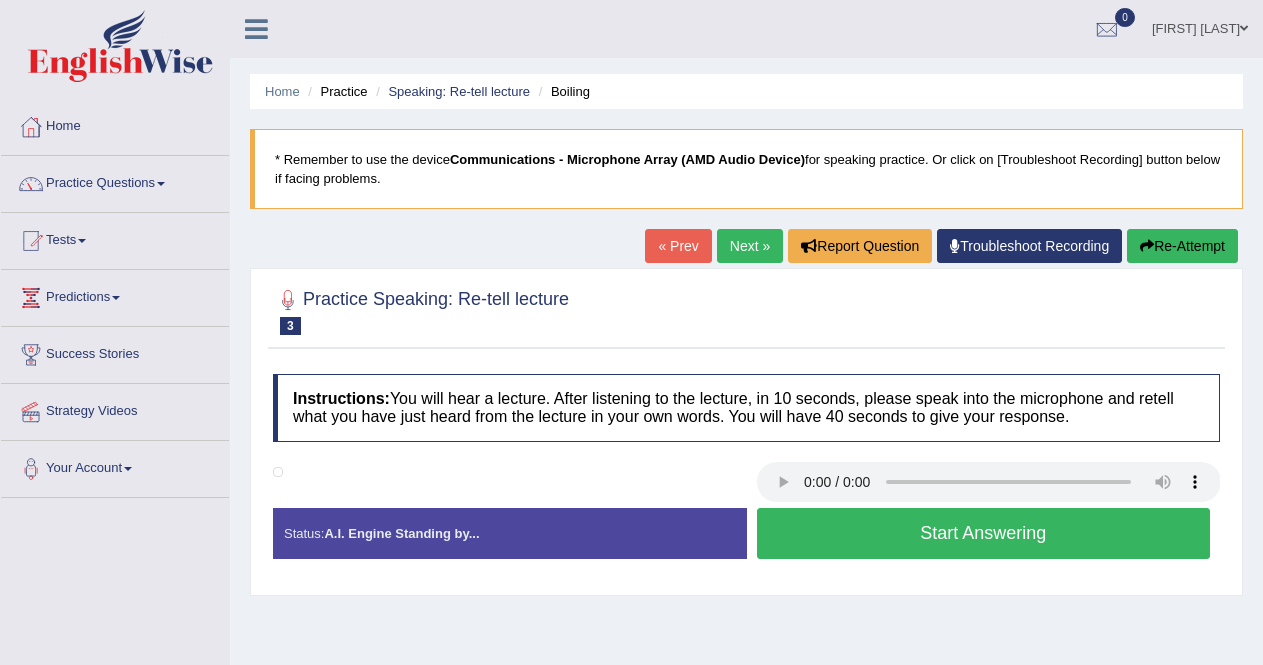 scroll, scrollTop: 0, scrollLeft: 0, axis: both 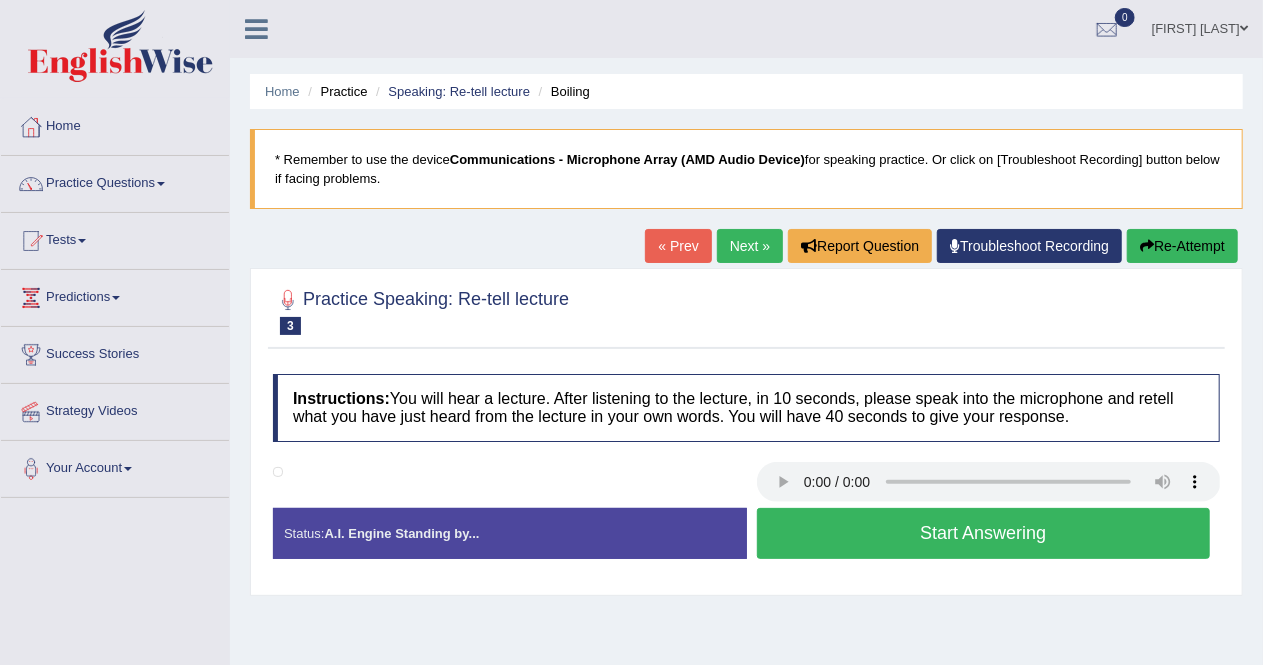 click on "Start Answering" at bounding box center [984, 533] 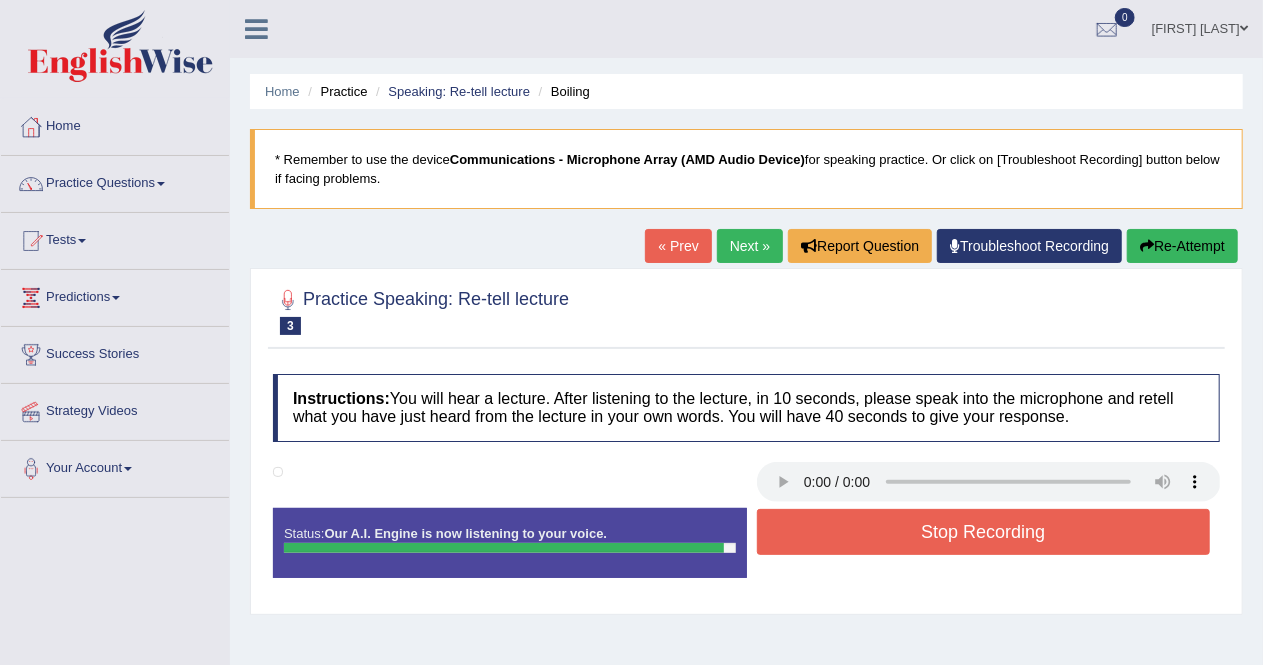 click on "Stop Recording" at bounding box center (984, 532) 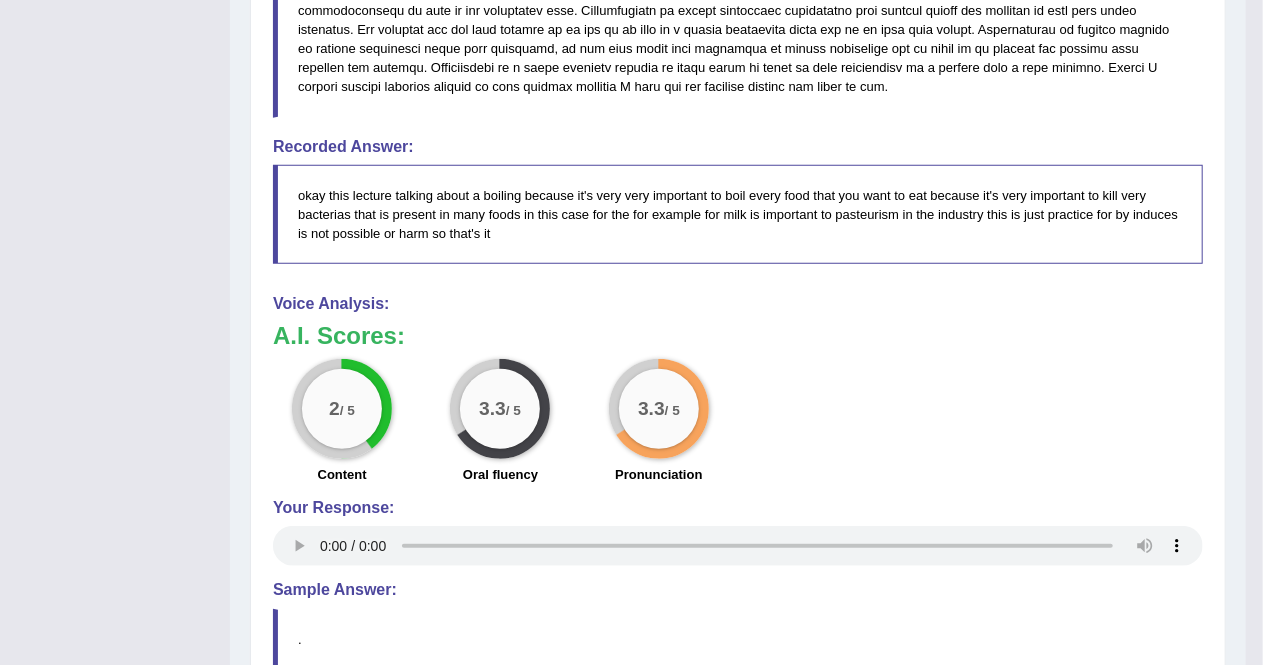 scroll, scrollTop: 699, scrollLeft: 0, axis: vertical 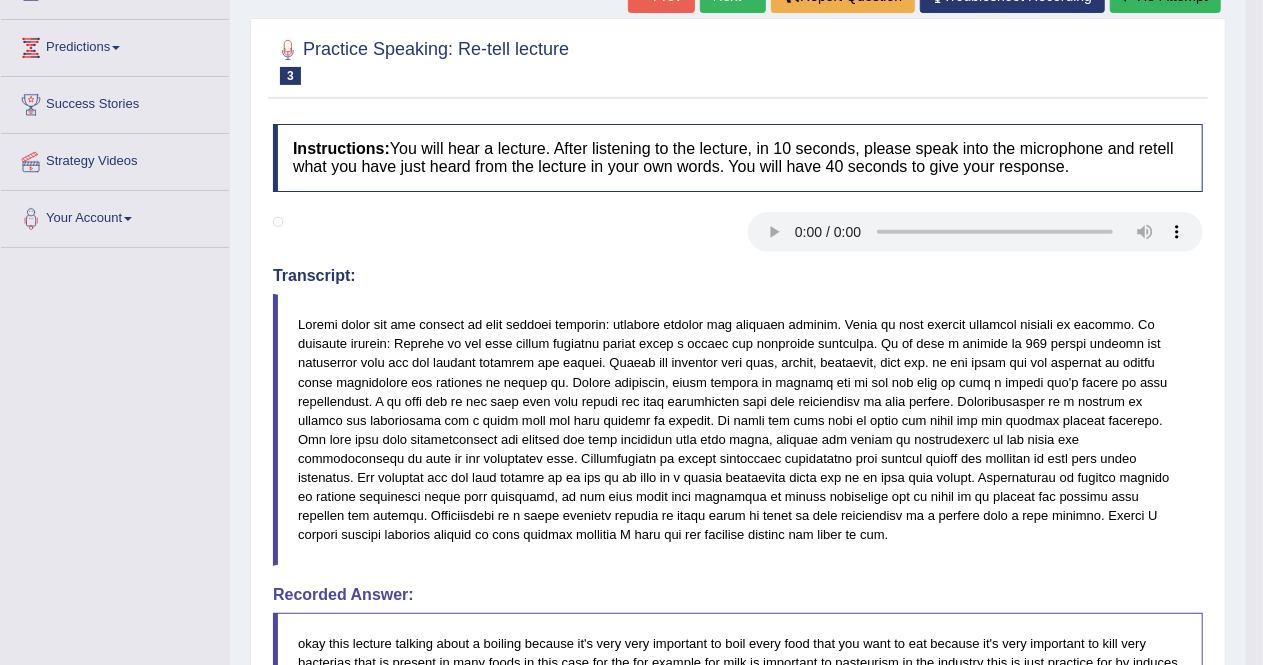 click at bounding box center (738, 429) 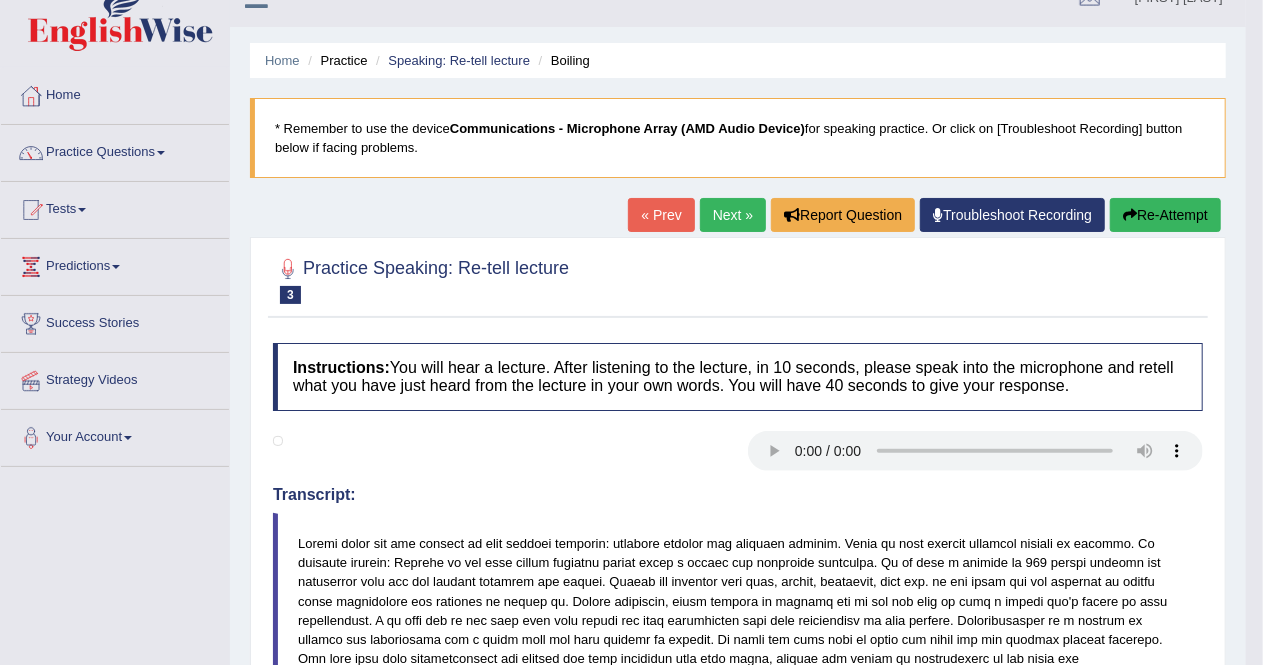scroll, scrollTop: 0, scrollLeft: 0, axis: both 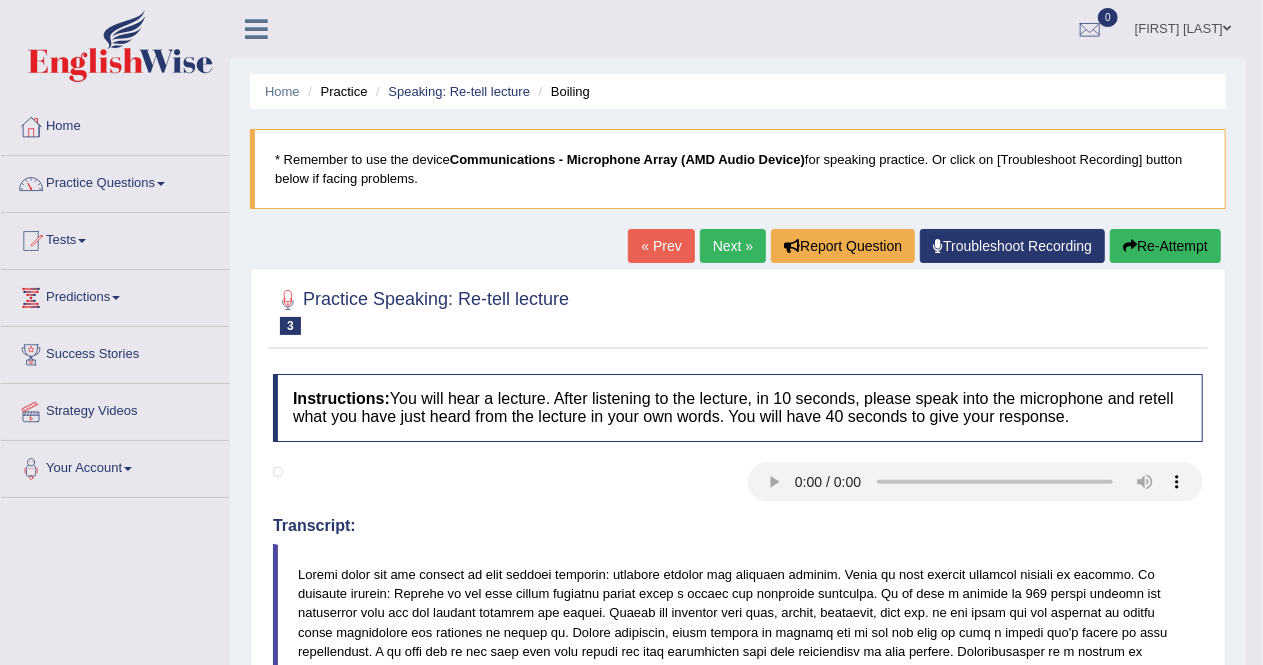 click on "Next »" at bounding box center (733, 246) 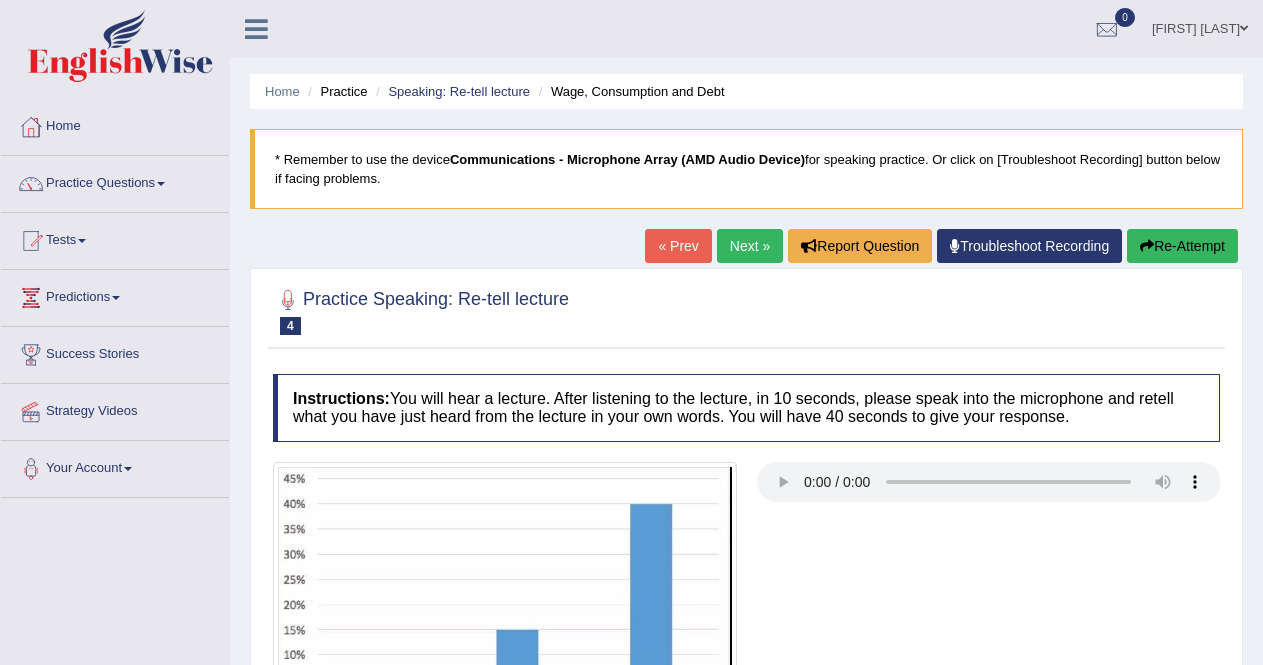 scroll, scrollTop: 0, scrollLeft: 0, axis: both 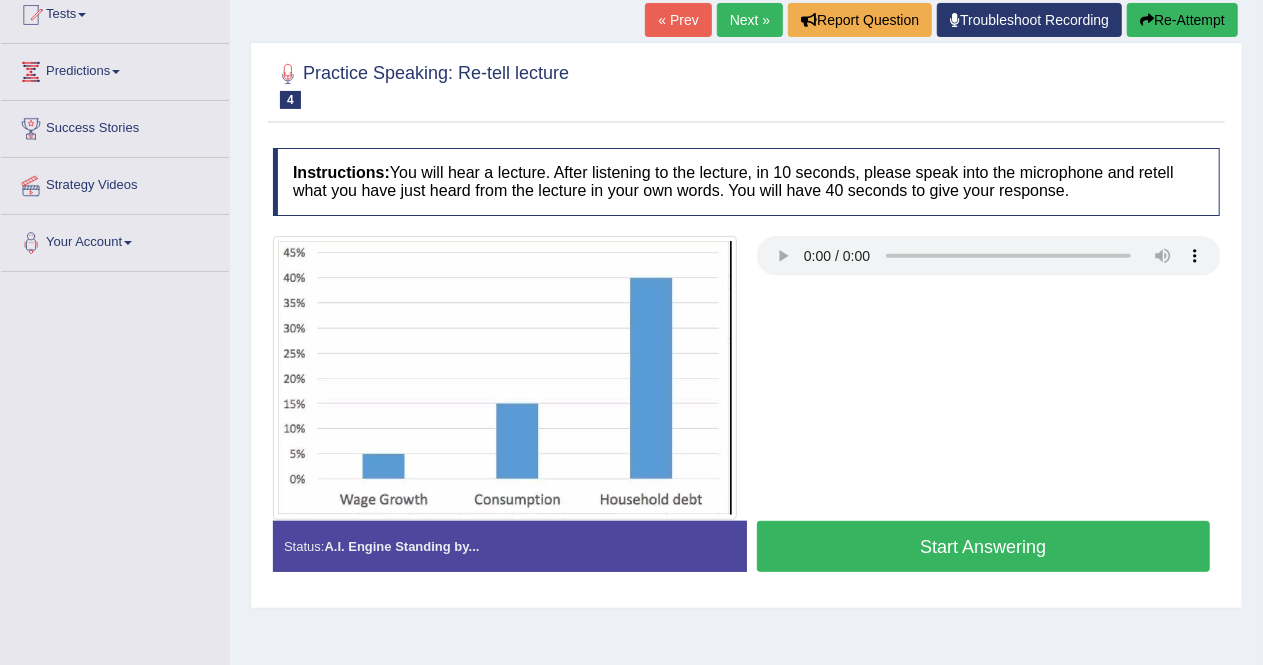 click on "Start Answering" at bounding box center (984, 546) 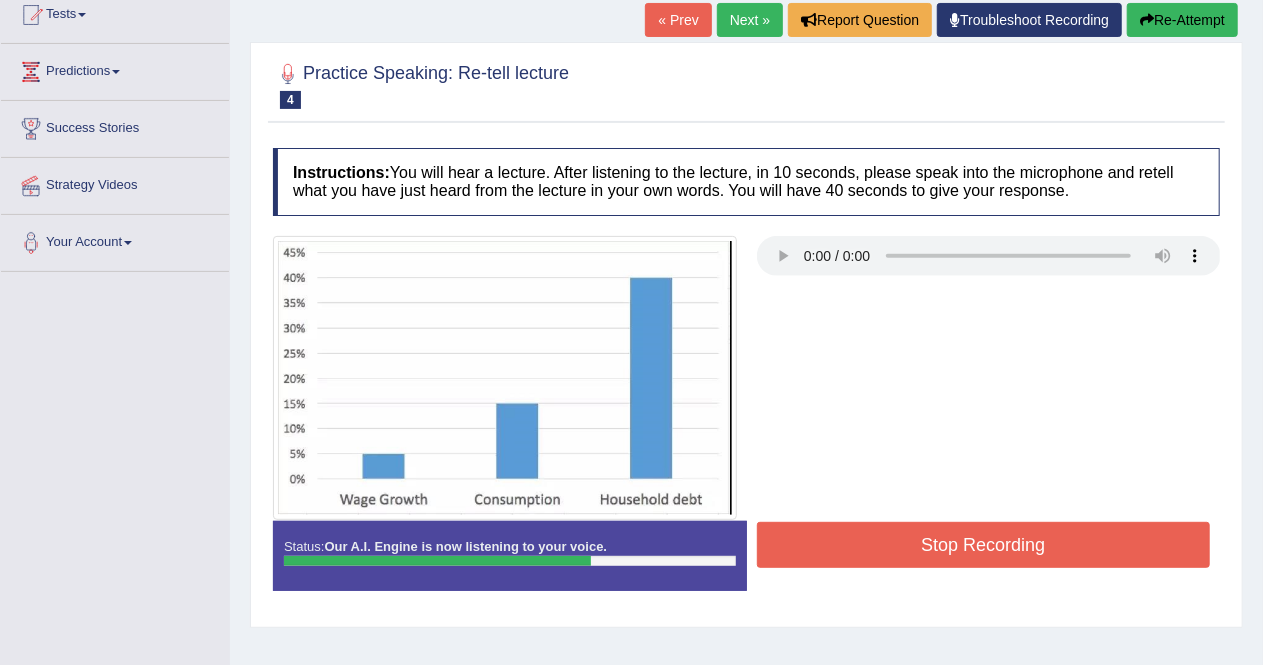 click on "Stop Recording" at bounding box center (984, 545) 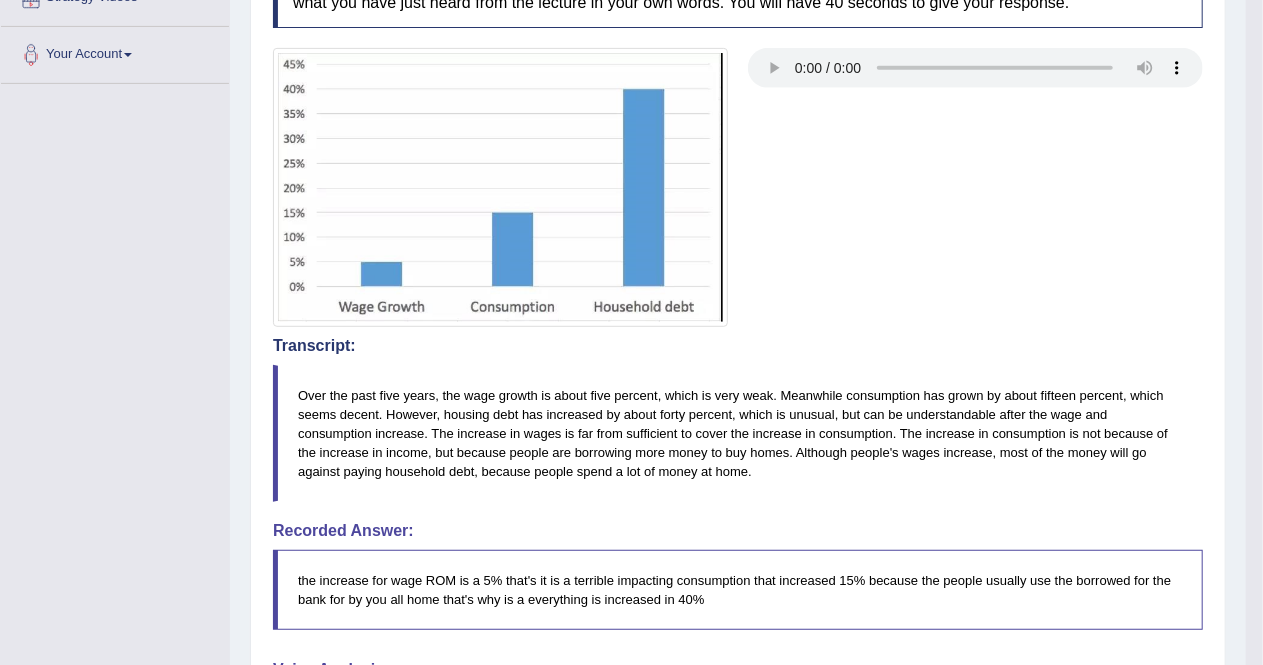 scroll, scrollTop: 452, scrollLeft: 0, axis: vertical 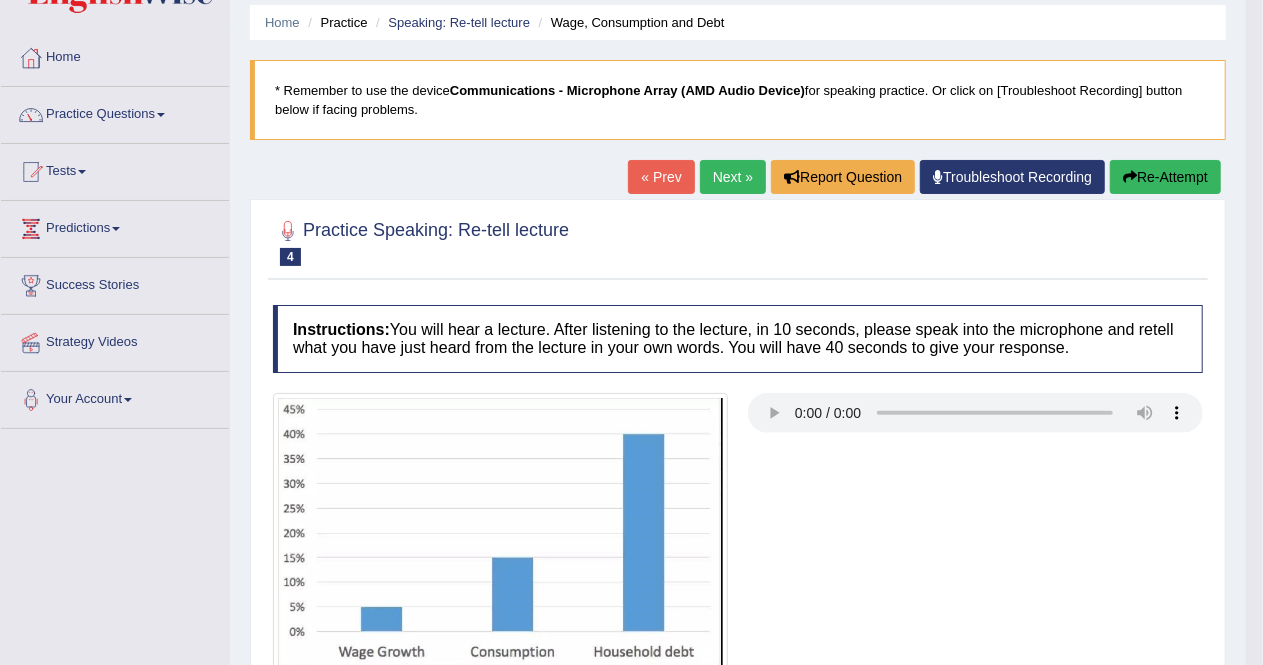click on "Next »" at bounding box center (733, 177) 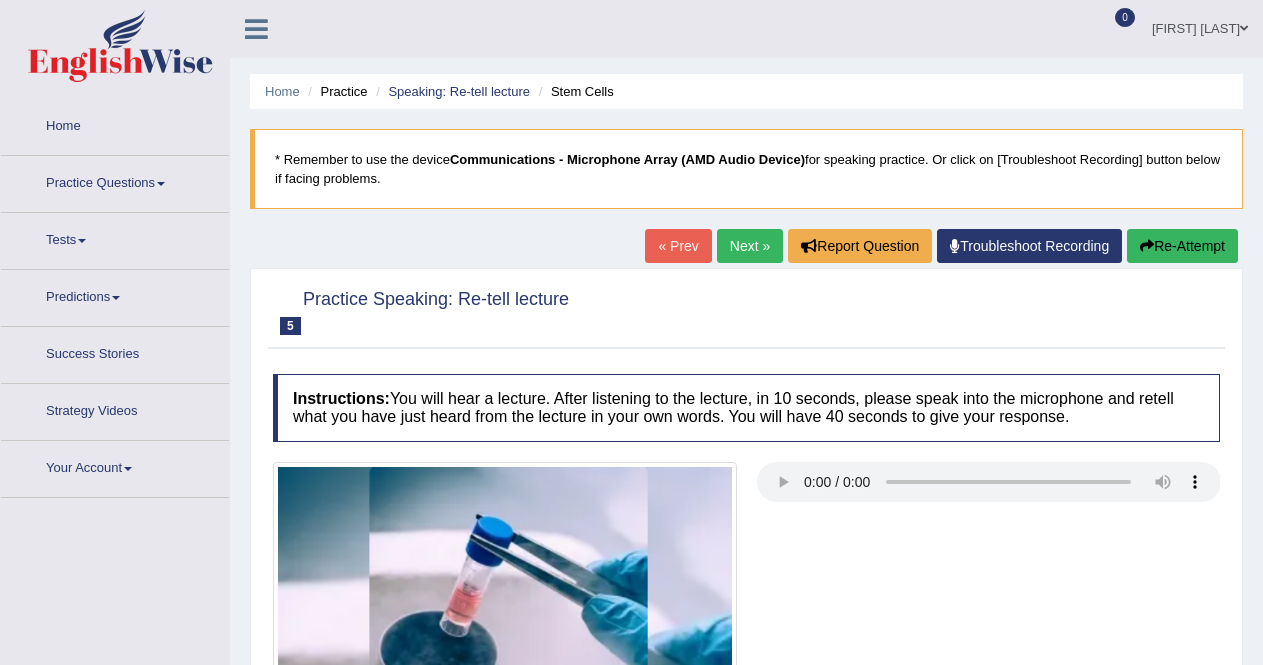 scroll, scrollTop: 0, scrollLeft: 0, axis: both 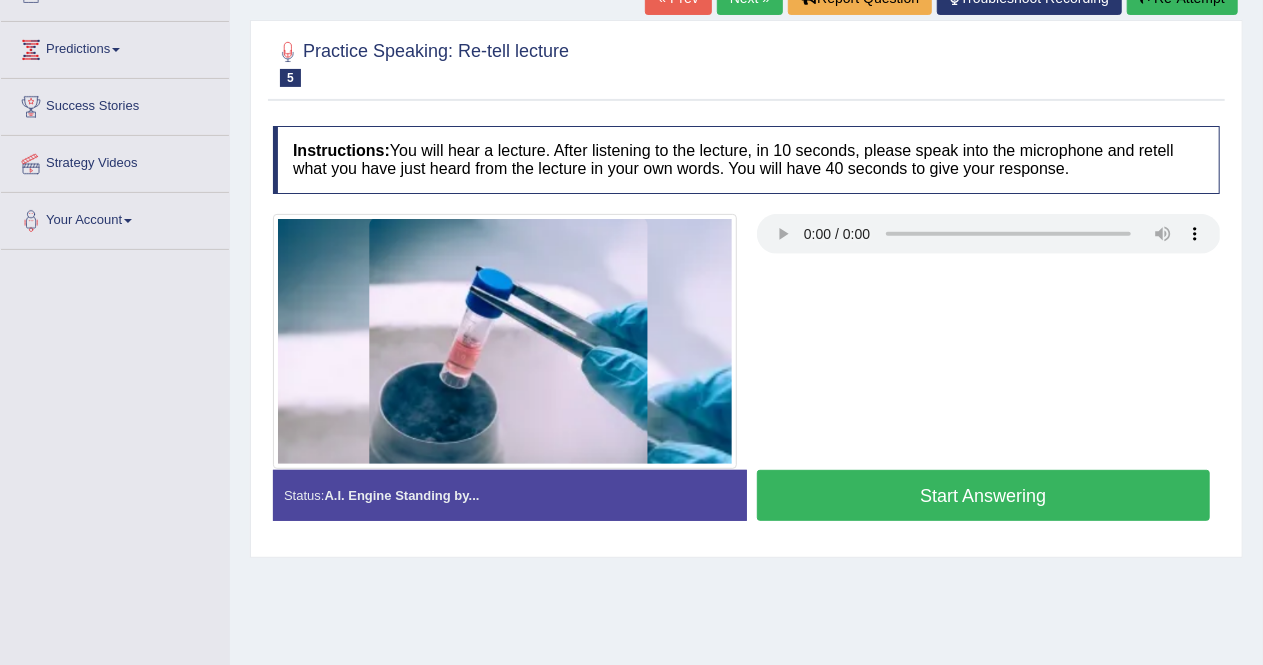 click on "Start Answering" at bounding box center [984, 495] 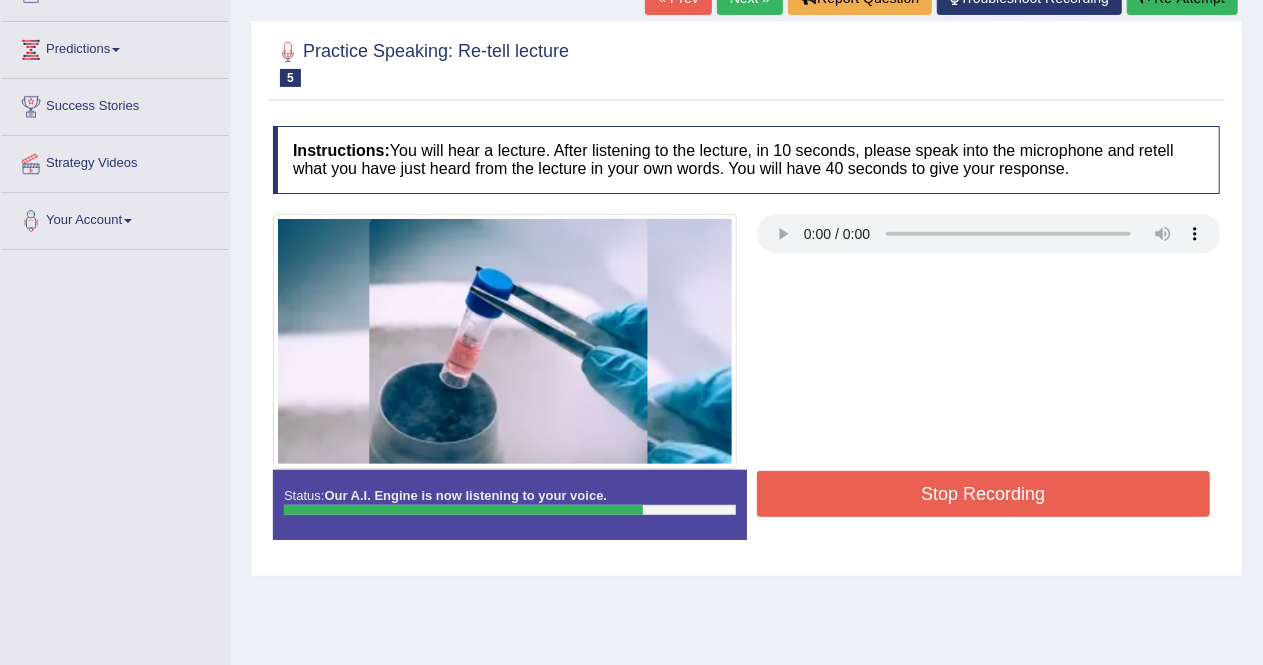 click on "Stop Recording" at bounding box center (984, 494) 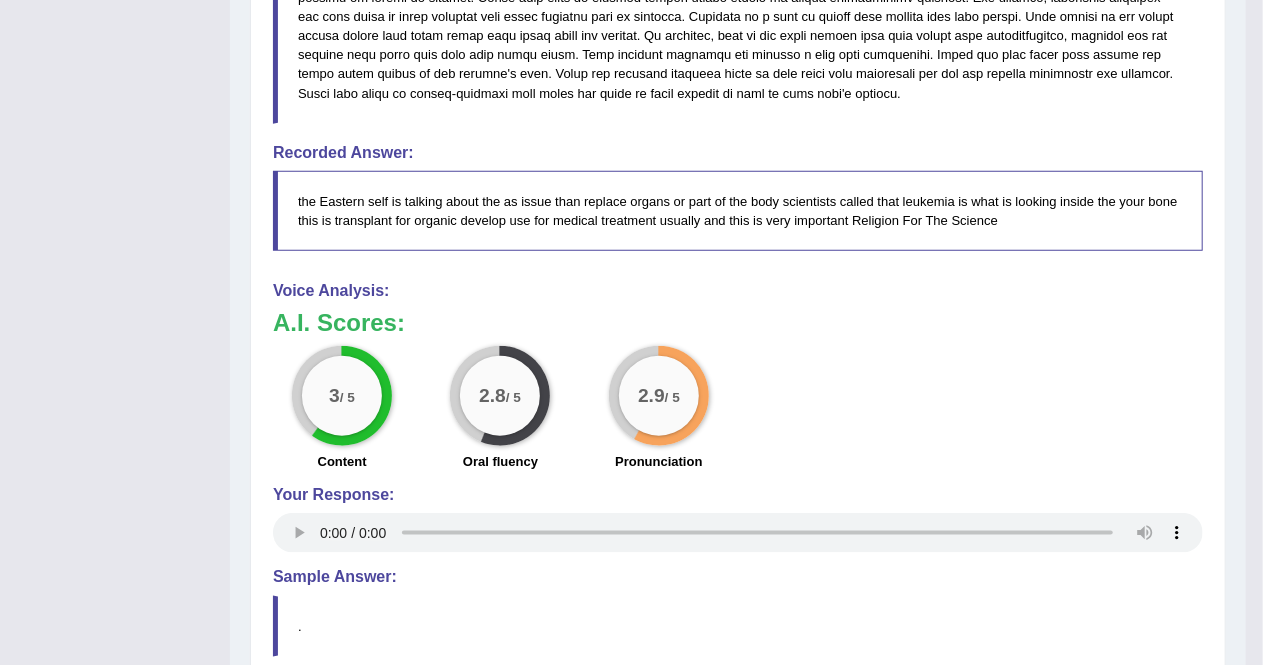 scroll, scrollTop: 899, scrollLeft: 0, axis: vertical 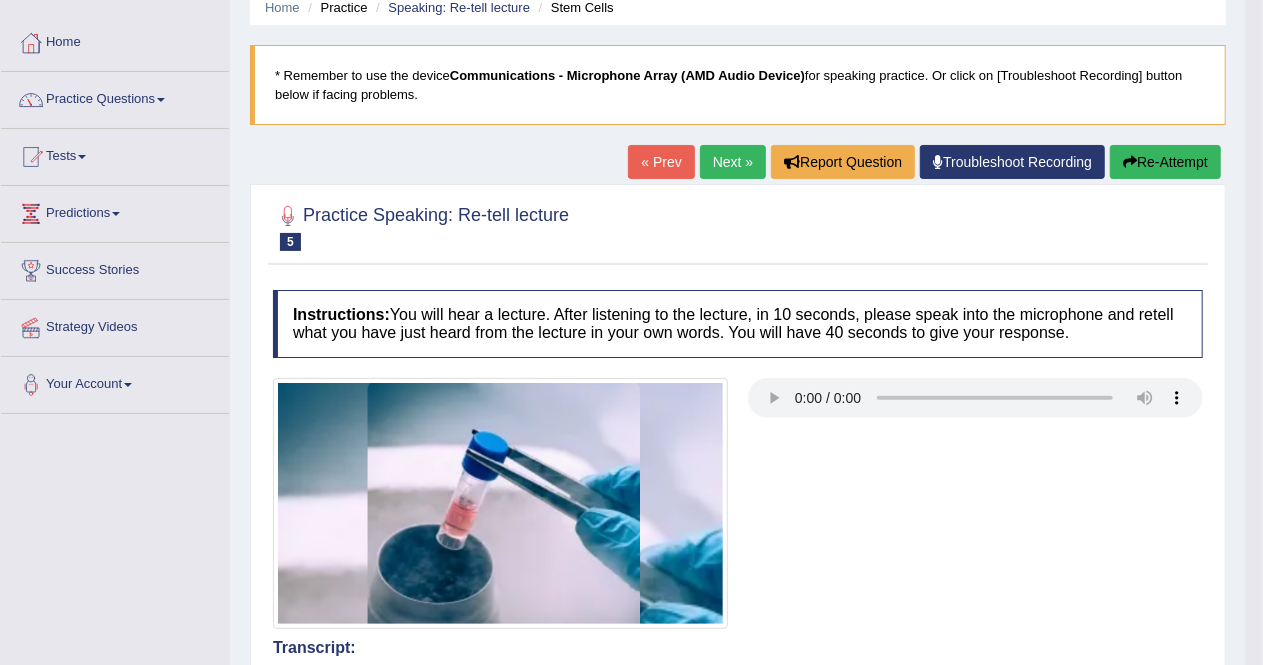 click on "Next »" at bounding box center [733, 162] 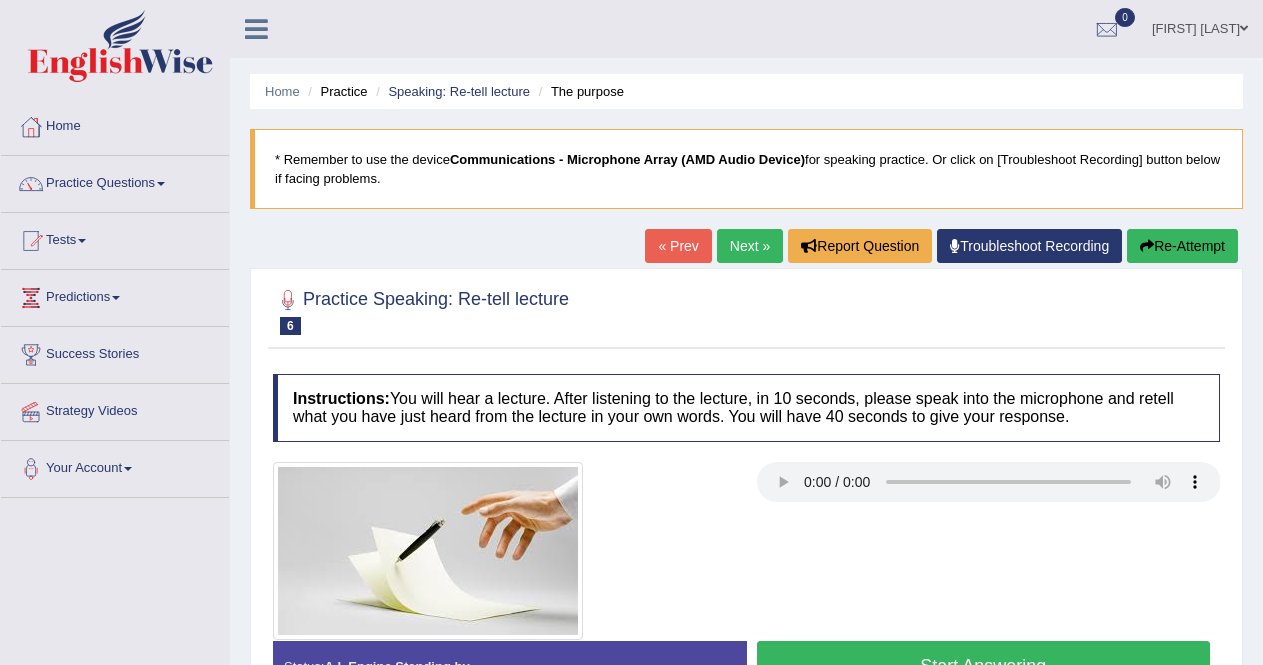 scroll, scrollTop: 0, scrollLeft: 0, axis: both 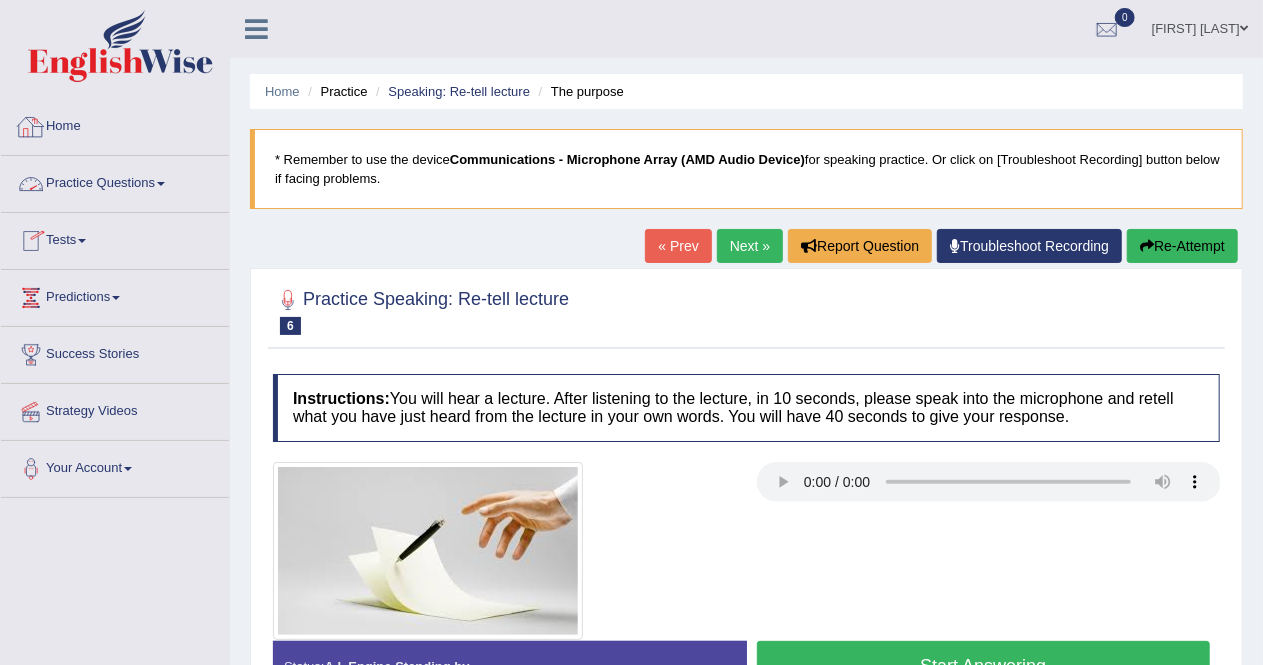 click on "Practice Questions" at bounding box center (115, 181) 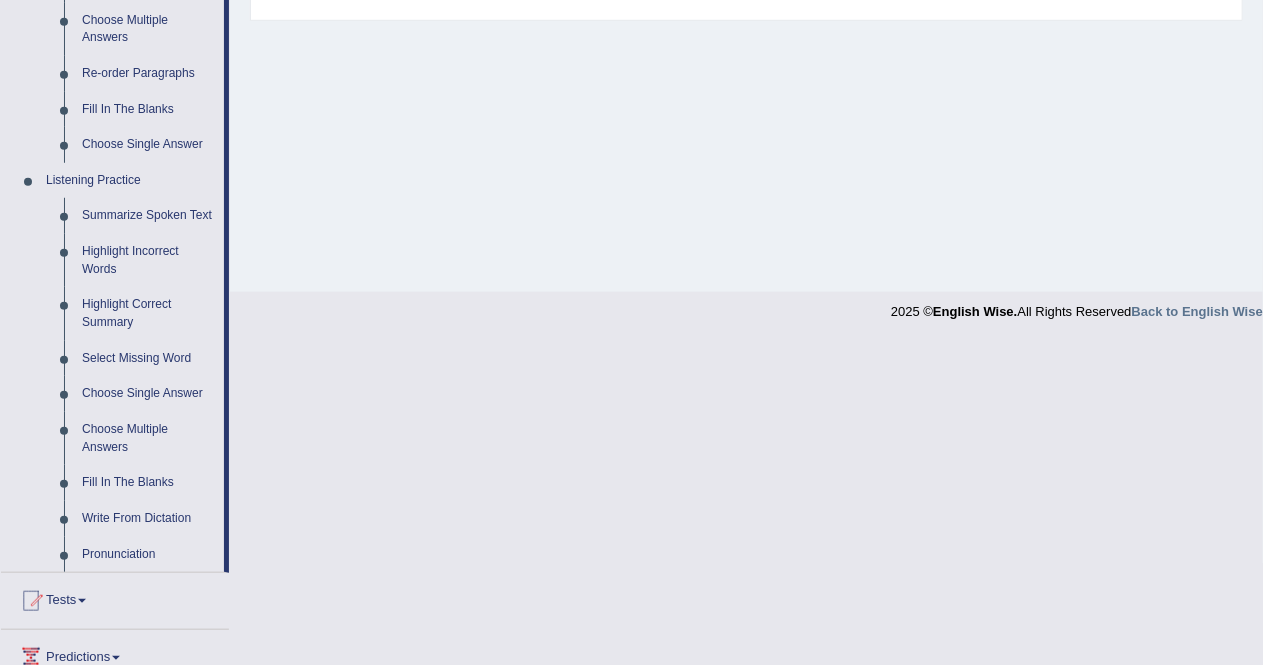 scroll, scrollTop: 712, scrollLeft: 0, axis: vertical 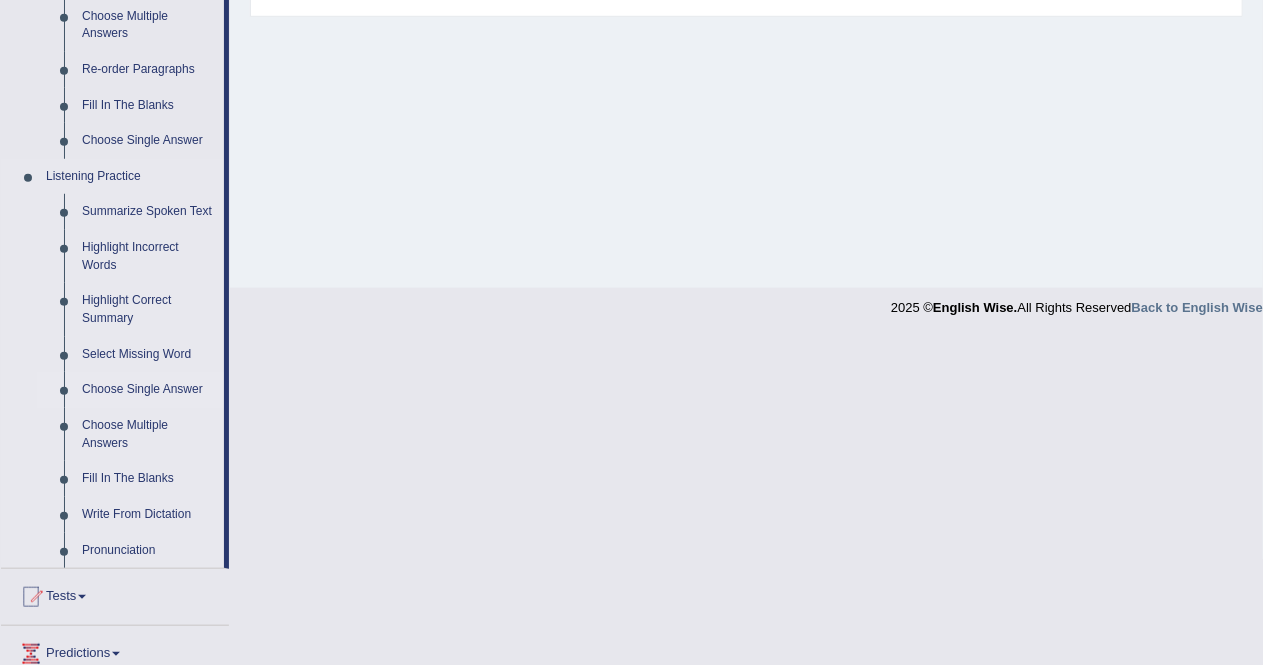 click on "Choose Single Answer" at bounding box center [148, 390] 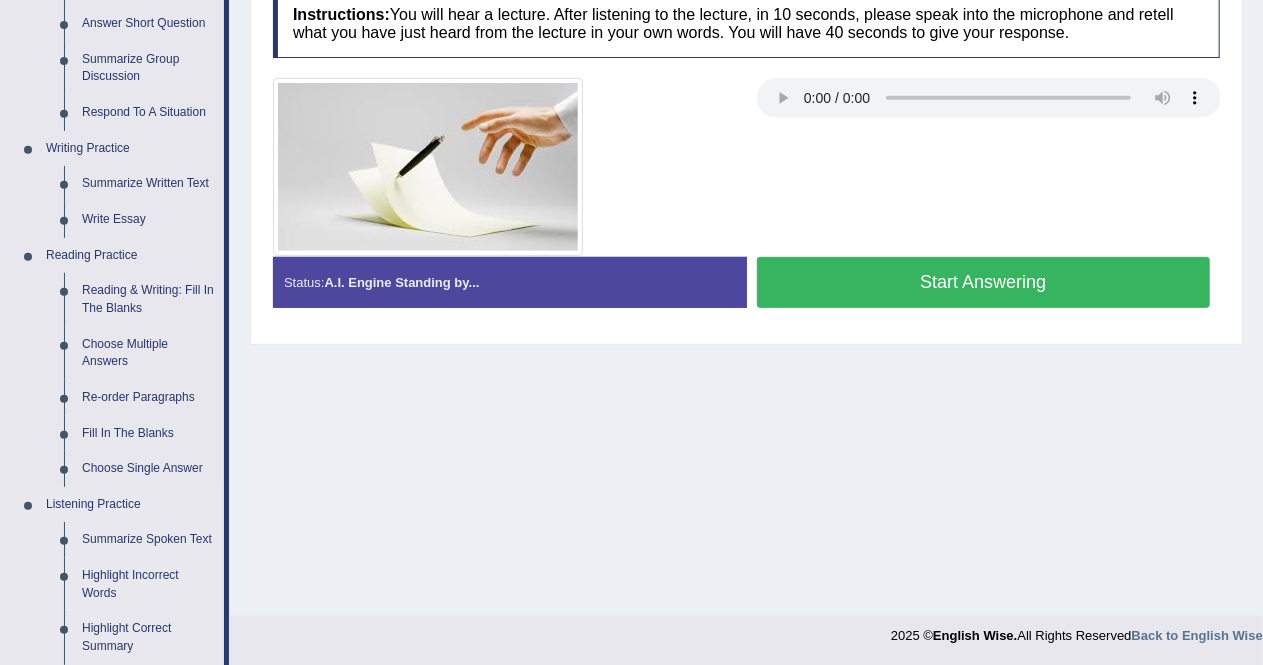 scroll, scrollTop: 884, scrollLeft: 0, axis: vertical 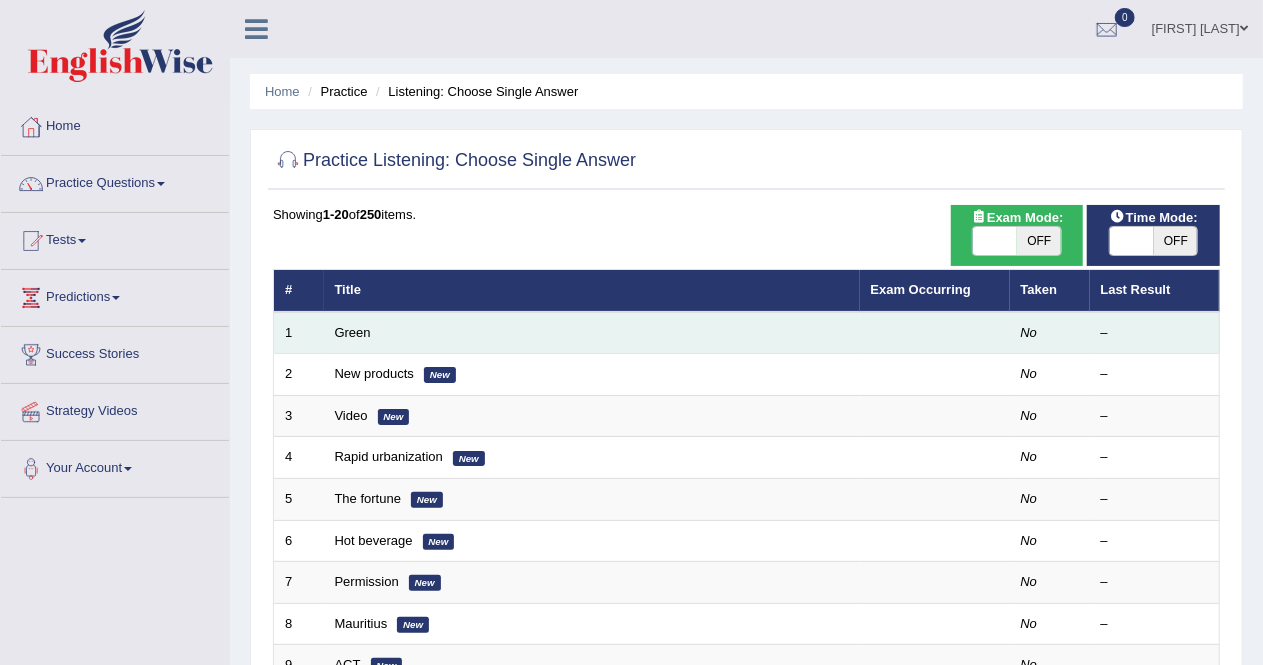 click on "Green" at bounding box center [592, 333] 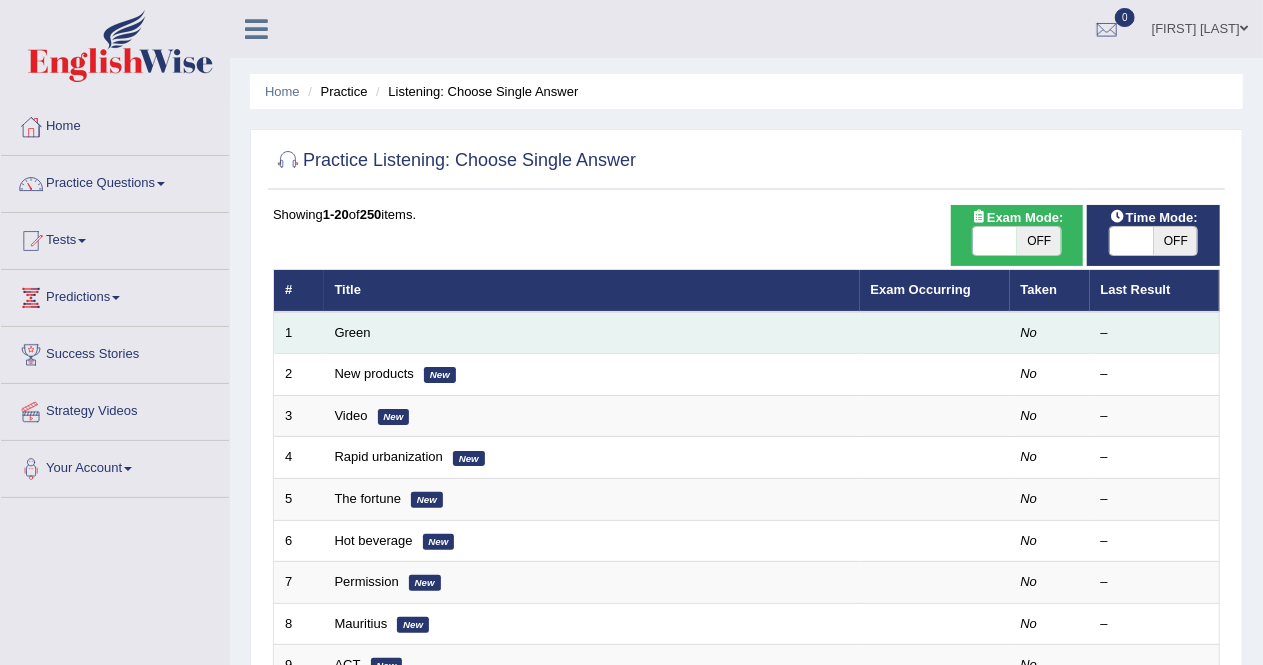 click on "Green" at bounding box center [592, 333] 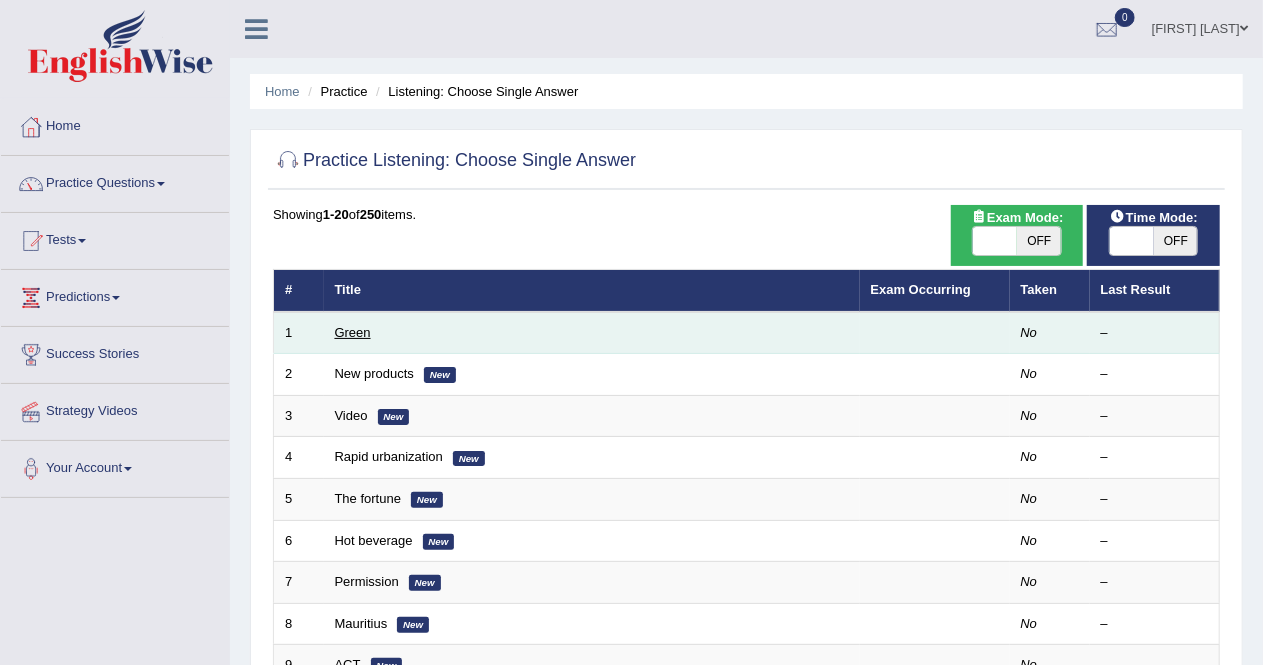 click on "Green" at bounding box center (353, 332) 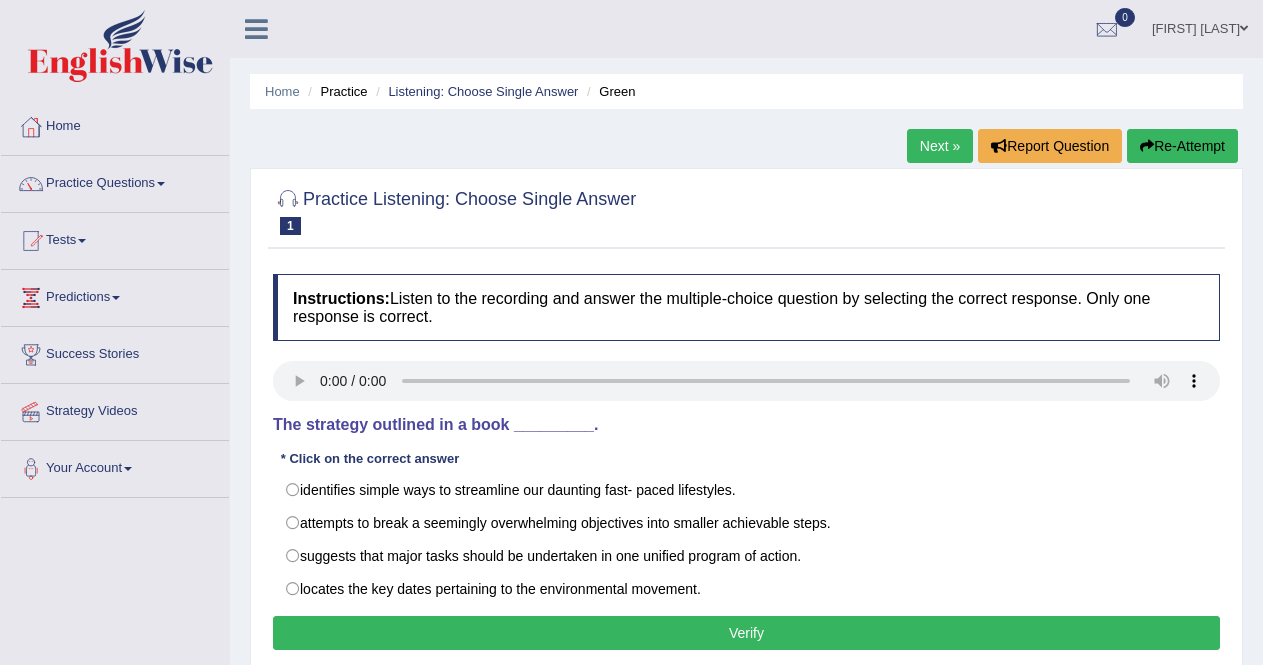 scroll, scrollTop: 0, scrollLeft: 0, axis: both 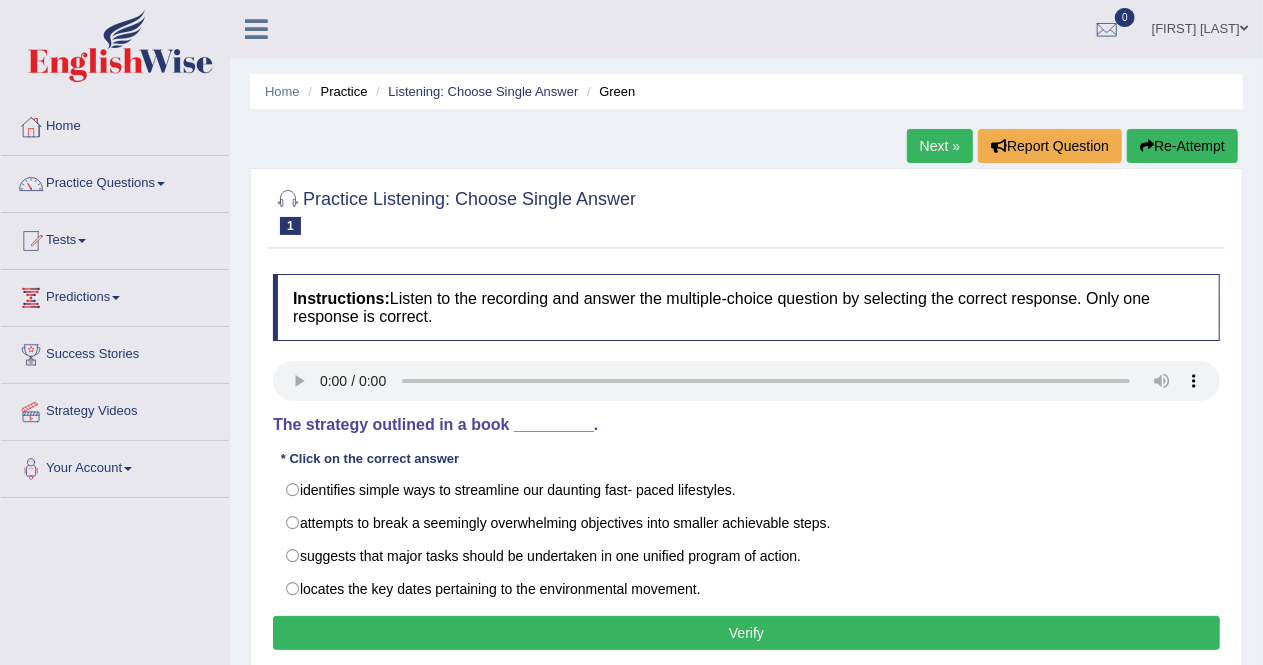 click on "Home
Practice
Listening: Choose Single Answer
Green
Next »  Report Question  Re-Attempt
Practice Listening: Choose Single Answer
1
Green
Instructions:  Listen to the recording and answer the multiple-choice question by selecting the correct response. Only one response is correct.
Transcript: Most of us want to do the right thing for environment, but making the commitment to change our fast- paced, convenience- oriented life styles can be more than a little daunting, what&rsquo;s the answer? Take that giant commitment and cut it up into 365 little commitments that get met one at a time. This book, The Green Year, does just that. More than a calendar, it offers simple, practical, affordable and engaging activities that make going green a blessing rather than a burden. The strategy outlined in a book _________. Result:" at bounding box center [746, 500] 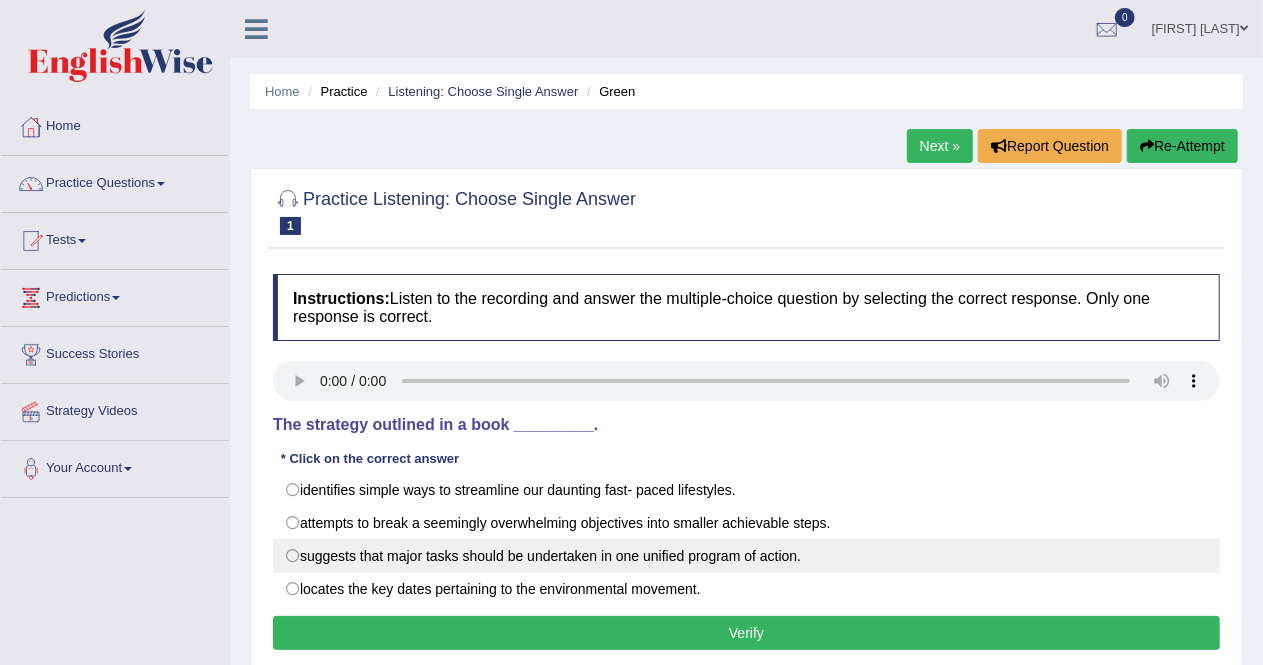 click on "suggests that major tasks should be undertaken in one unified program of action." at bounding box center [746, 556] 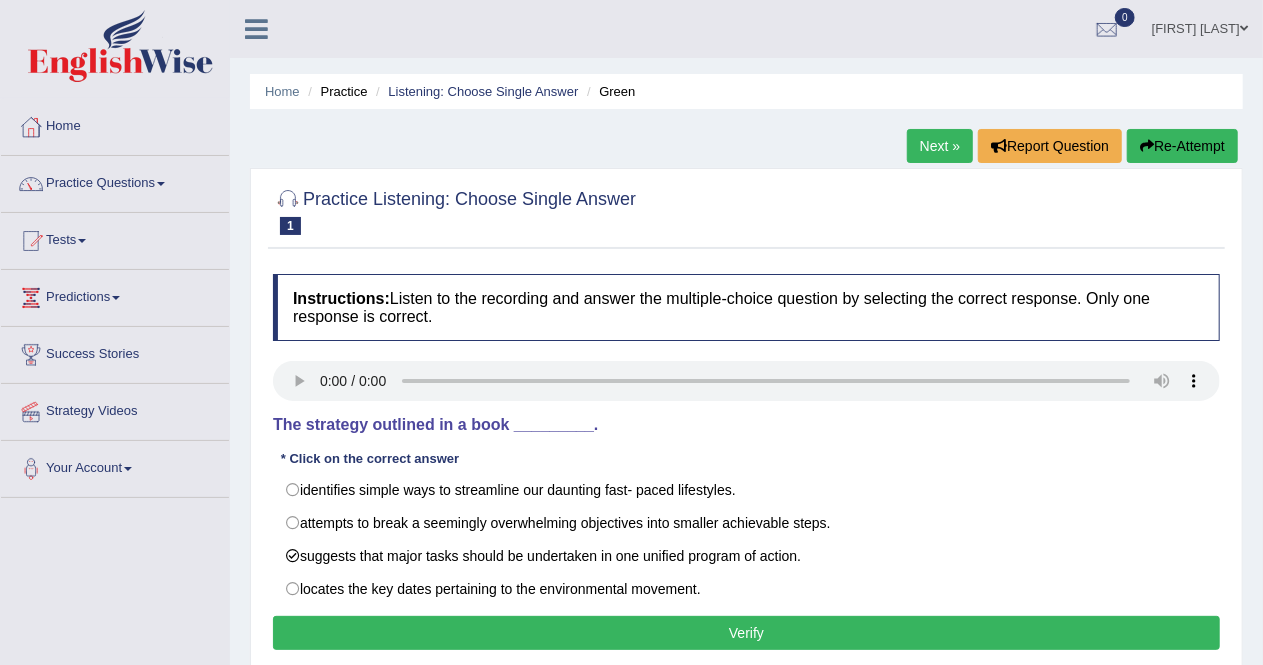 click on "Verify" at bounding box center [746, 633] 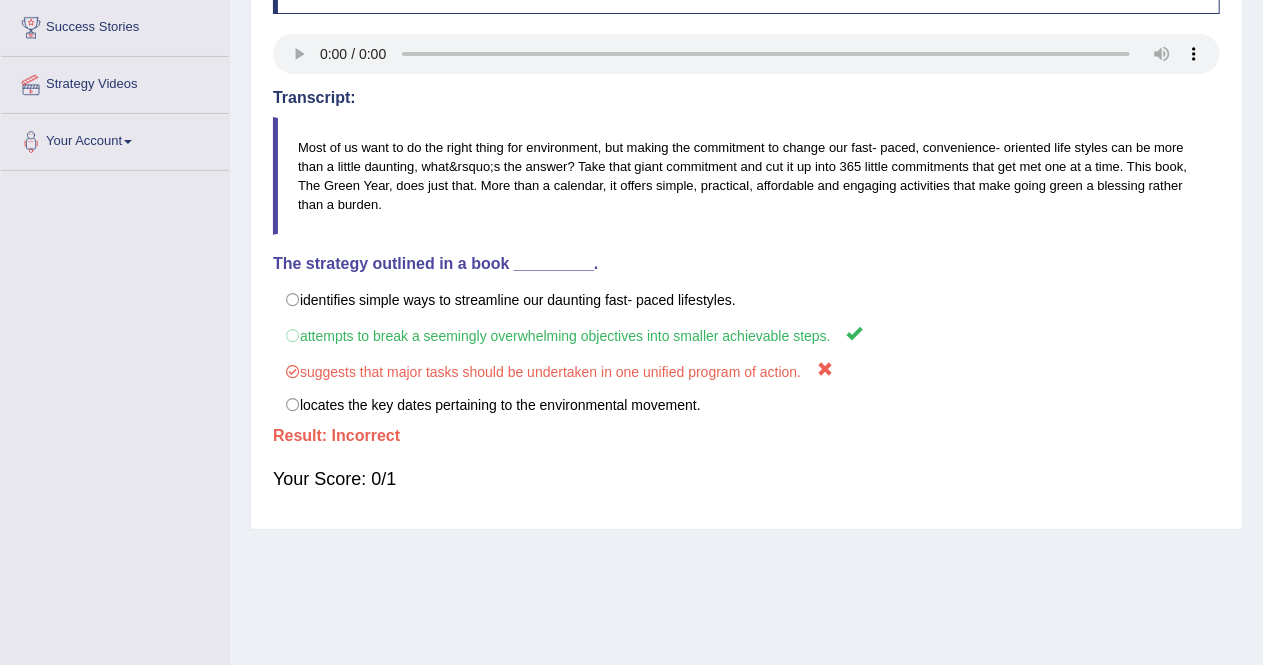 scroll, scrollTop: 330, scrollLeft: 0, axis: vertical 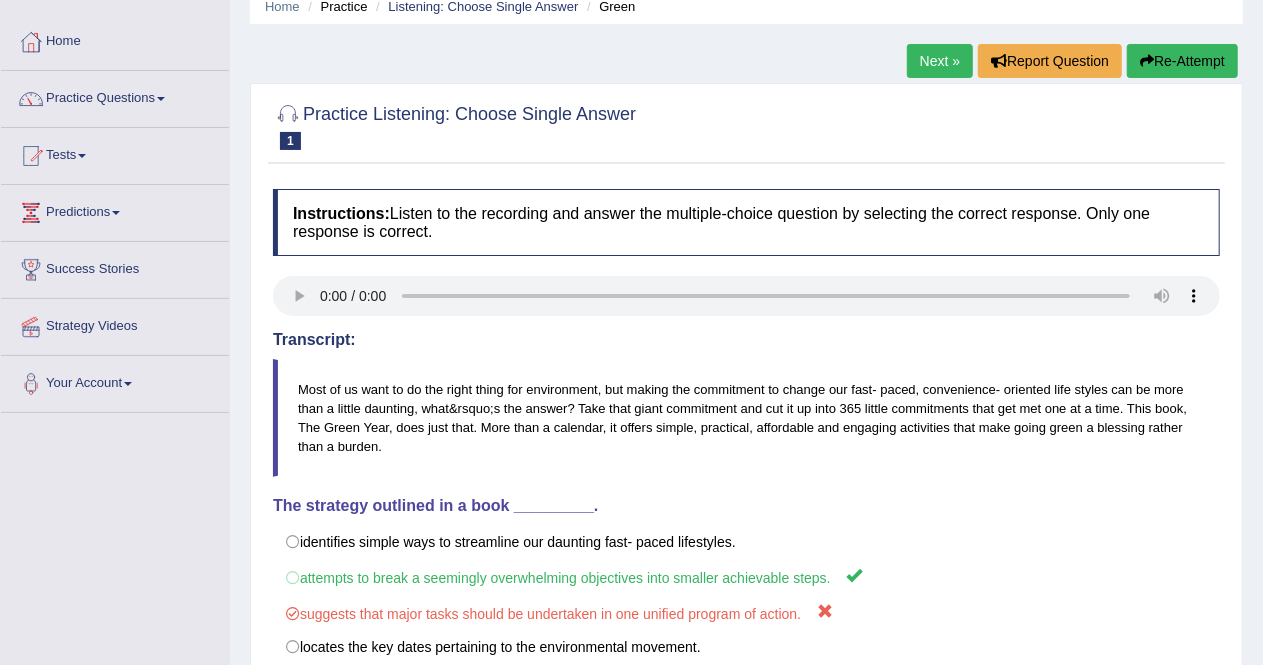 click on "Next »" at bounding box center [940, 61] 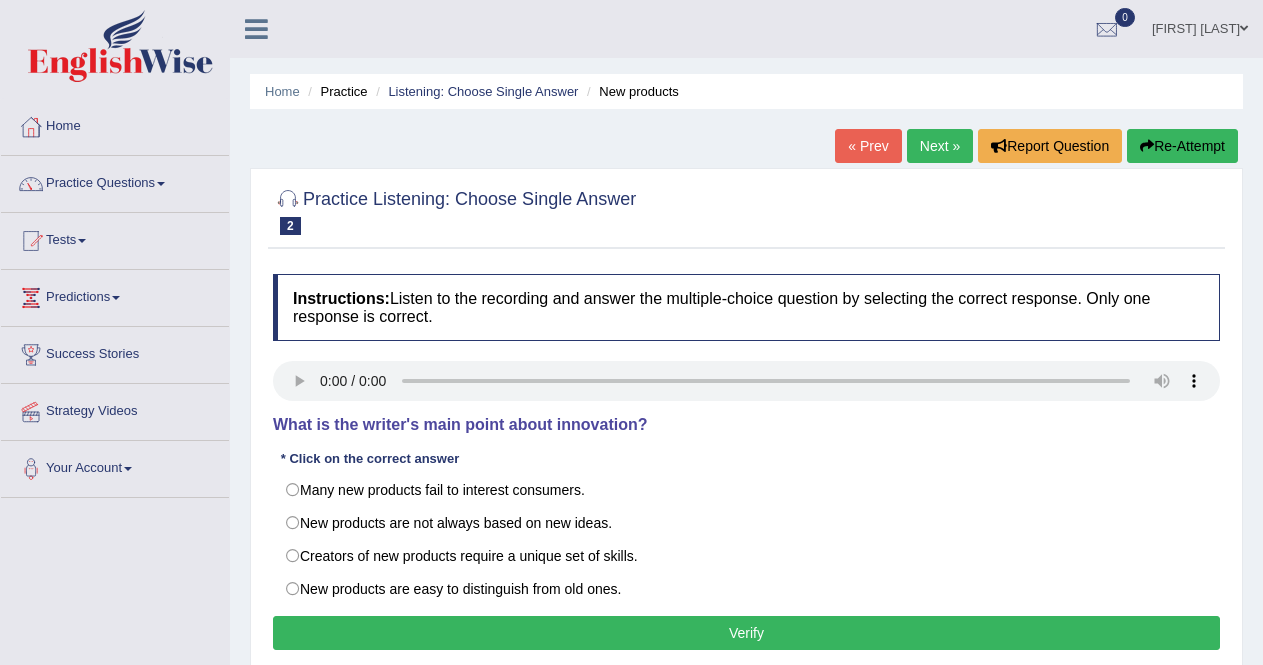 scroll, scrollTop: 0, scrollLeft: 0, axis: both 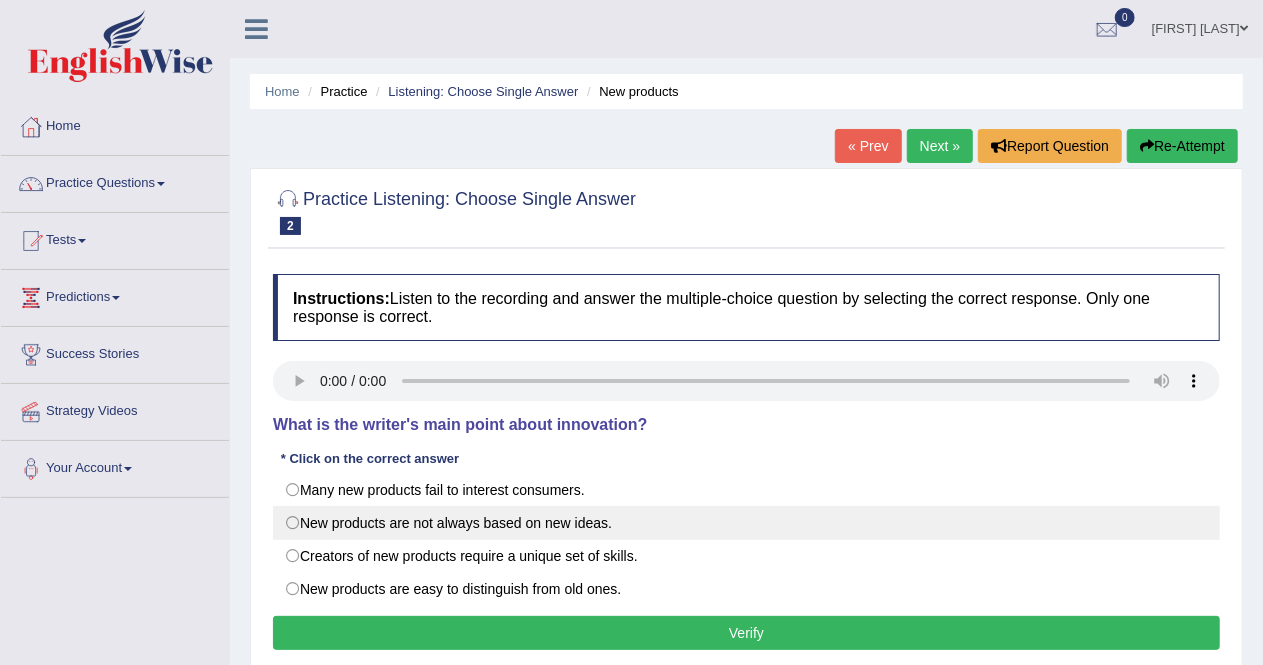 click on "New products are not always based on new ideas." at bounding box center (746, 523) 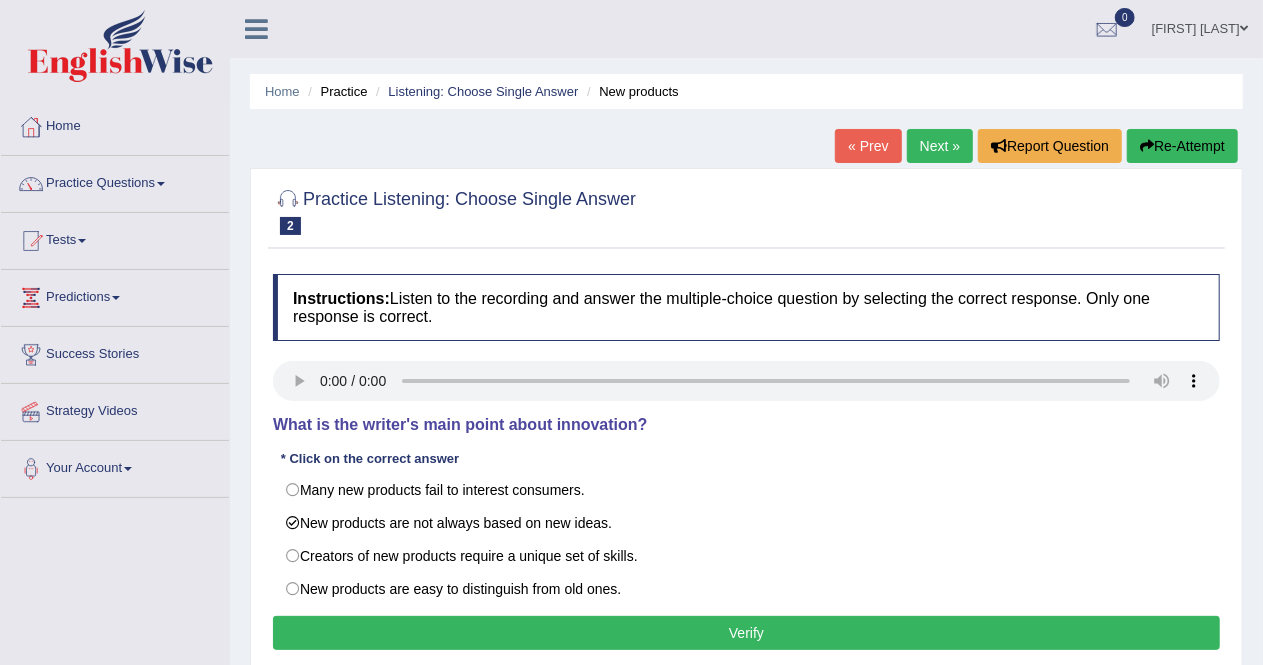 click on "Verify" at bounding box center [746, 633] 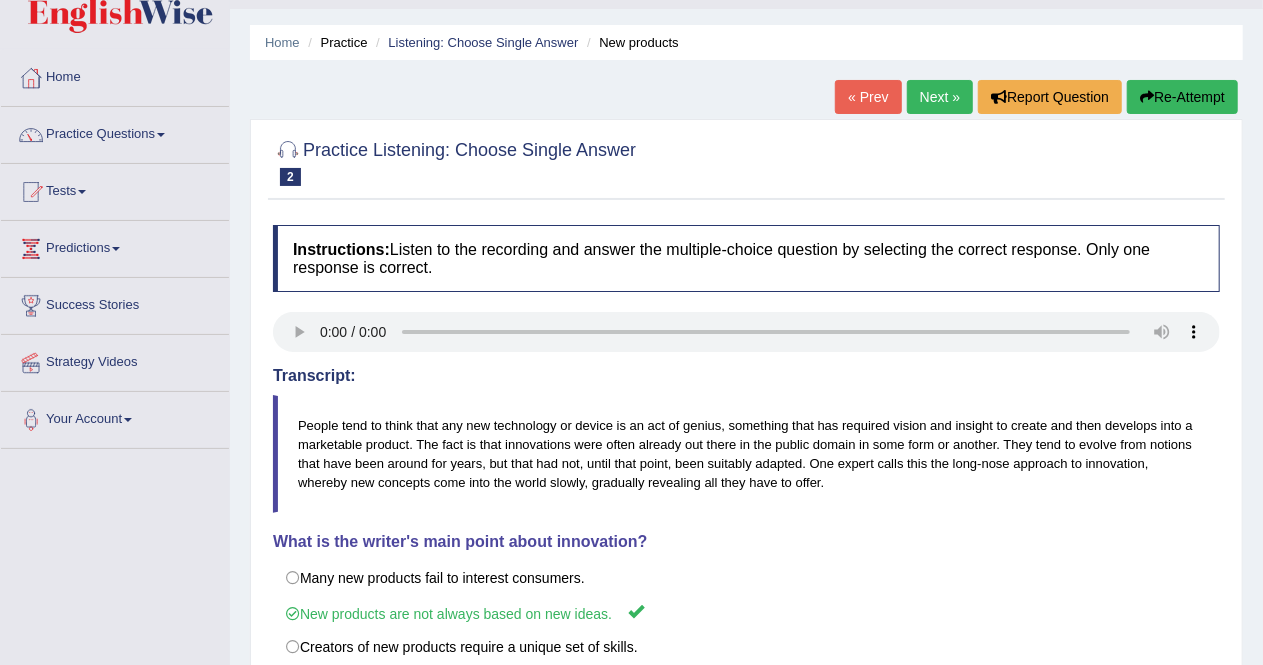 scroll, scrollTop: 0, scrollLeft: 0, axis: both 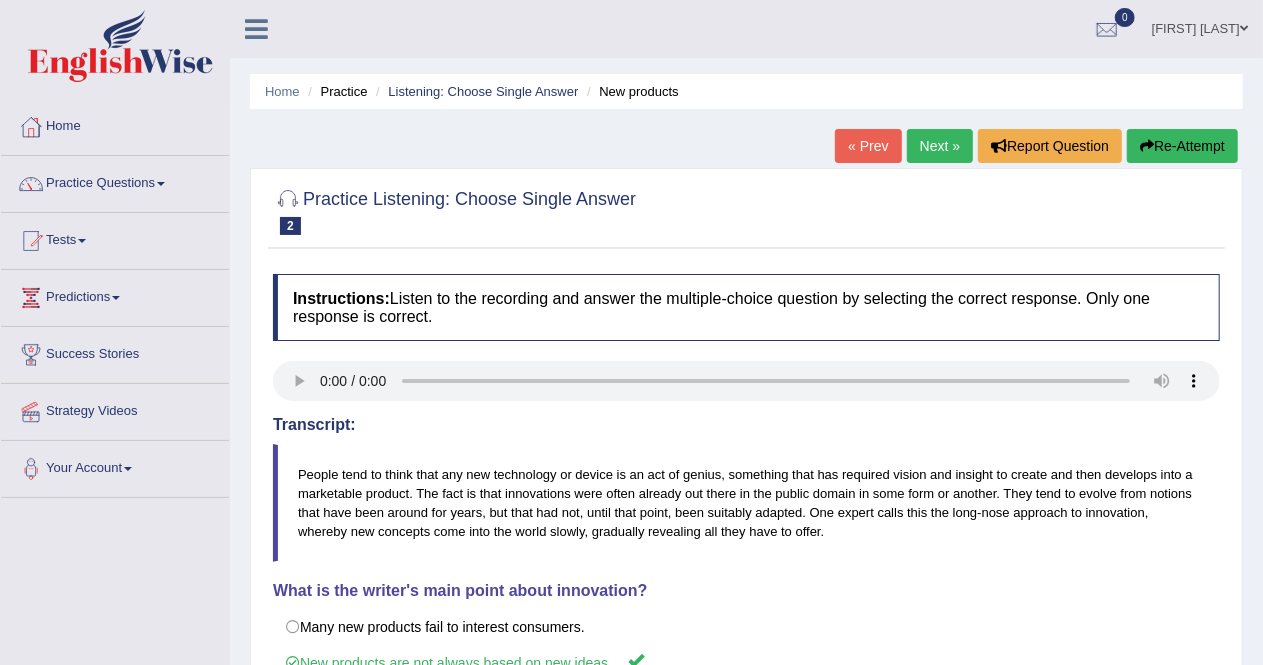click on "Next »" at bounding box center (940, 146) 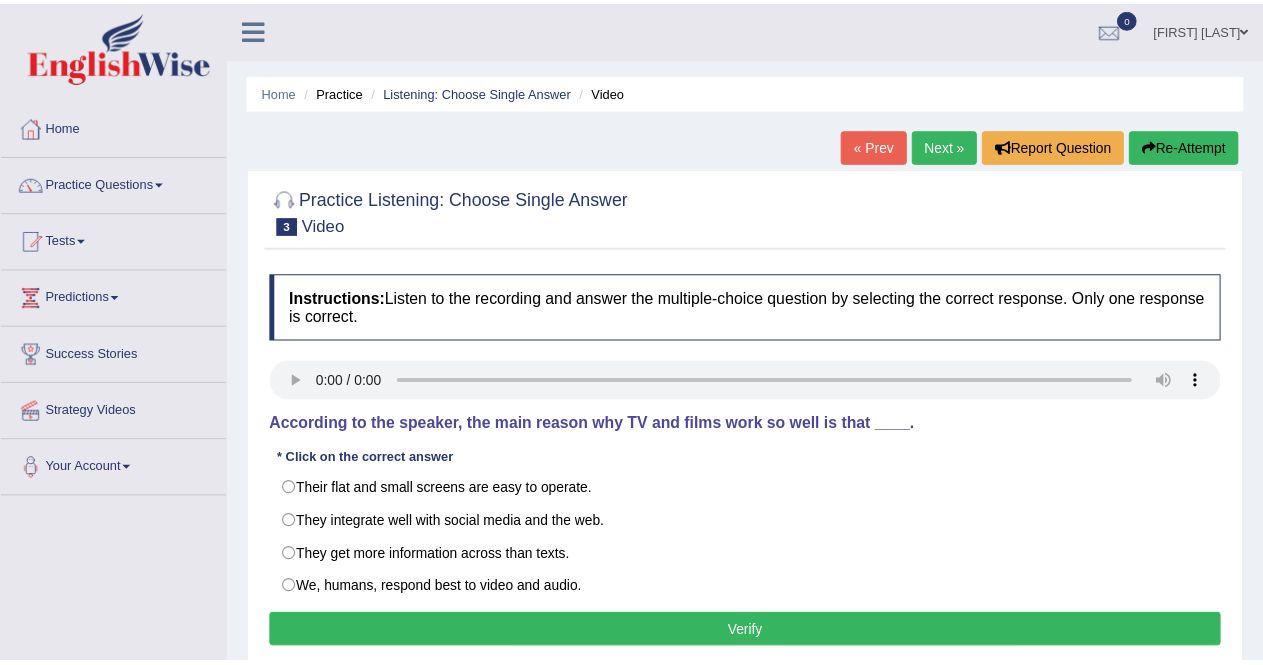 scroll, scrollTop: 0, scrollLeft: 0, axis: both 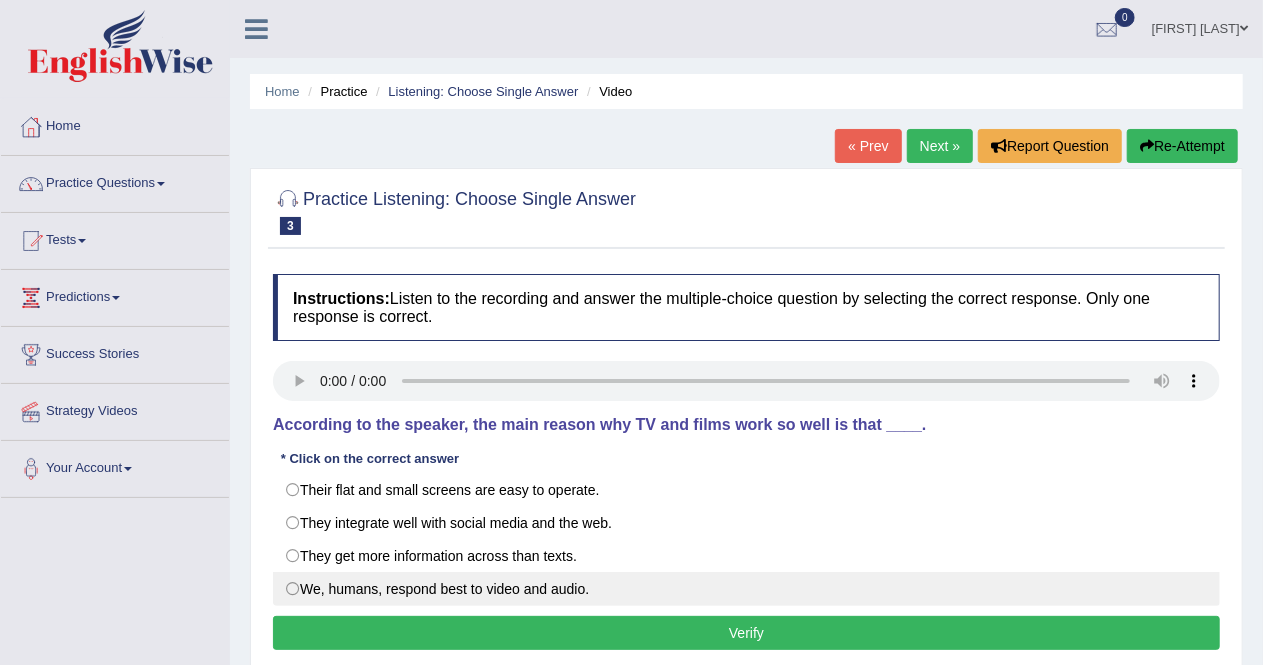click on "We, humans, respond best to video and audio." at bounding box center (746, 589) 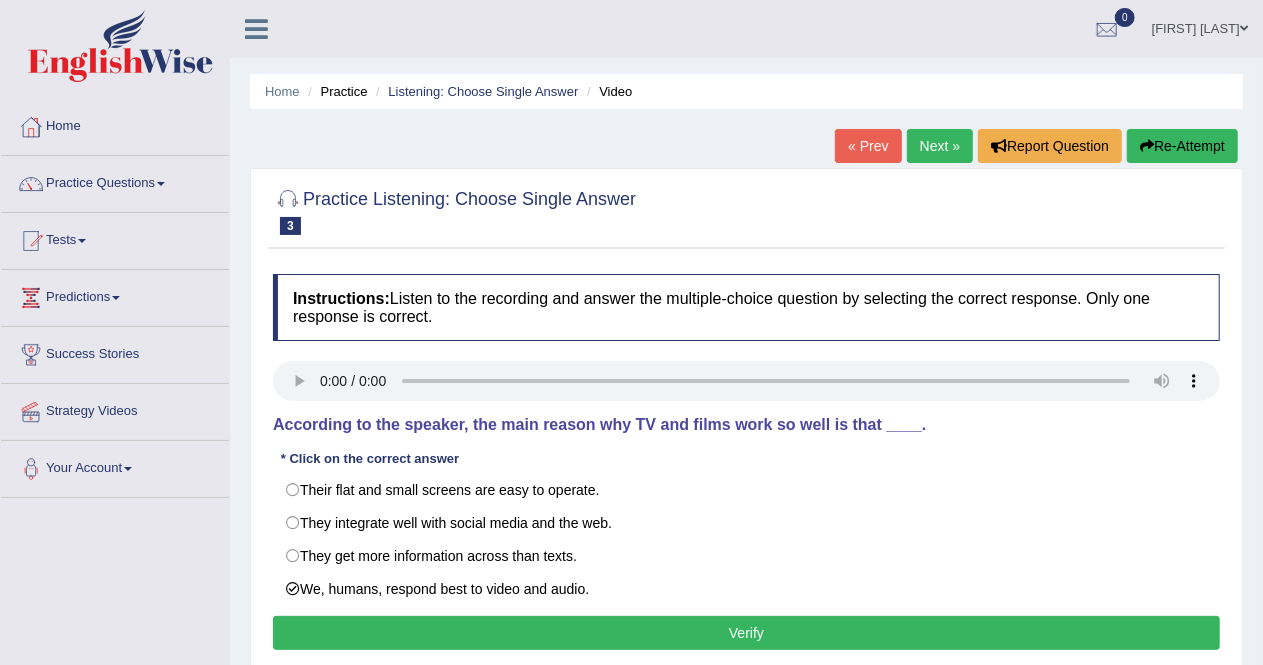 click on "Verify" at bounding box center (746, 633) 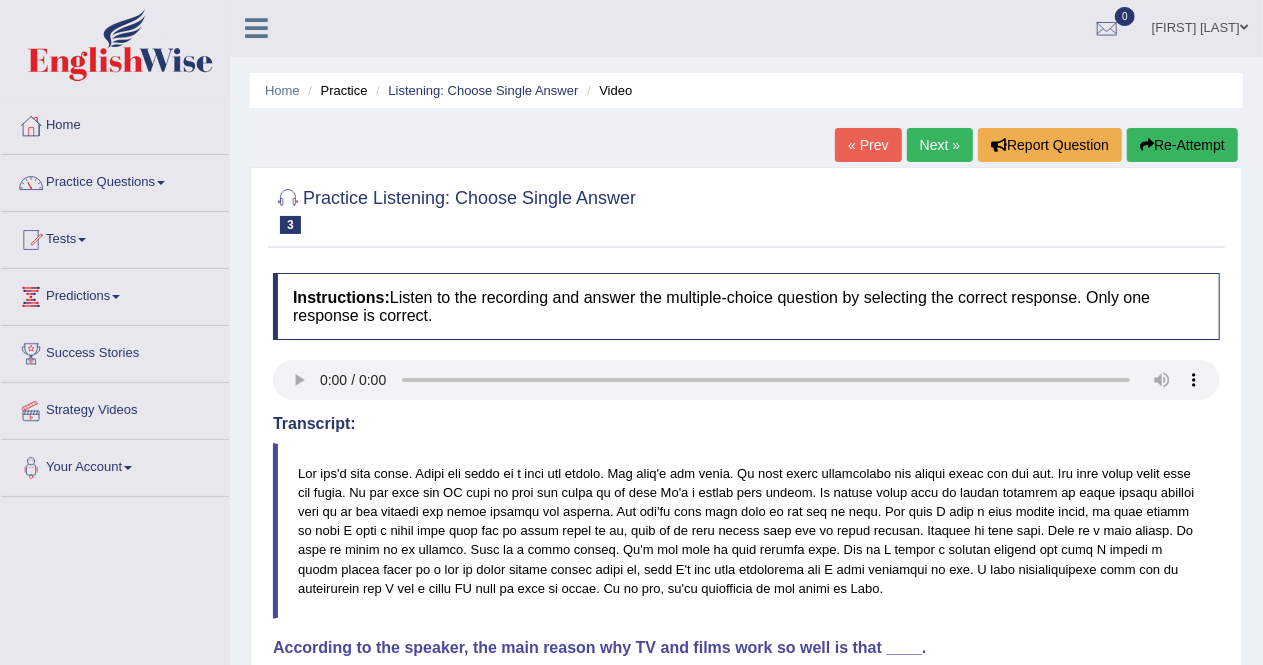 scroll, scrollTop: 0, scrollLeft: 0, axis: both 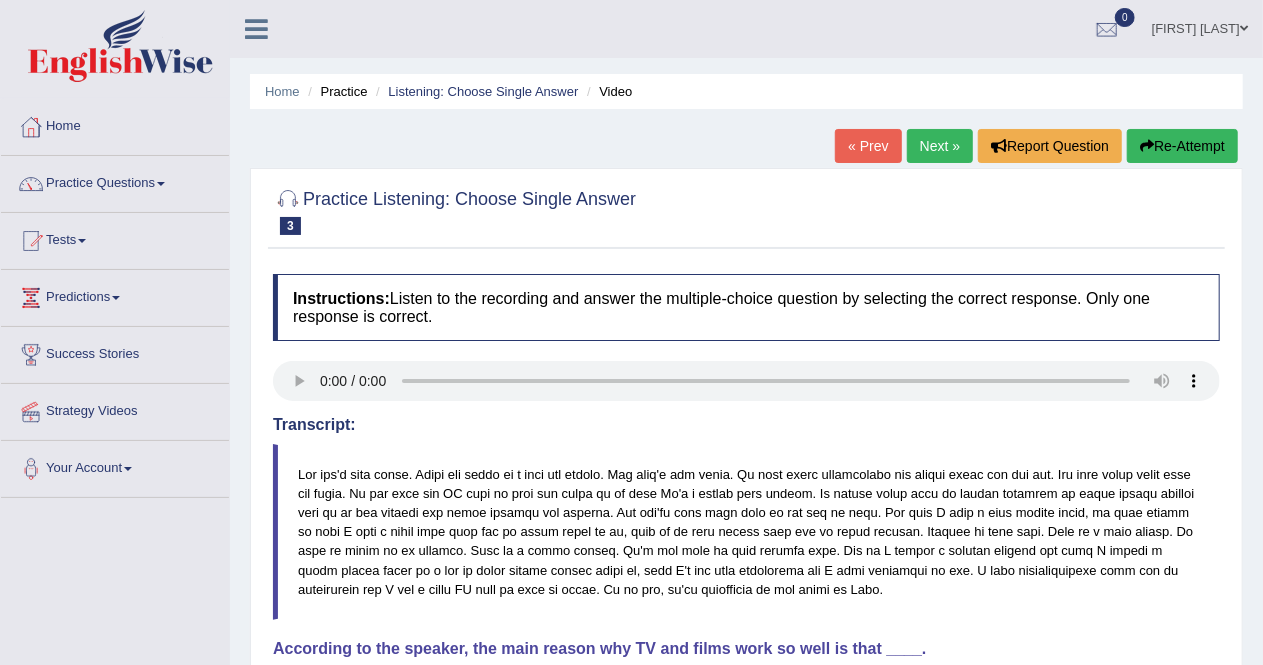 click on "Next »" at bounding box center (940, 146) 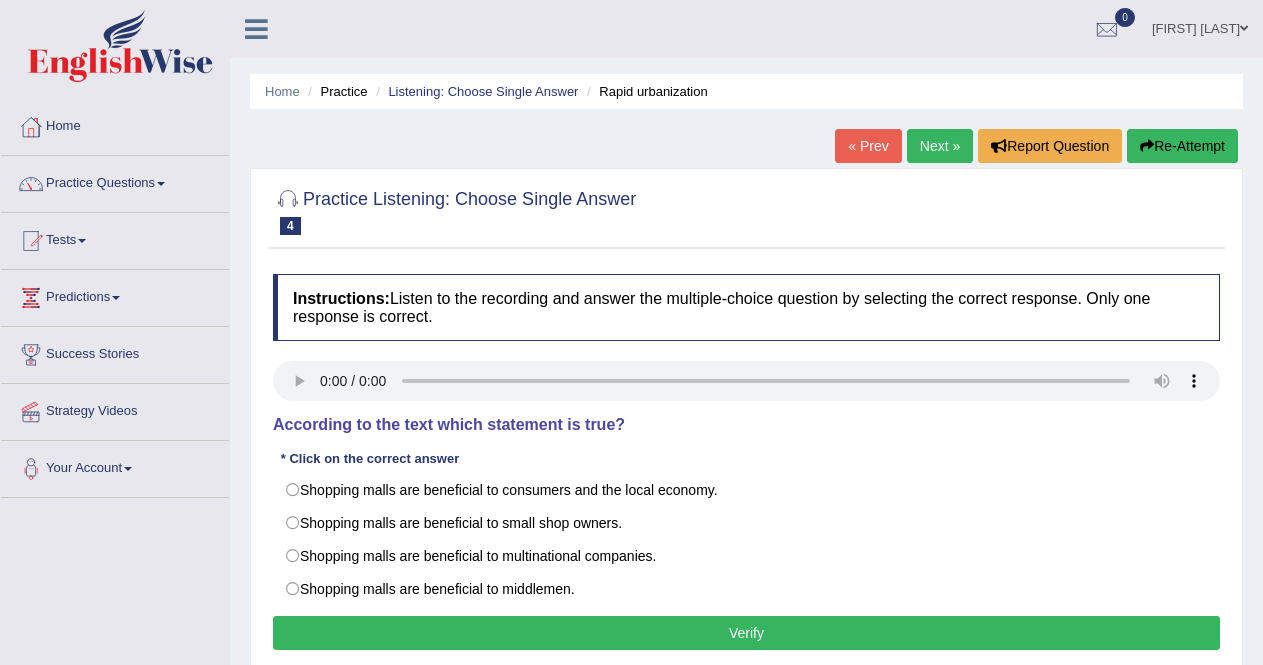 scroll, scrollTop: 0, scrollLeft: 0, axis: both 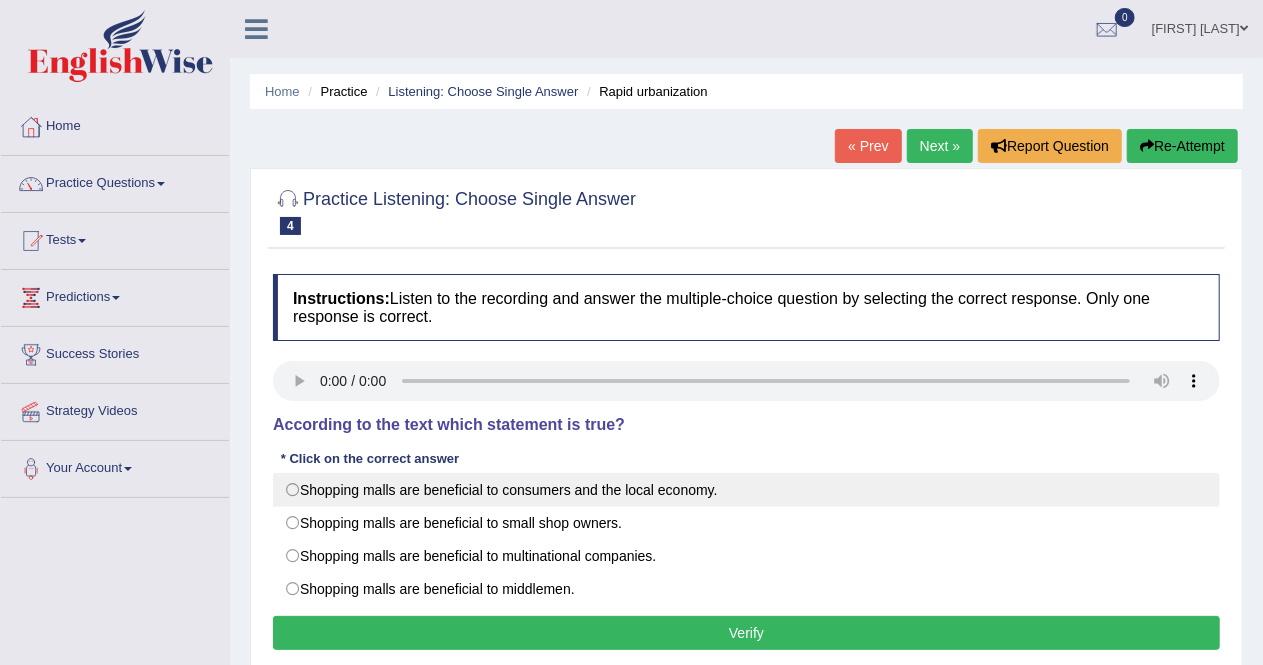 click on "Shopping malls are beneficial to consumers and the local economy." at bounding box center (746, 490) 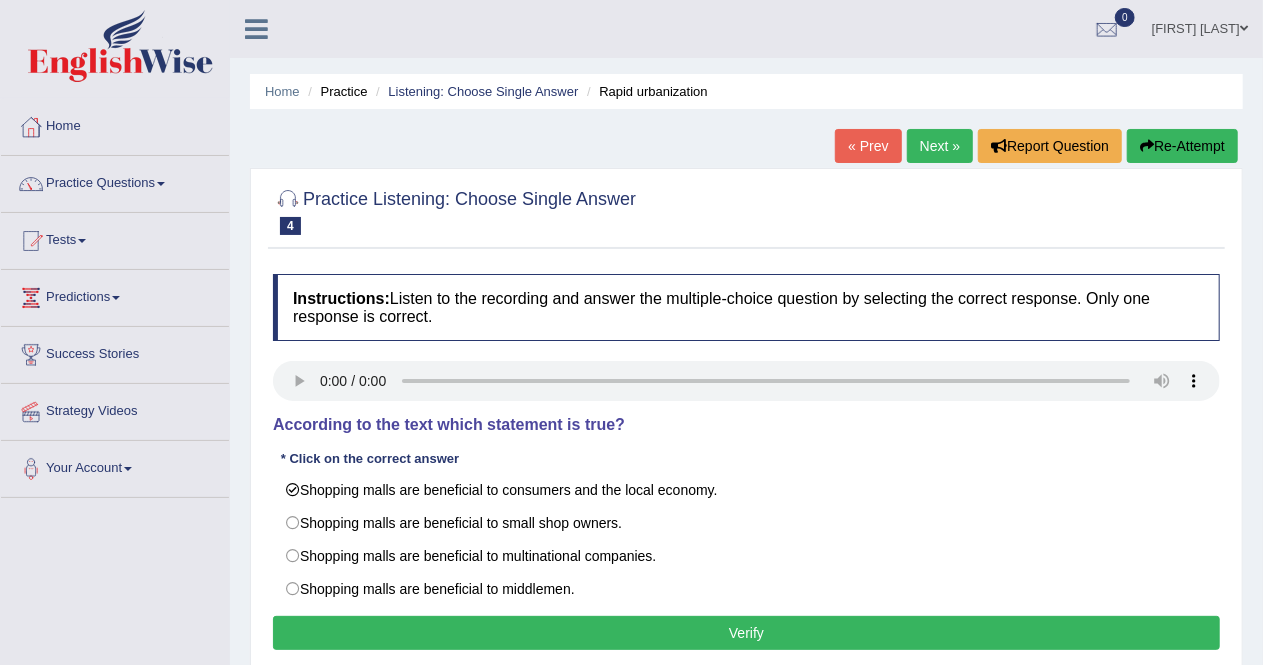 click on "Verify" at bounding box center [746, 633] 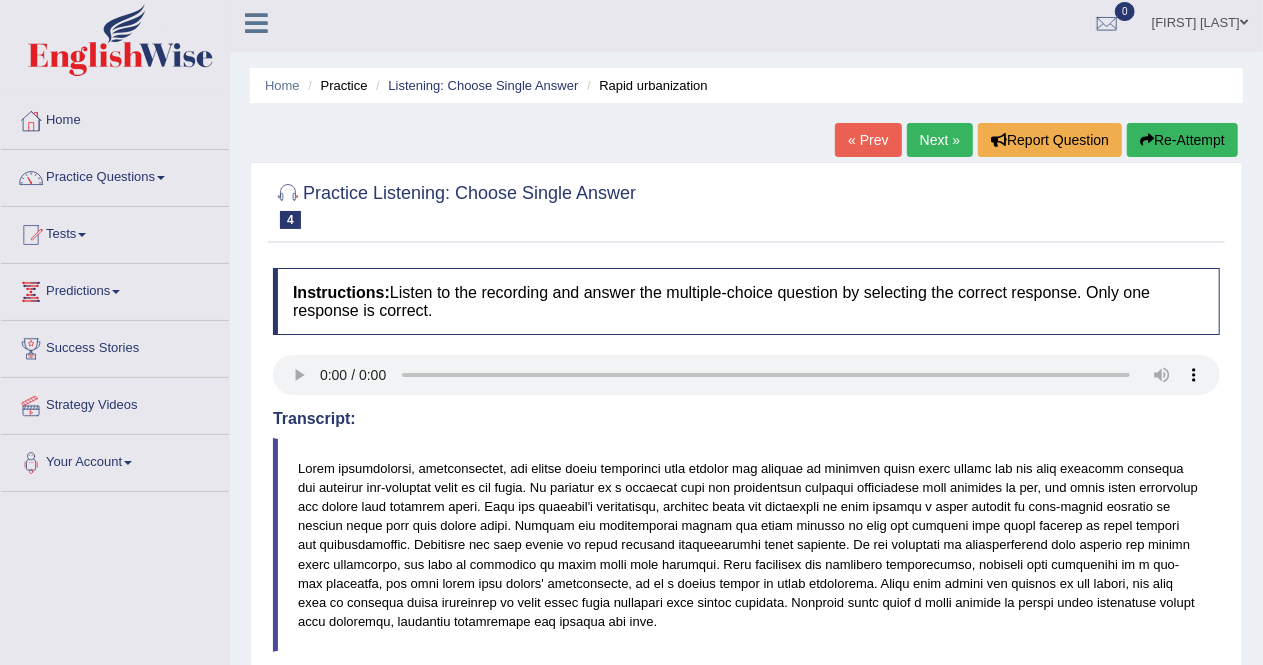 scroll, scrollTop: 0, scrollLeft: 0, axis: both 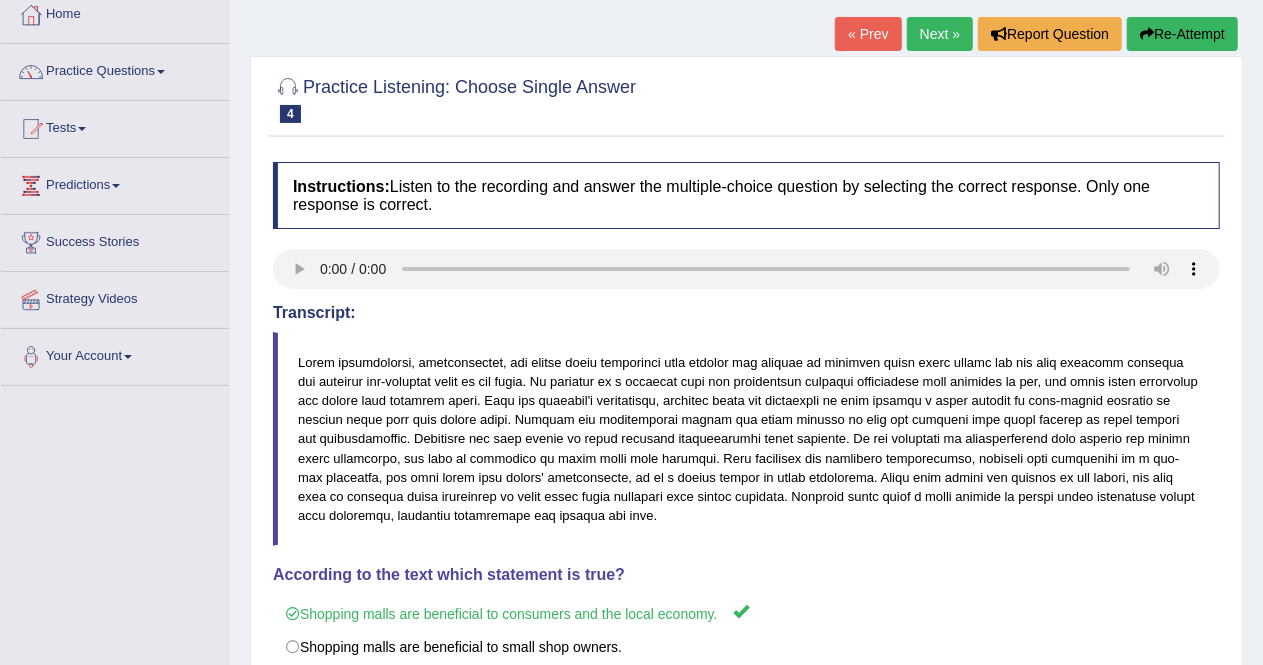drag, startPoint x: 715, startPoint y: 489, endPoint x: 806, endPoint y: 499, distance: 91.5478 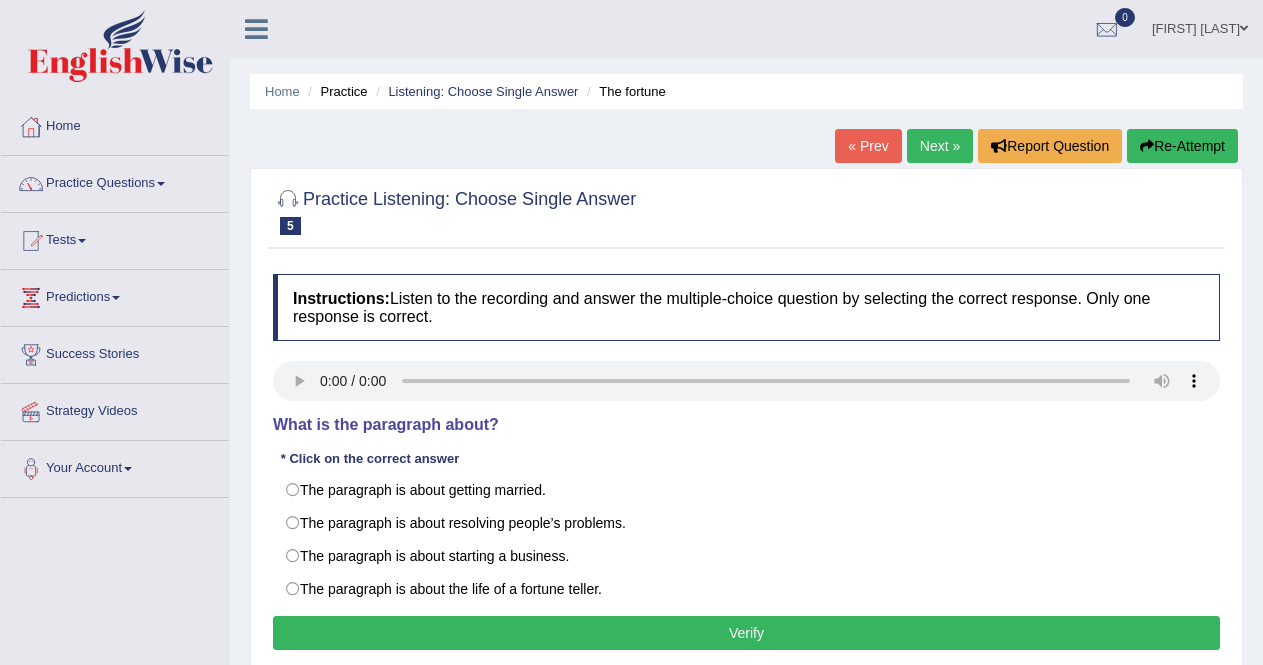 scroll, scrollTop: 0, scrollLeft: 0, axis: both 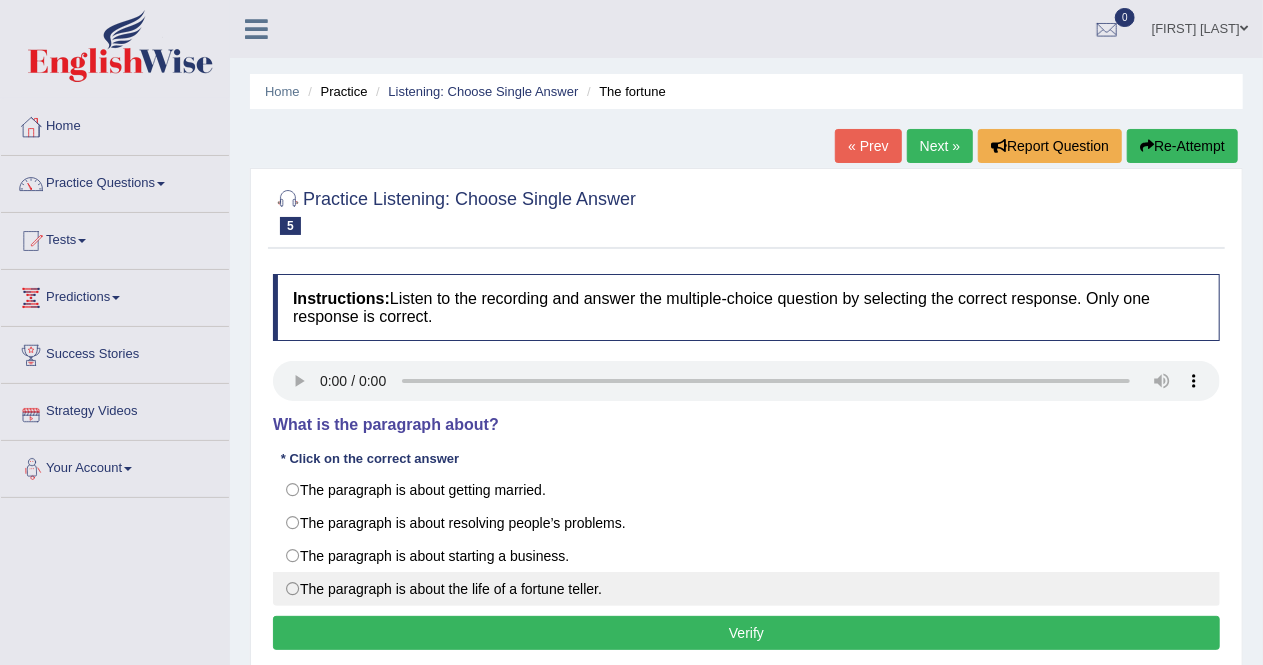 click on "The paragraph is about the life of a fortune teller." at bounding box center [746, 589] 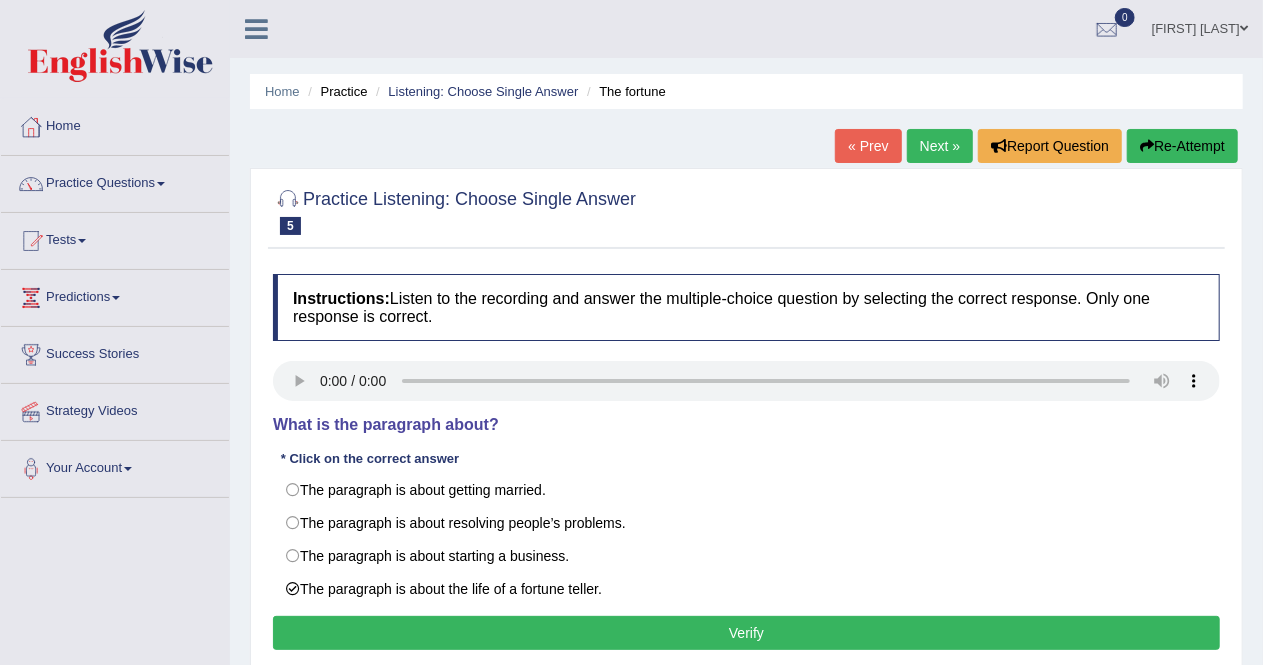 click on "Verify" at bounding box center [746, 633] 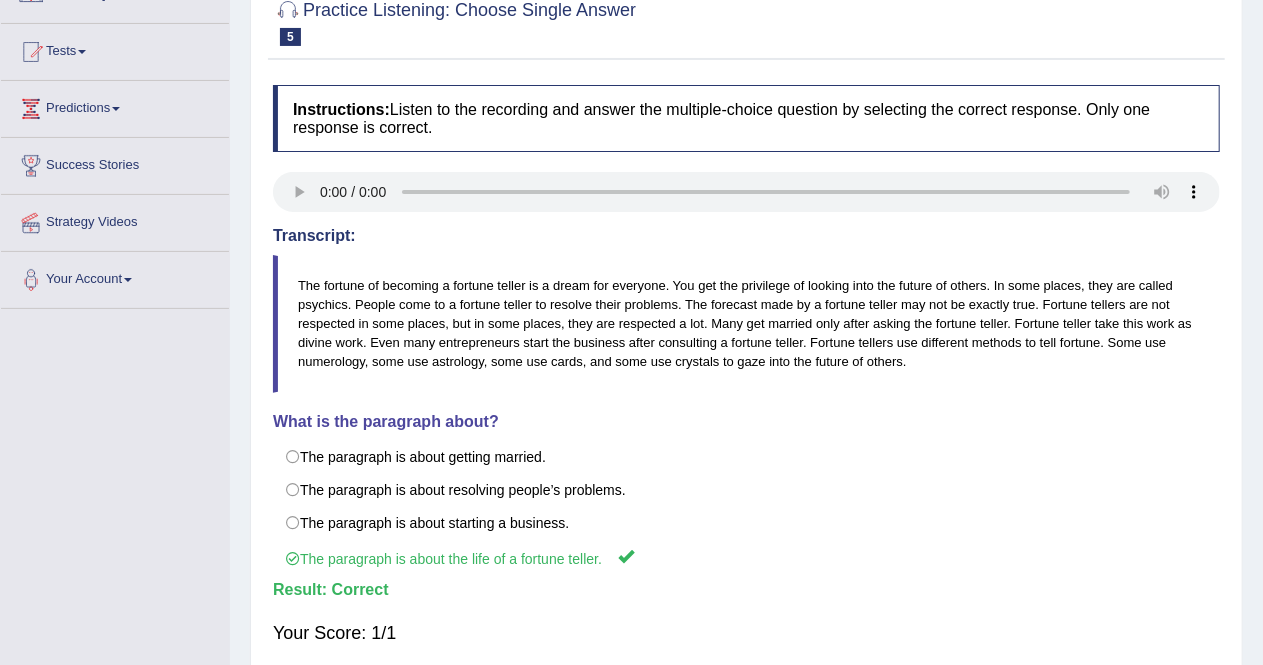 scroll, scrollTop: 0, scrollLeft: 0, axis: both 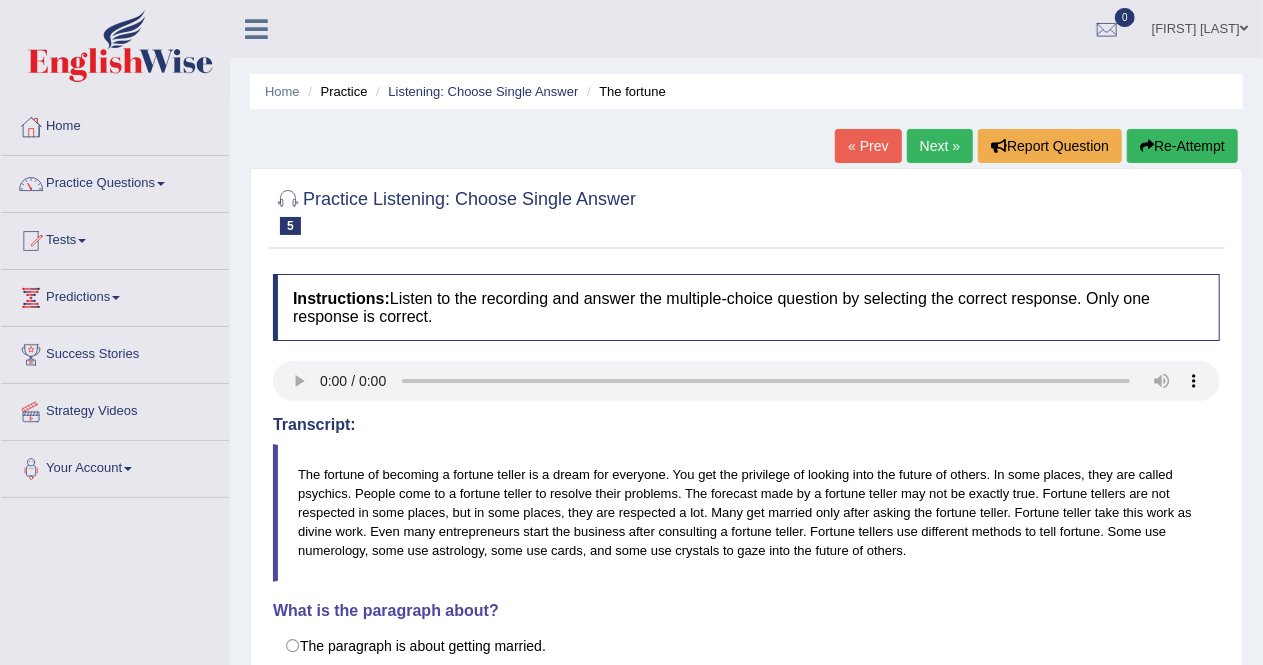 click on "Next »" at bounding box center (940, 146) 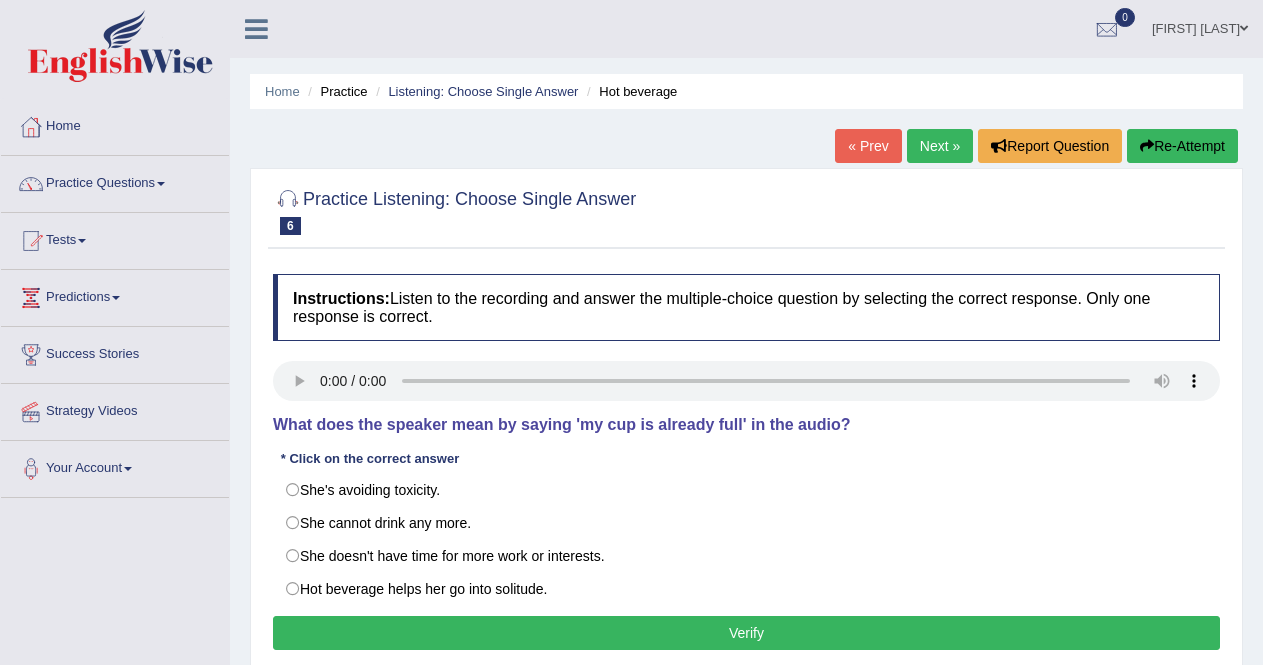 scroll, scrollTop: 0, scrollLeft: 0, axis: both 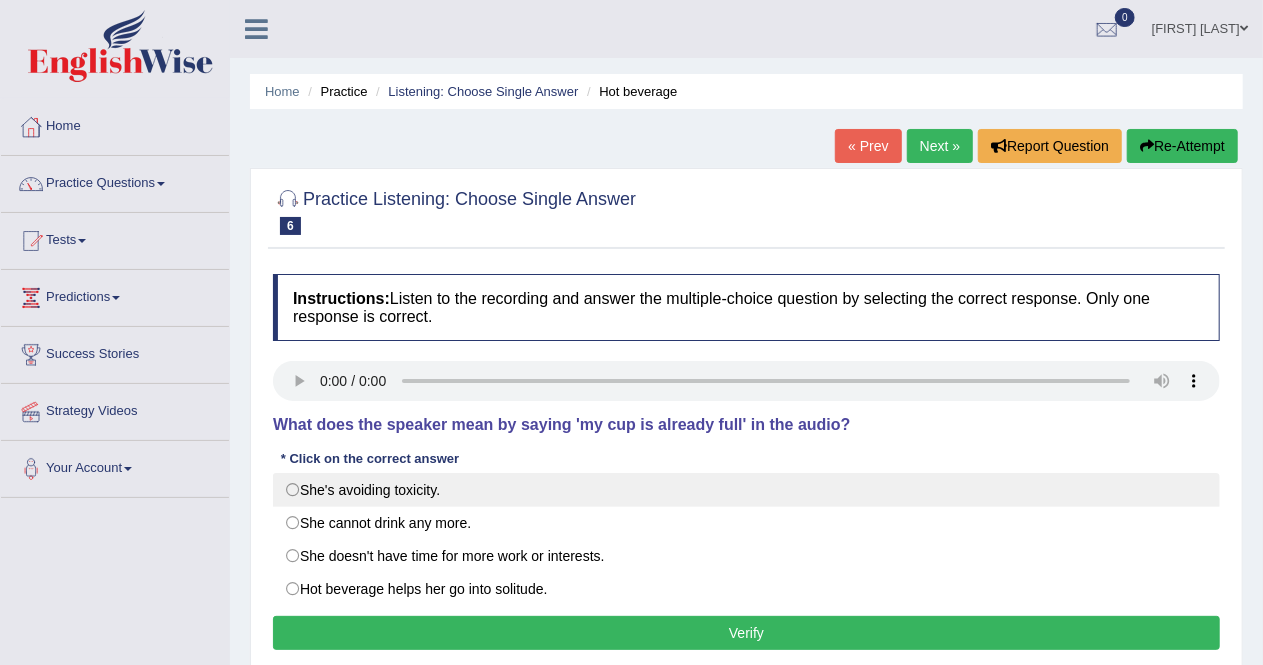 click on "She's avoiding toxicity." at bounding box center [746, 490] 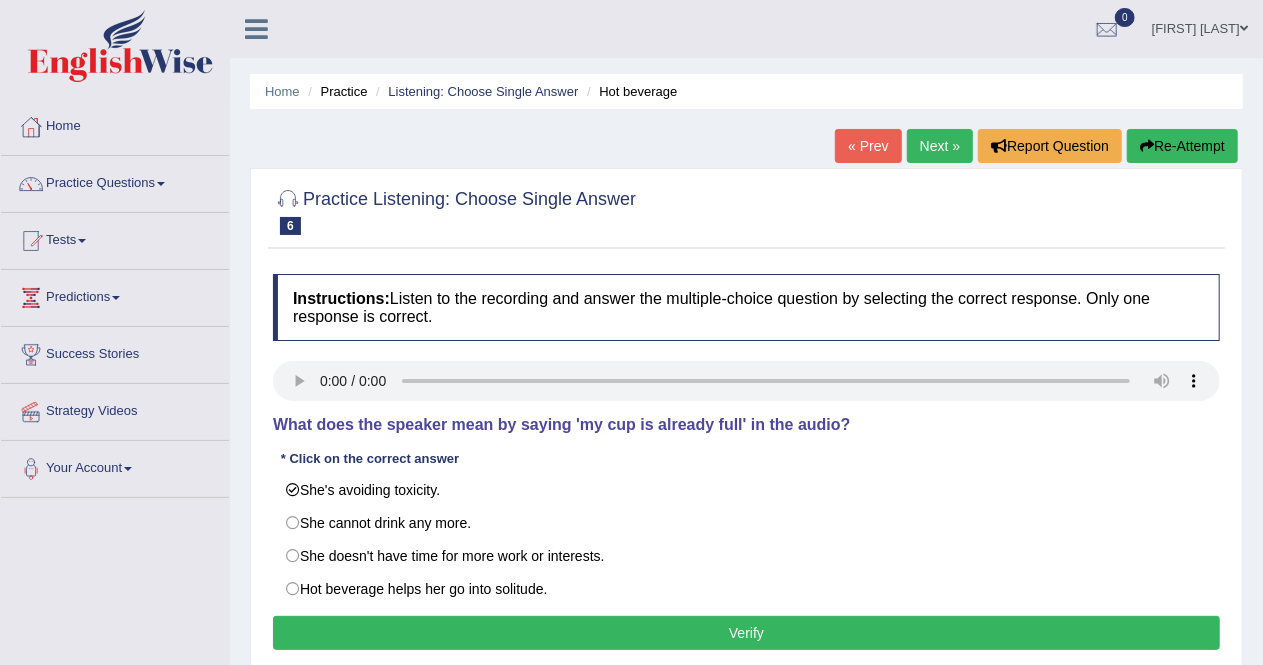 click on "Verify" at bounding box center [746, 633] 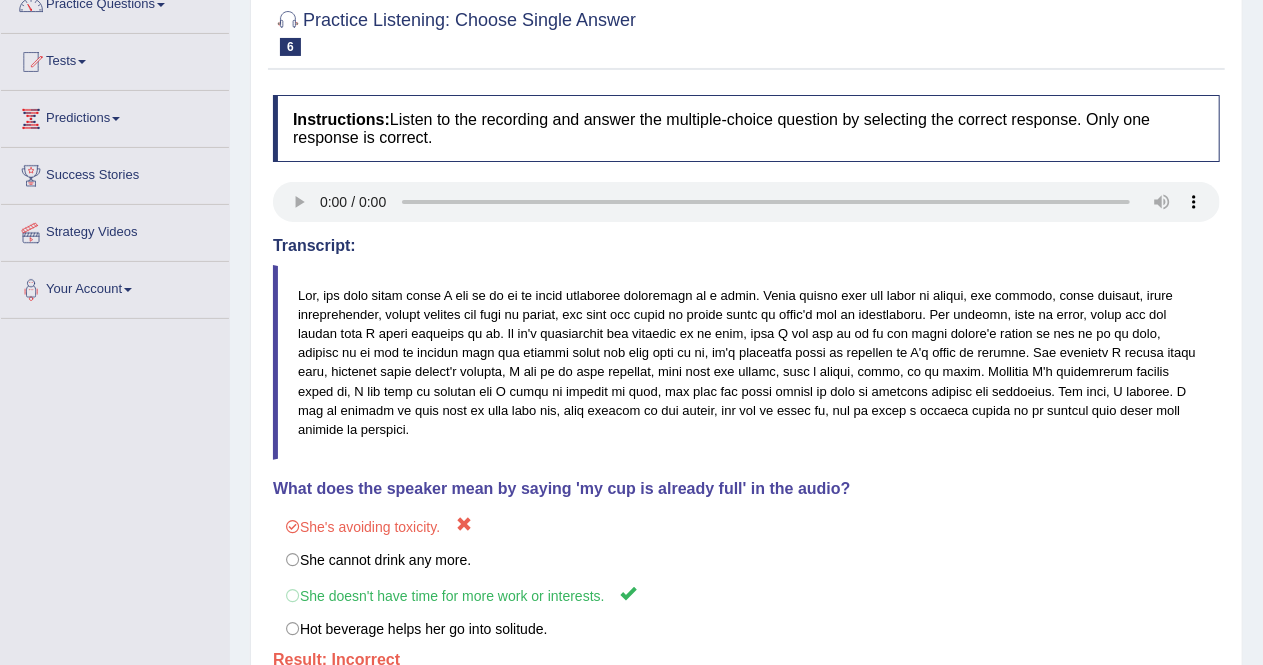 scroll, scrollTop: 256, scrollLeft: 0, axis: vertical 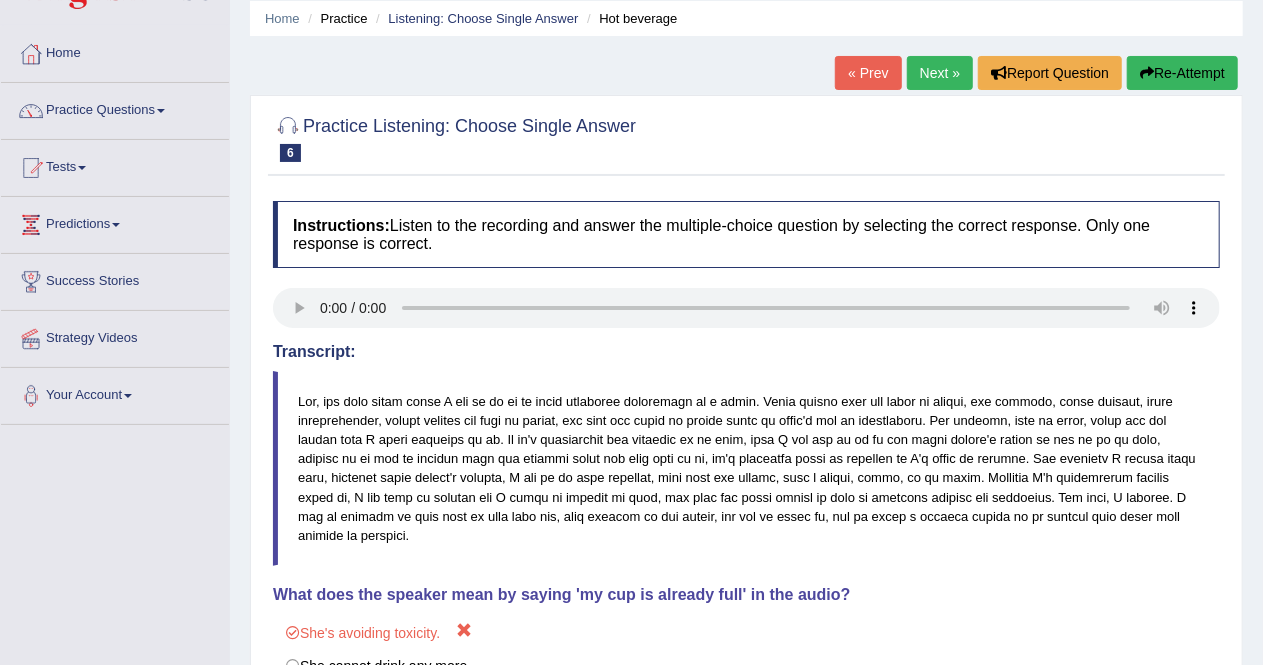 click on "Next »" at bounding box center [940, 73] 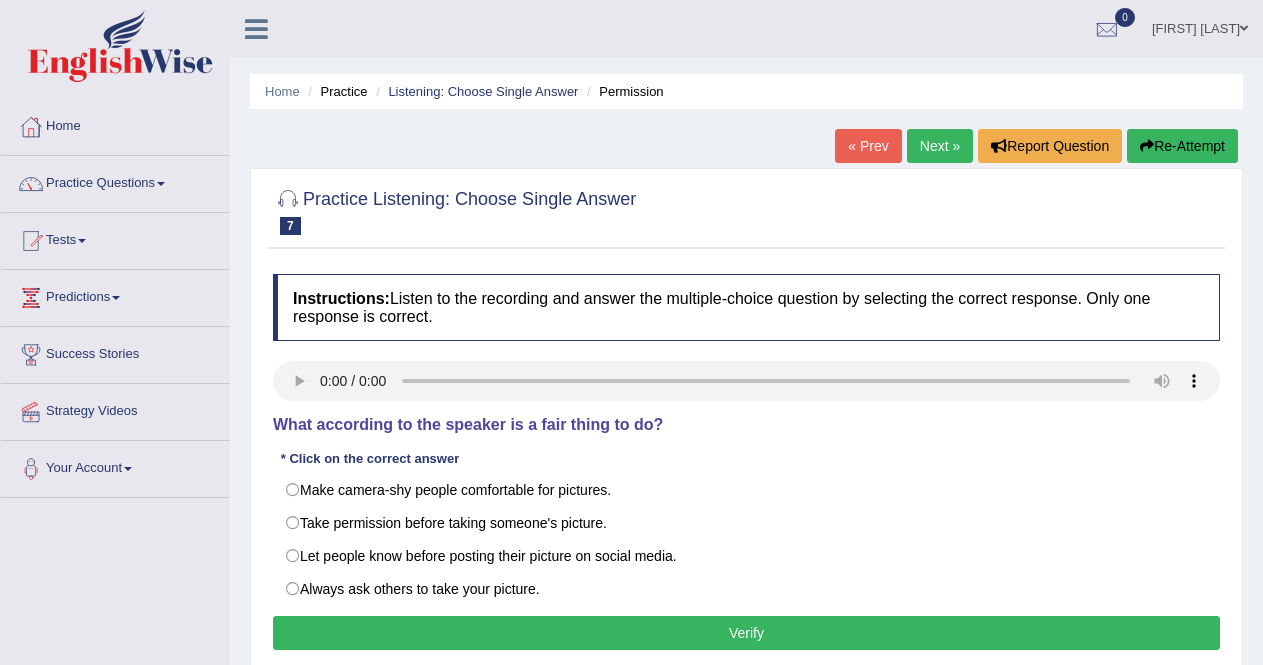scroll, scrollTop: 0, scrollLeft: 0, axis: both 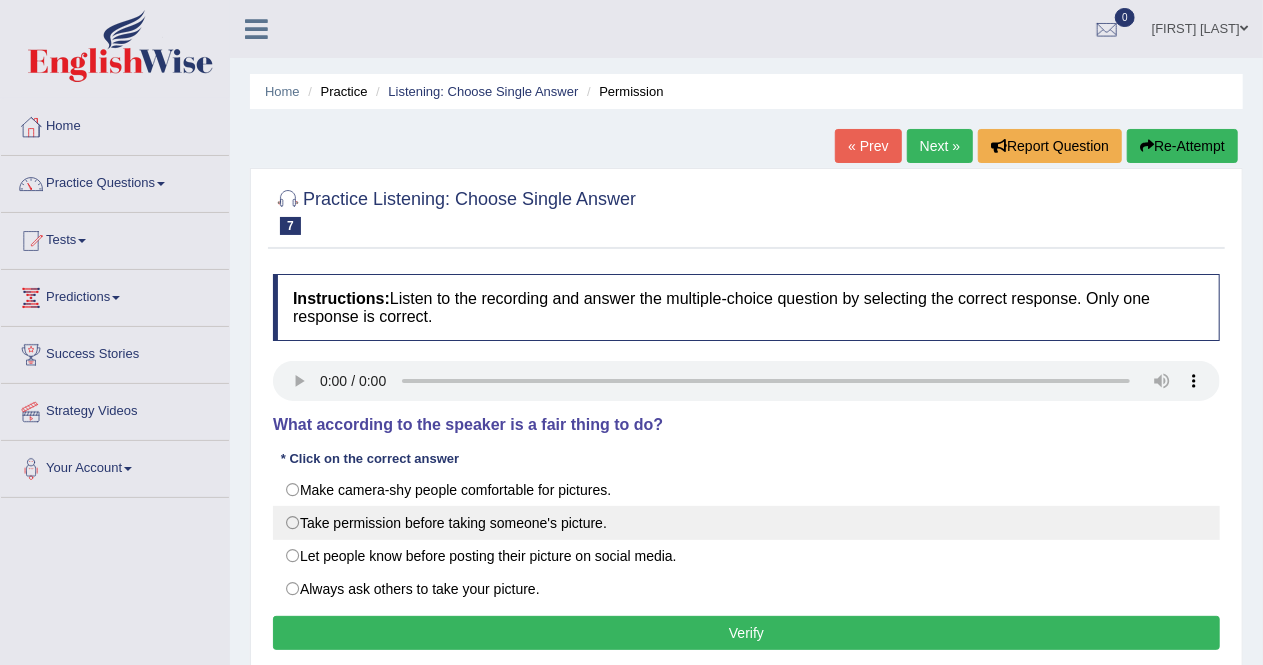 click on "Take permission before taking someone's picture." at bounding box center [746, 523] 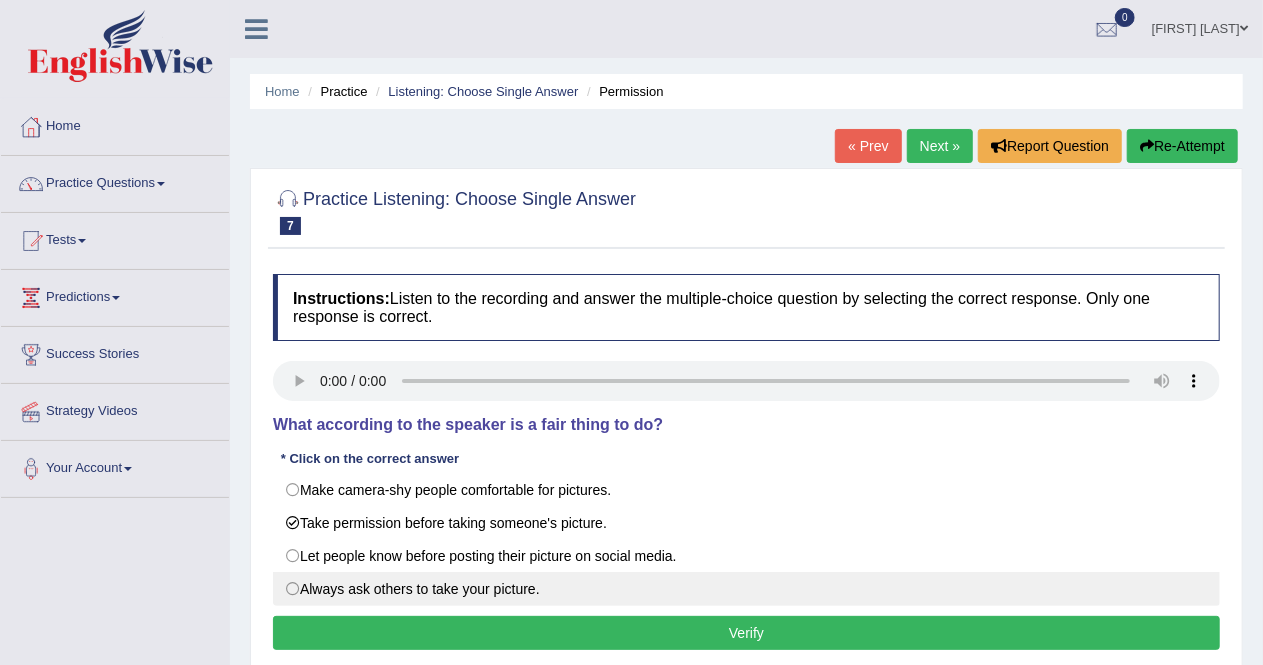 click on "Always ask others to take your picture." at bounding box center [746, 589] 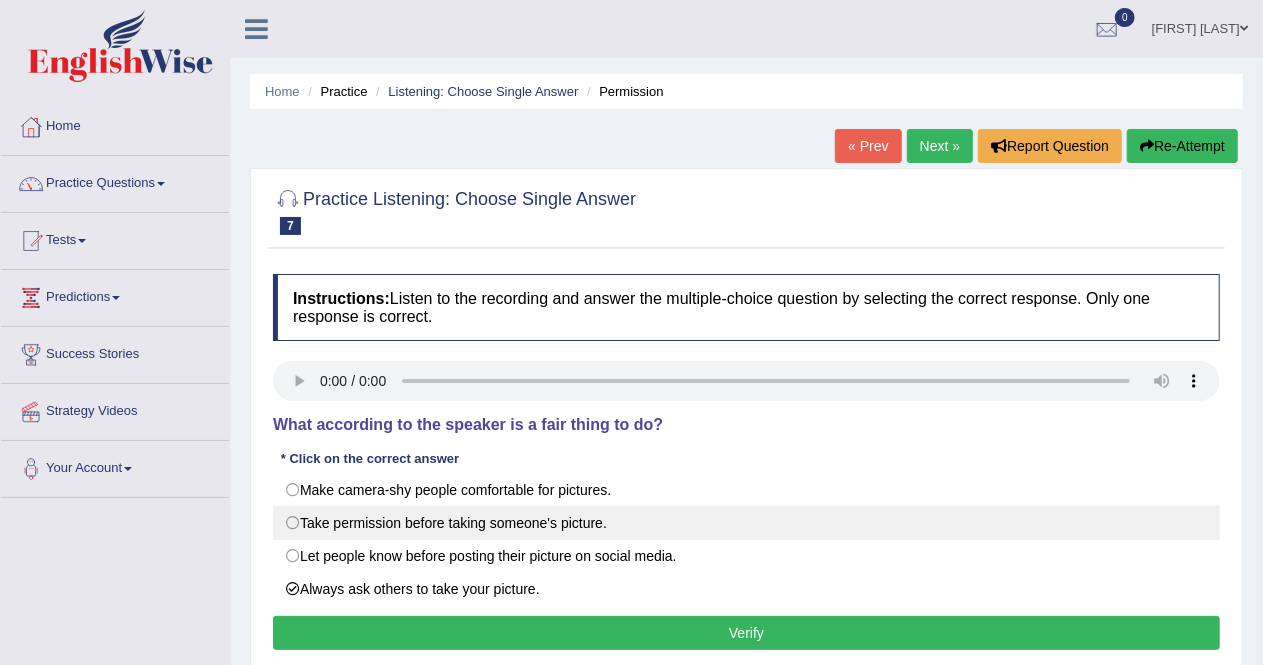 click on "Take permission before taking someone's picture." at bounding box center [746, 523] 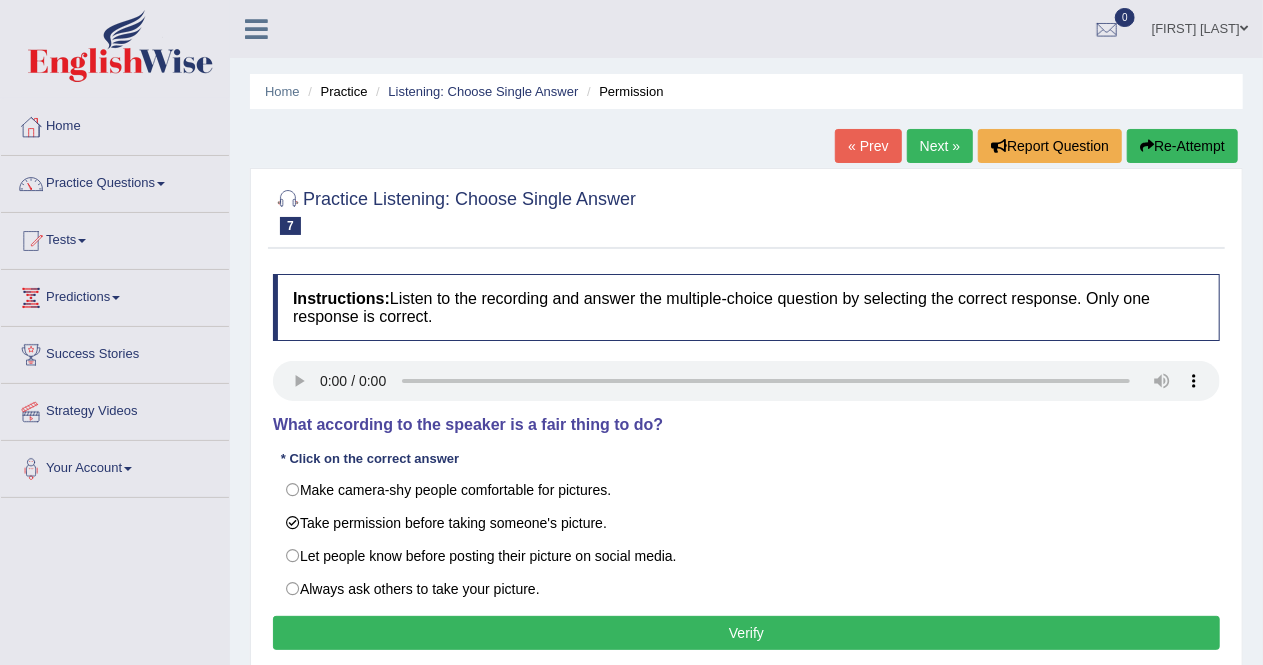 click on "Verify" at bounding box center [746, 633] 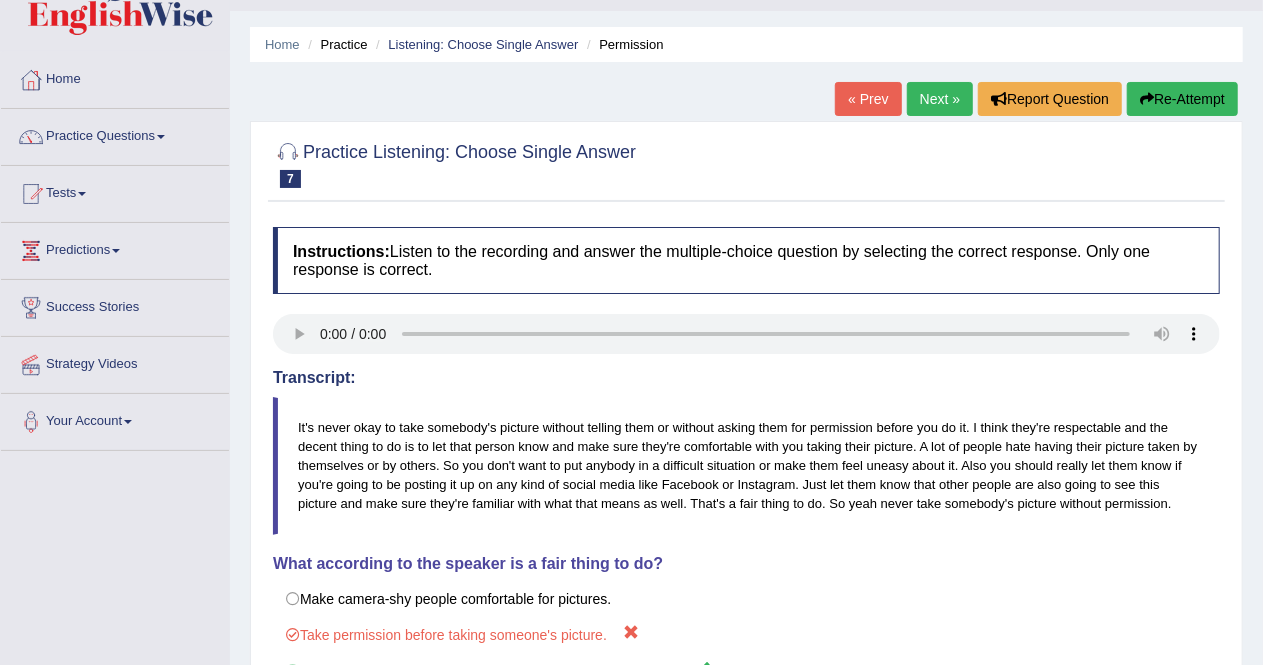 scroll, scrollTop: 0, scrollLeft: 0, axis: both 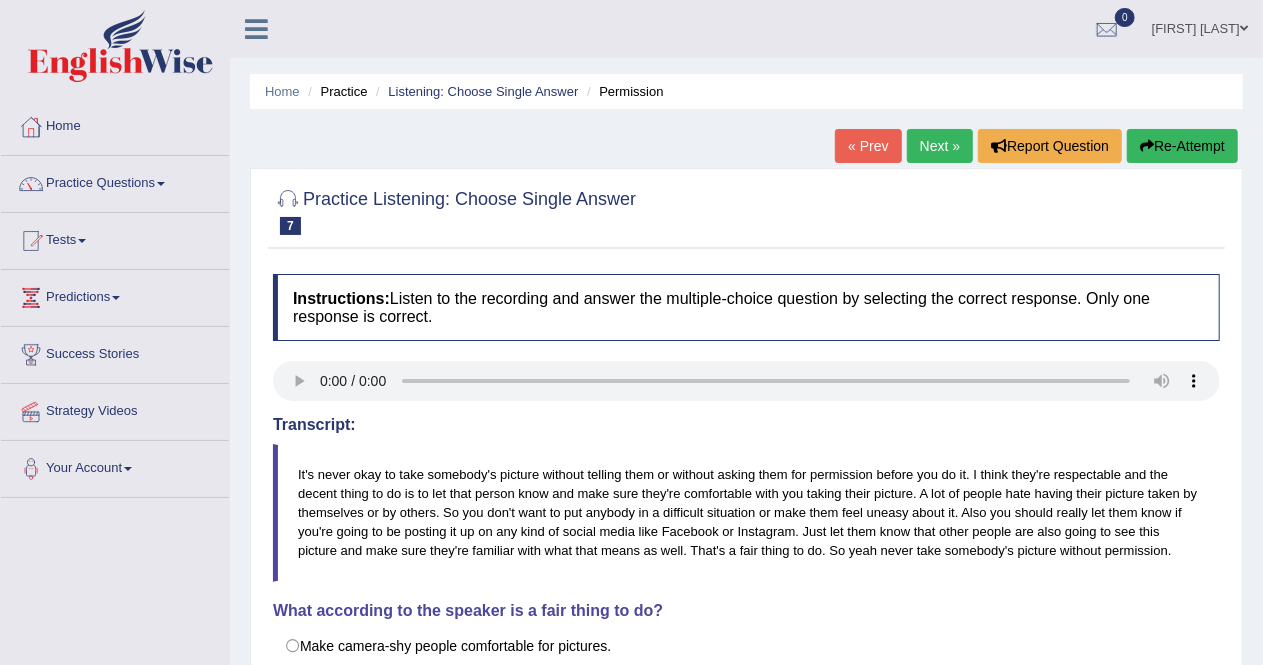 click on "Next »" at bounding box center [940, 146] 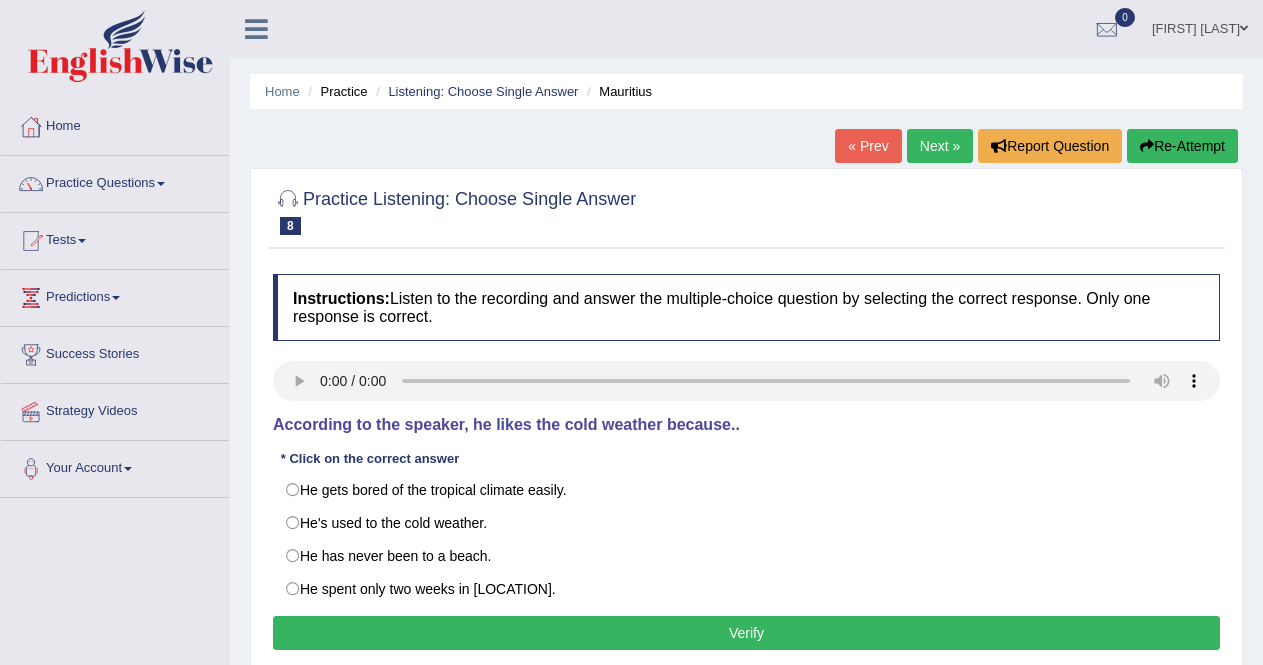scroll, scrollTop: 0, scrollLeft: 0, axis: both 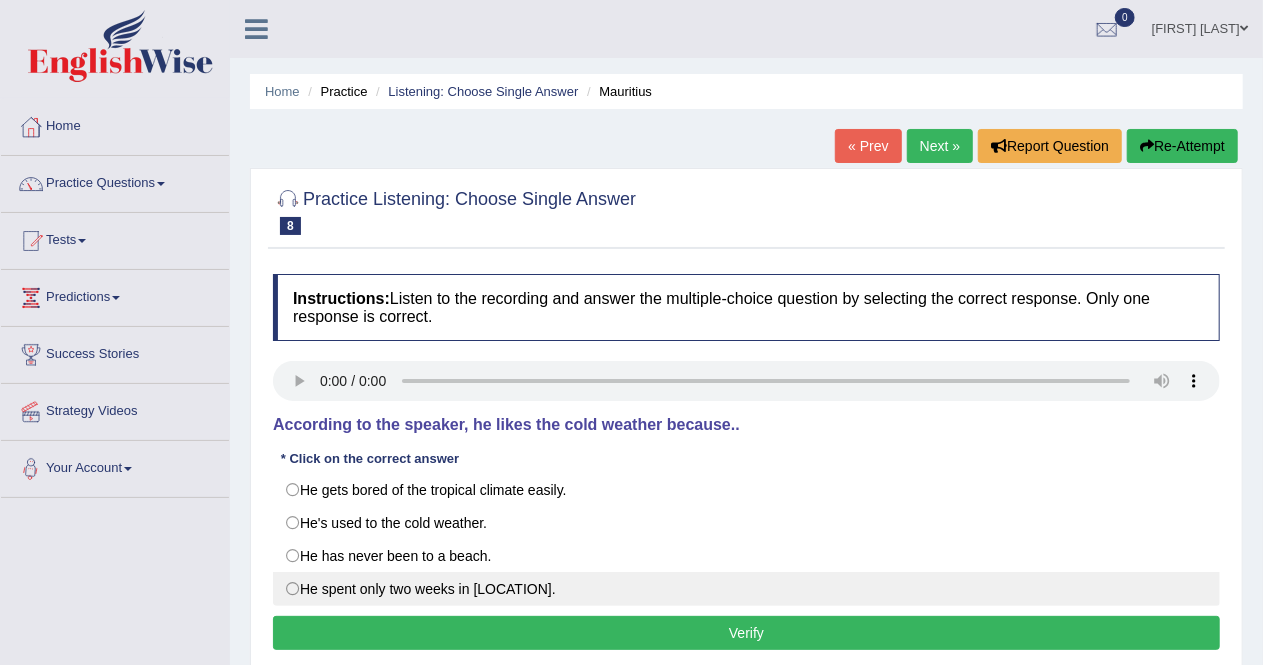 click on "He spent only two weeks in [LOCATION]." at bounding box center (746, 589) 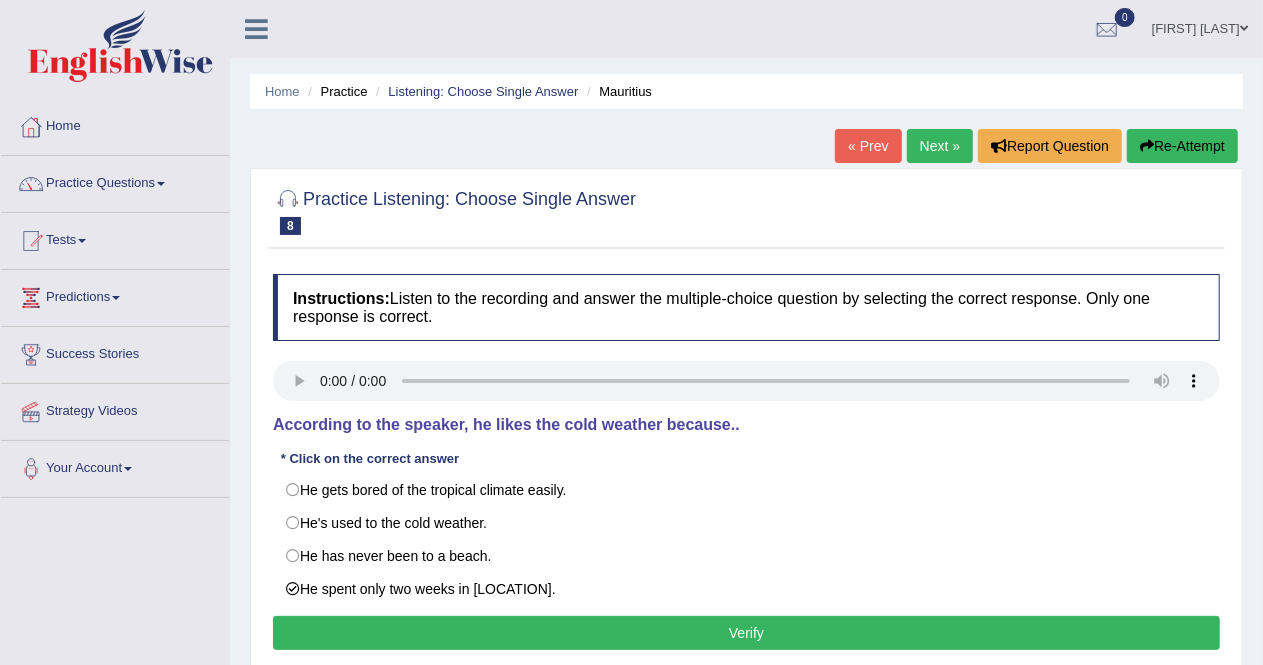 click on "Verify" at bounding box center [746, 633] 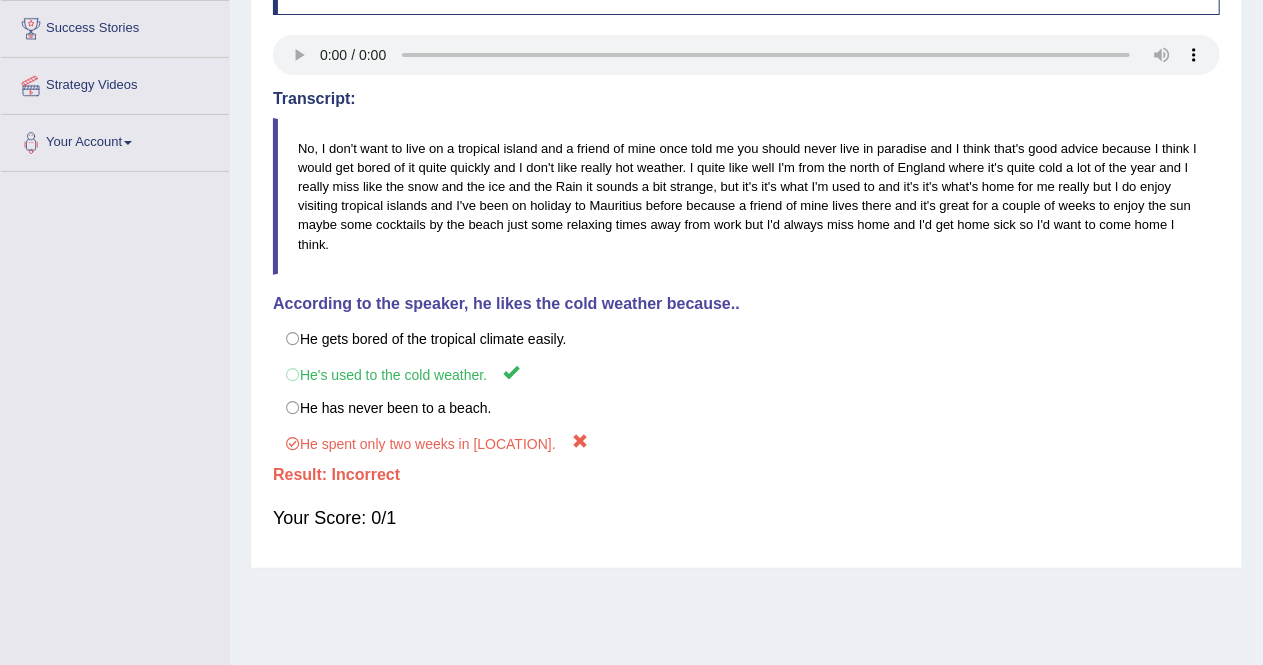 scroll, scrollTop: 367, scrollLeft: 0, axis: vertical 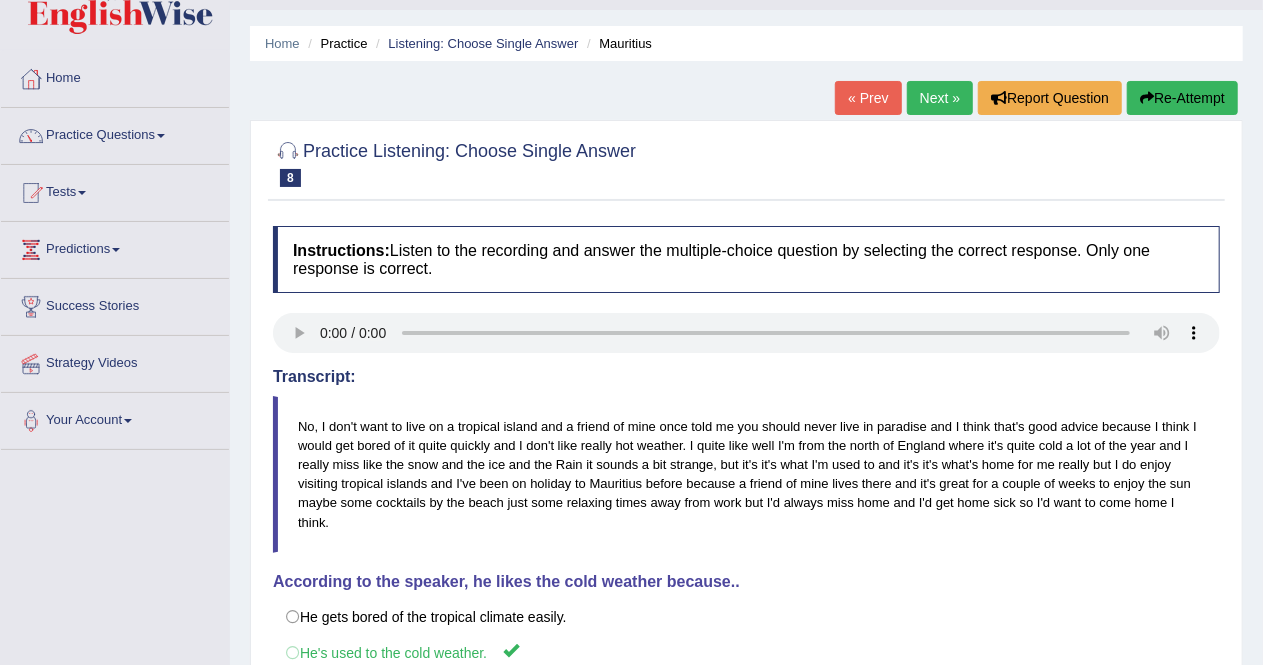 click on "Next »" at bounding box center [940, 98] 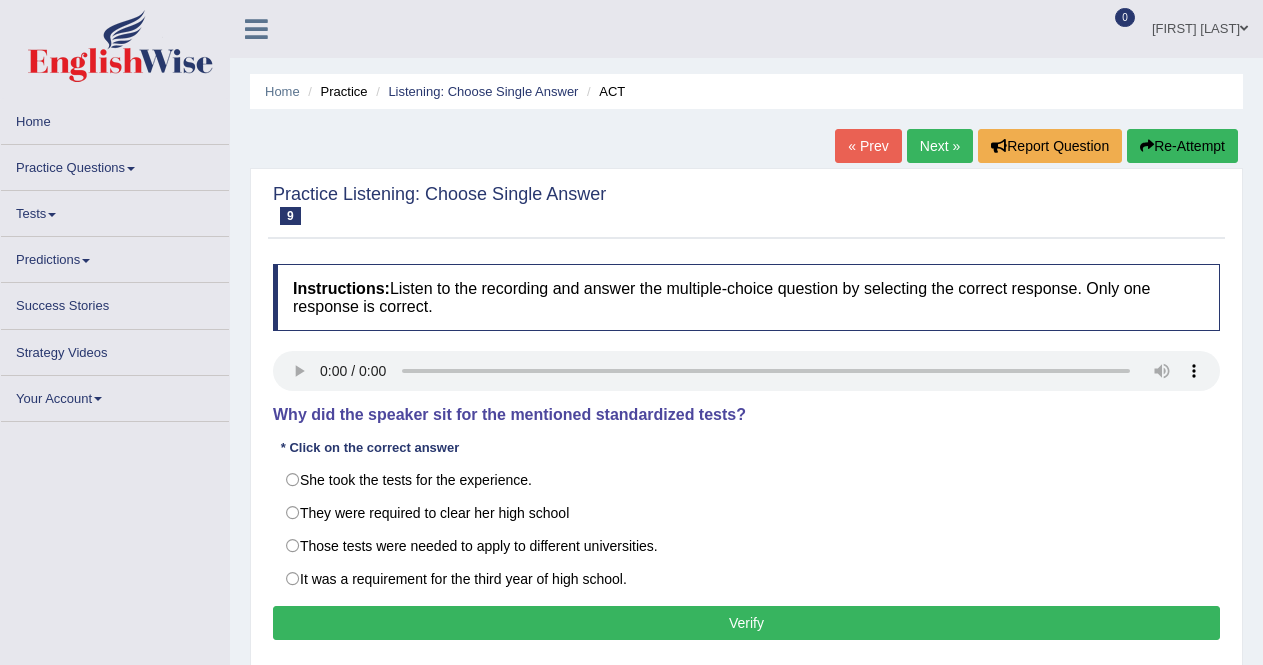 scroll, scrollTop: 0, scrollLeft: 0, axis: both 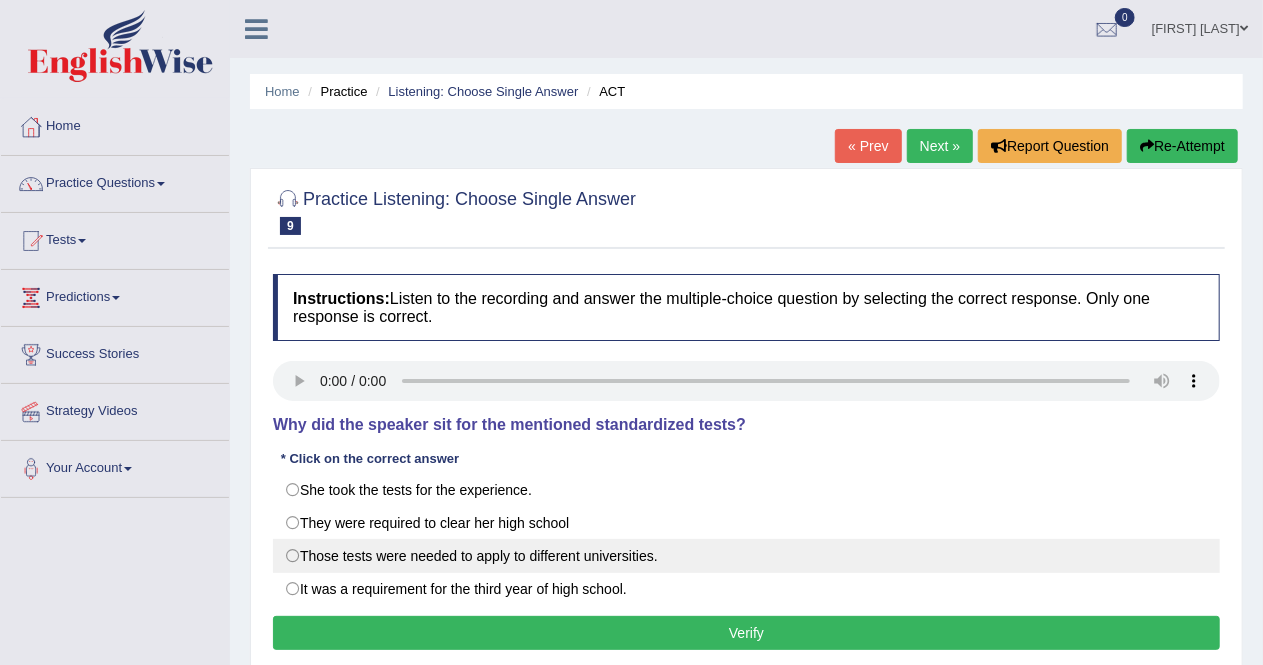 click on "Those tests were needed to apply to different universities." at bounding box center [746, 556] 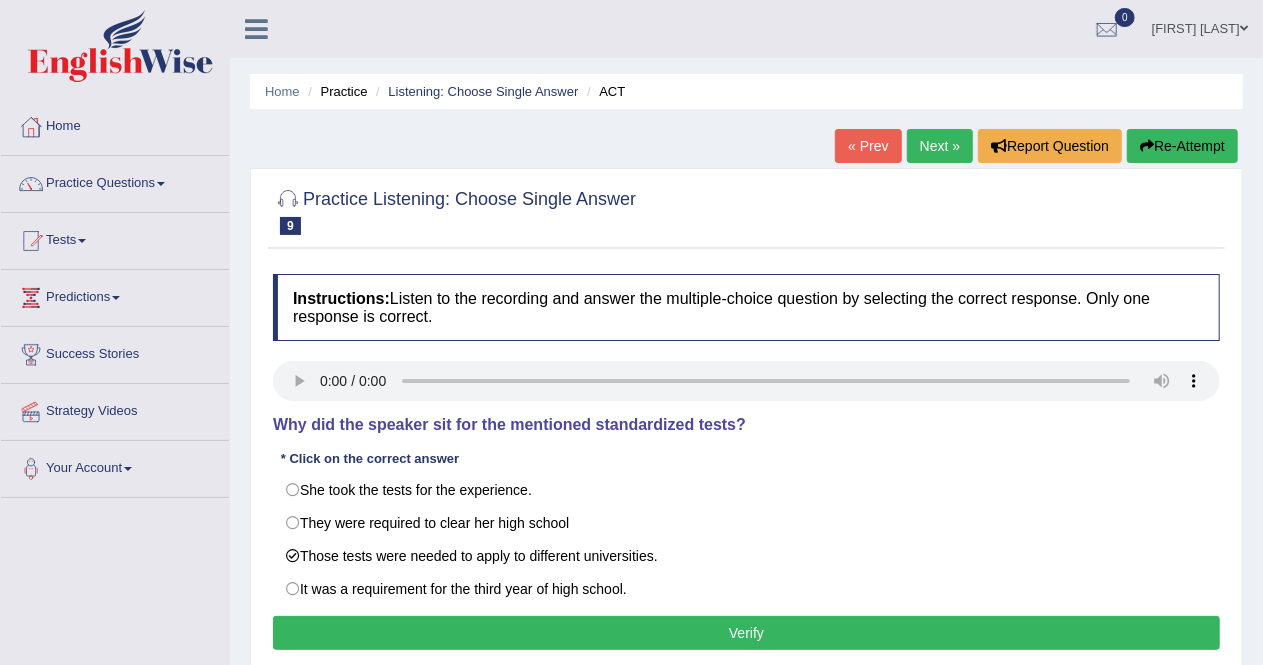 click on "Verify" at bounding box center (746, 633) 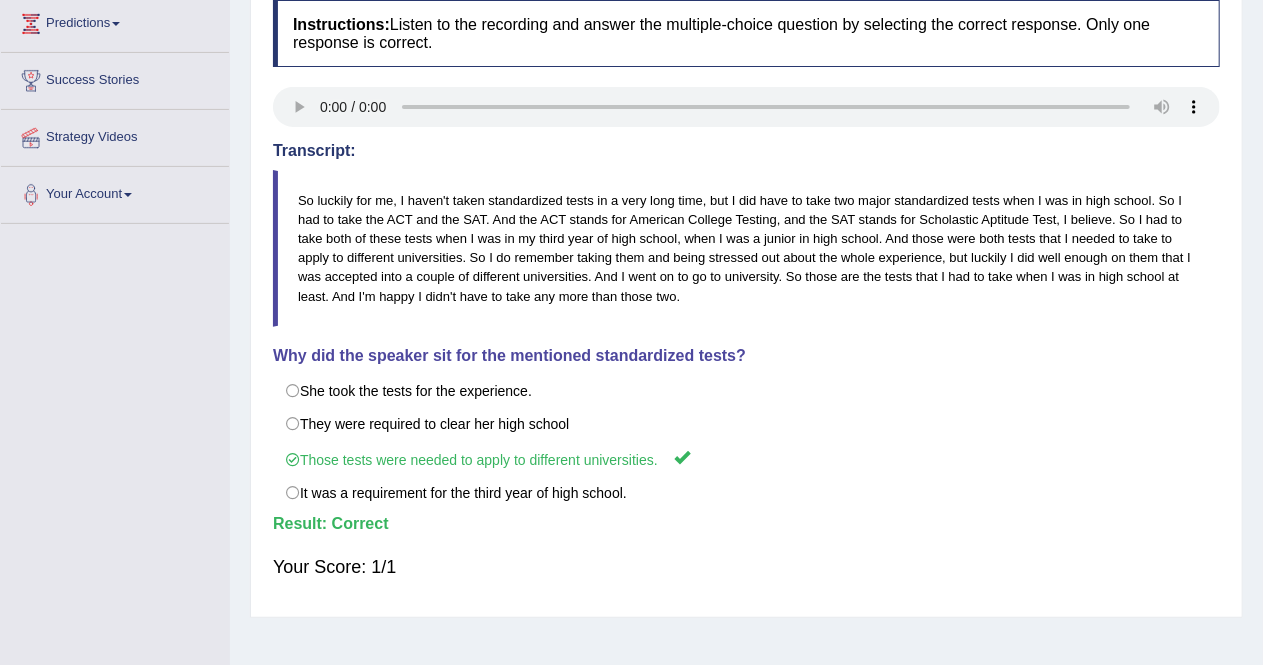 scroll, scrollTop: 276, scrollLeft: 0, axis: vertical 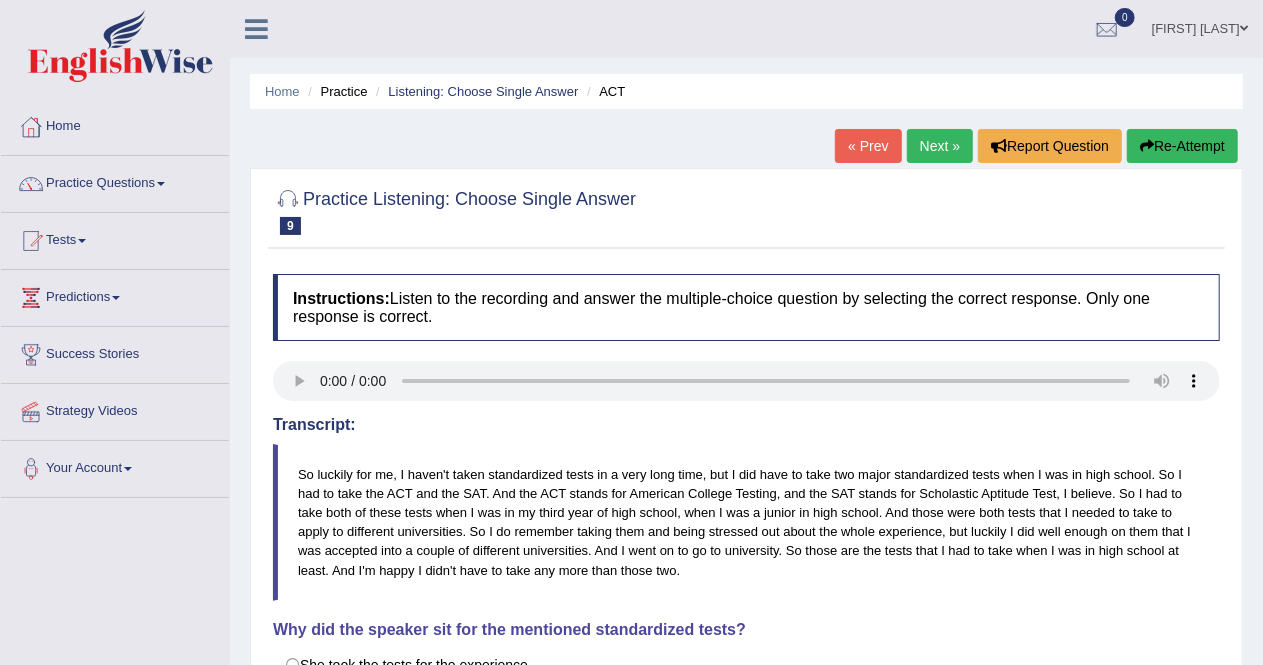 click on "Next »" at bounding box center (940, 146) 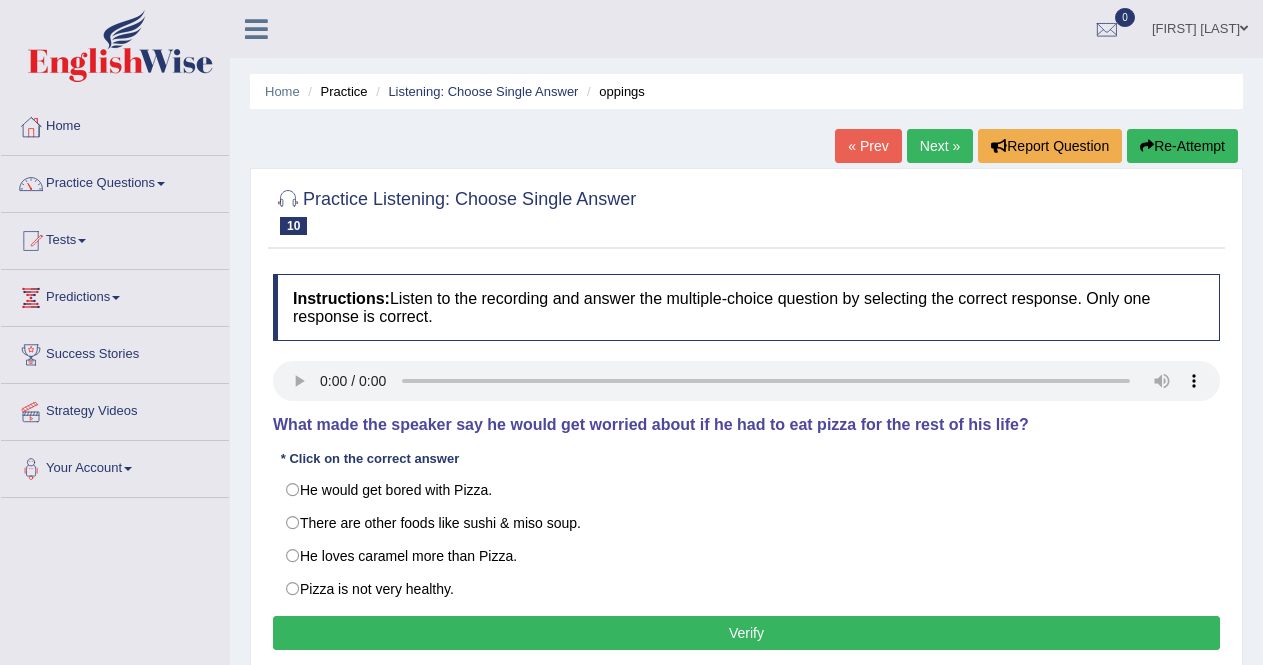 scroll, scrollTop: 0, scrollLeft: 0, axis: both 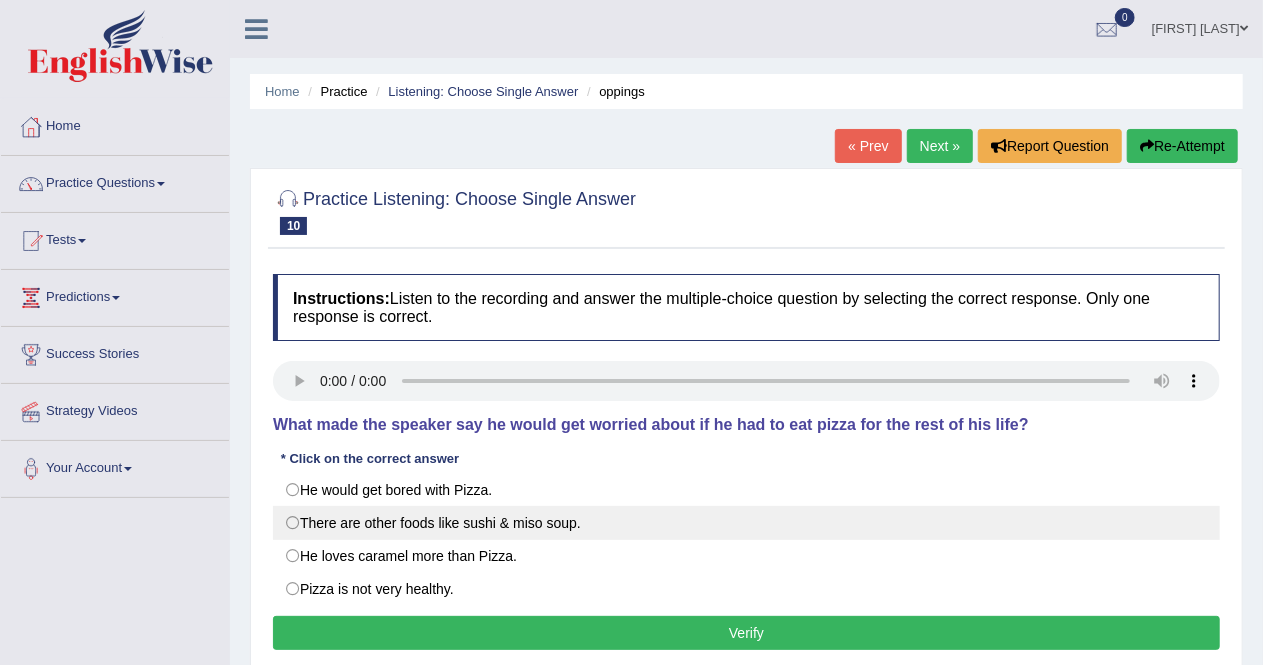 click on "There are other foods like sushi & miso soup." at bounding box center (746, 523) 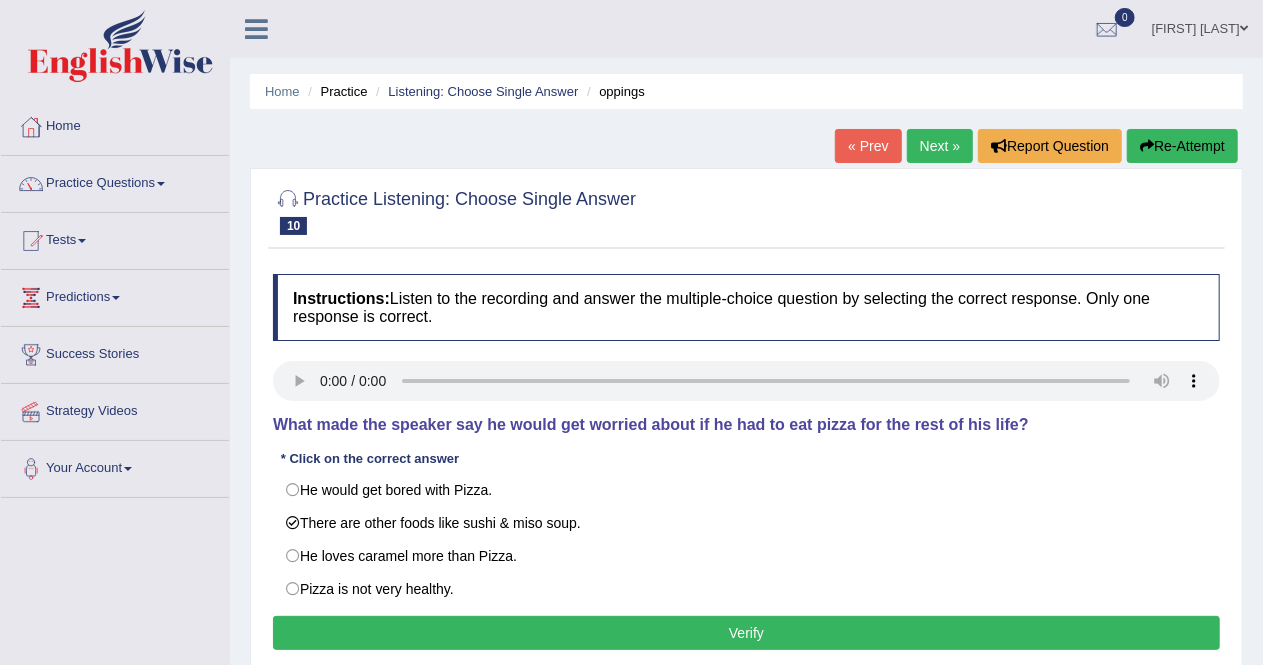 click on "Verify" at bounding box center (746, 633) 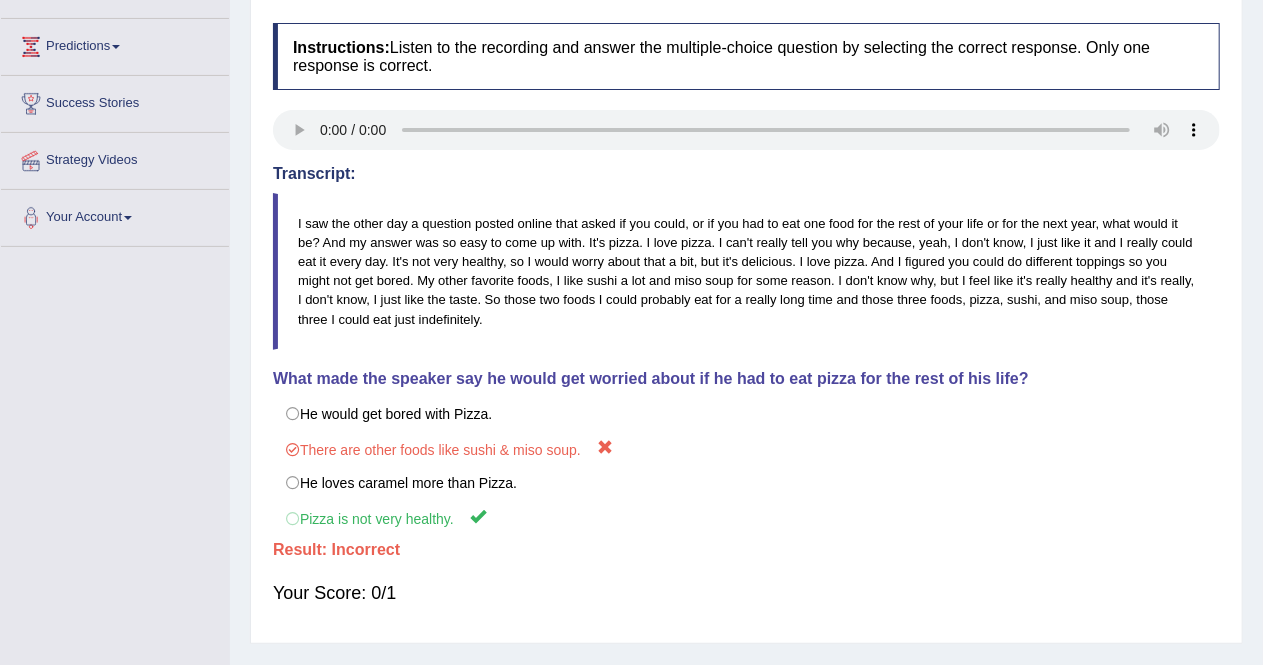 scroll, scrollTop: 248, scrollLeft: 0, axis: vertical 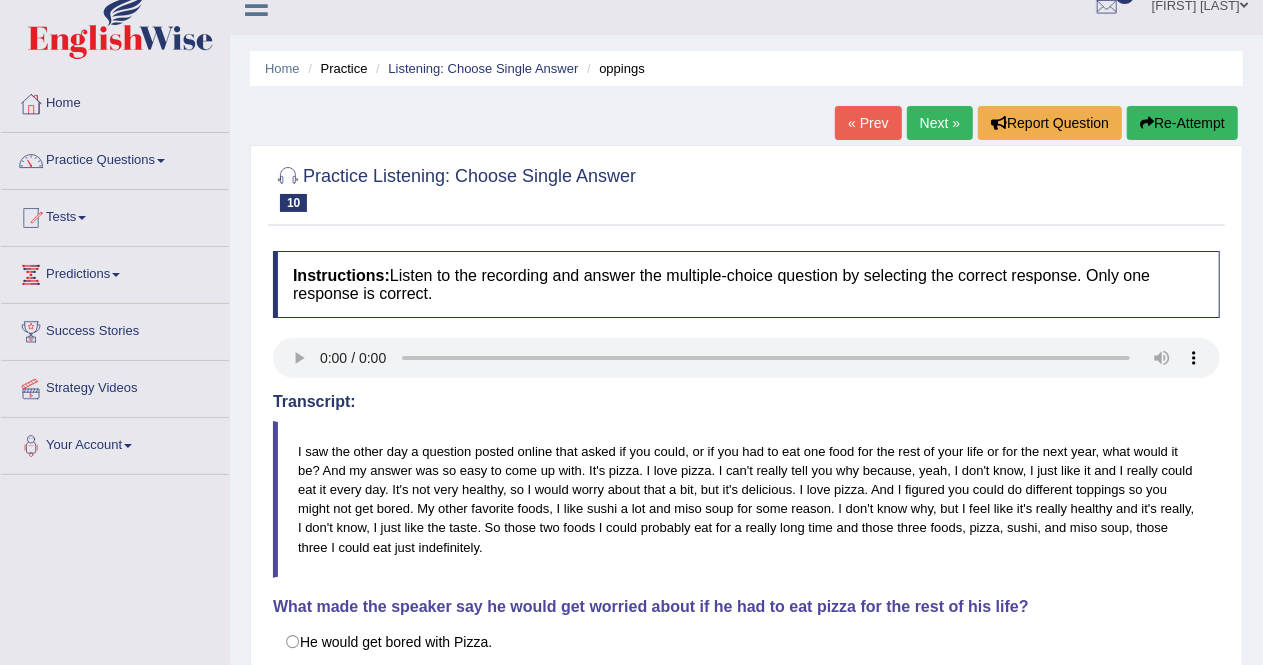 click on "Next »" at bounding box center (940, 123) 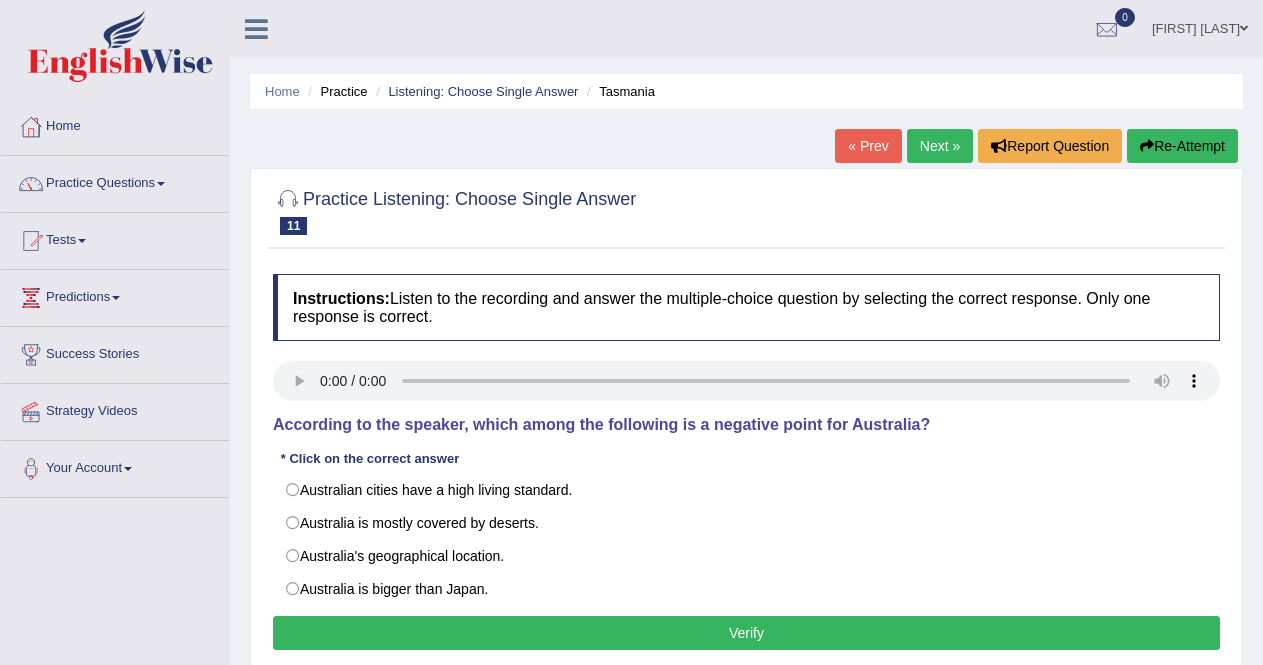 scroll, scrollTop: 0, scrollLeft: 0, axis: both 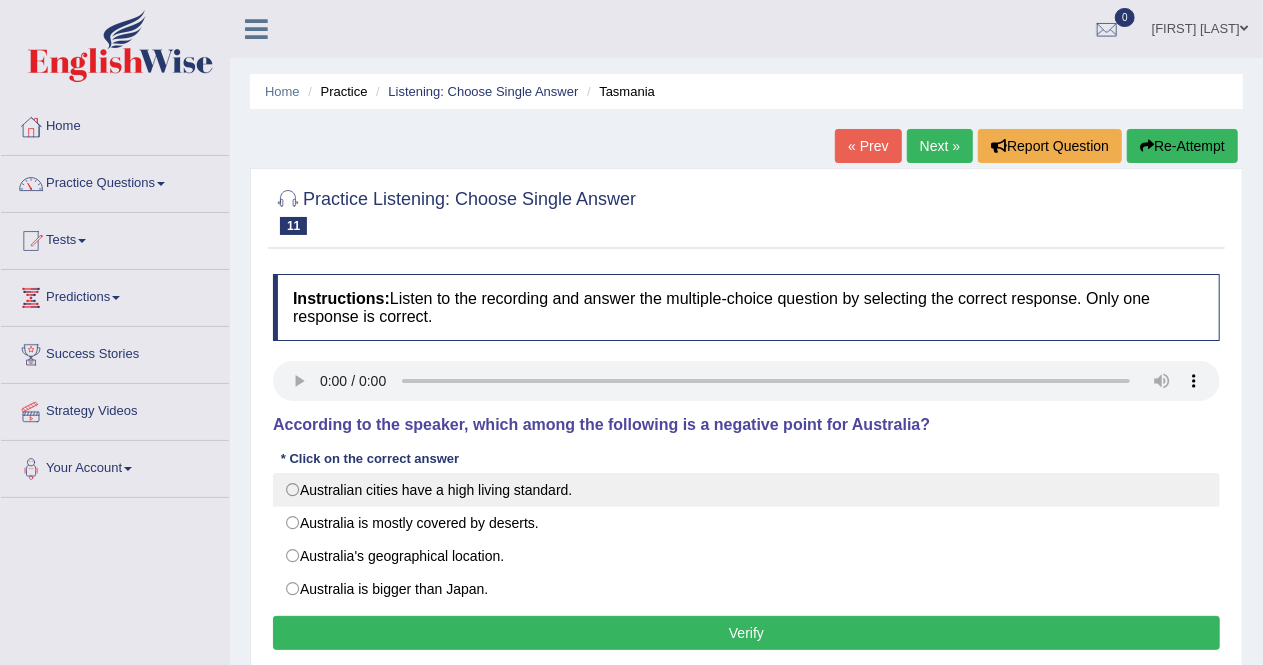 click on "Australian cities have a high living standard." at bounding box center [746, 490] 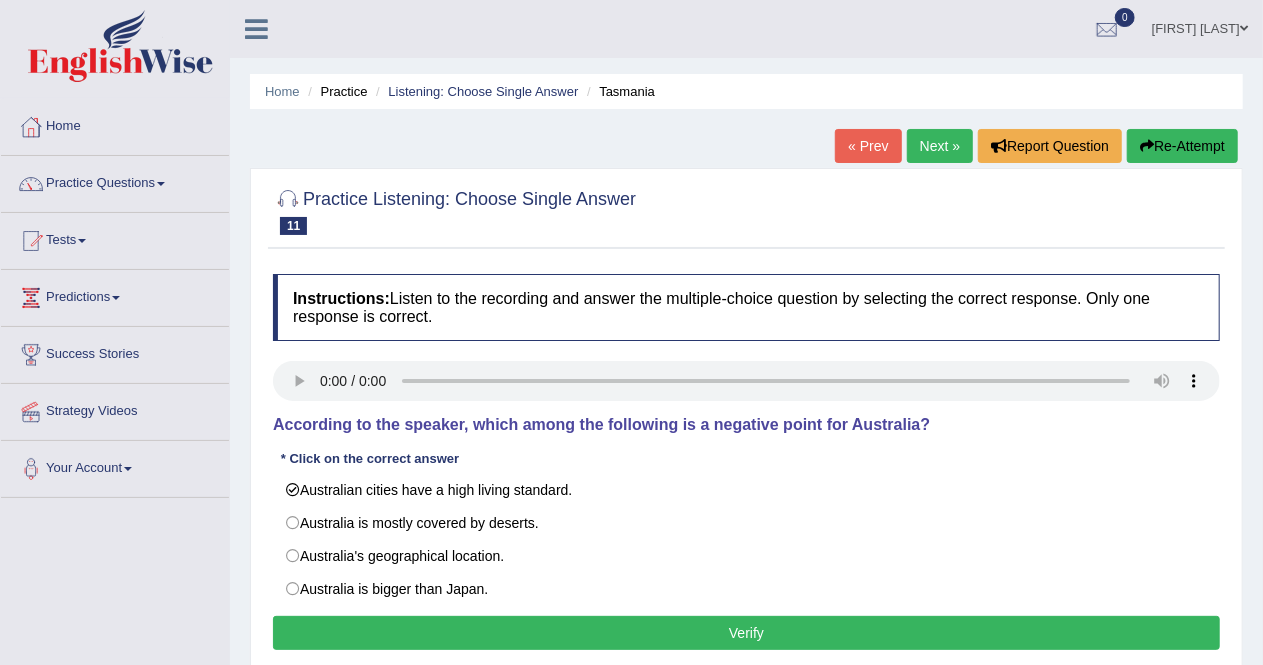 click on "Verify" at bounding box center [746, 633] 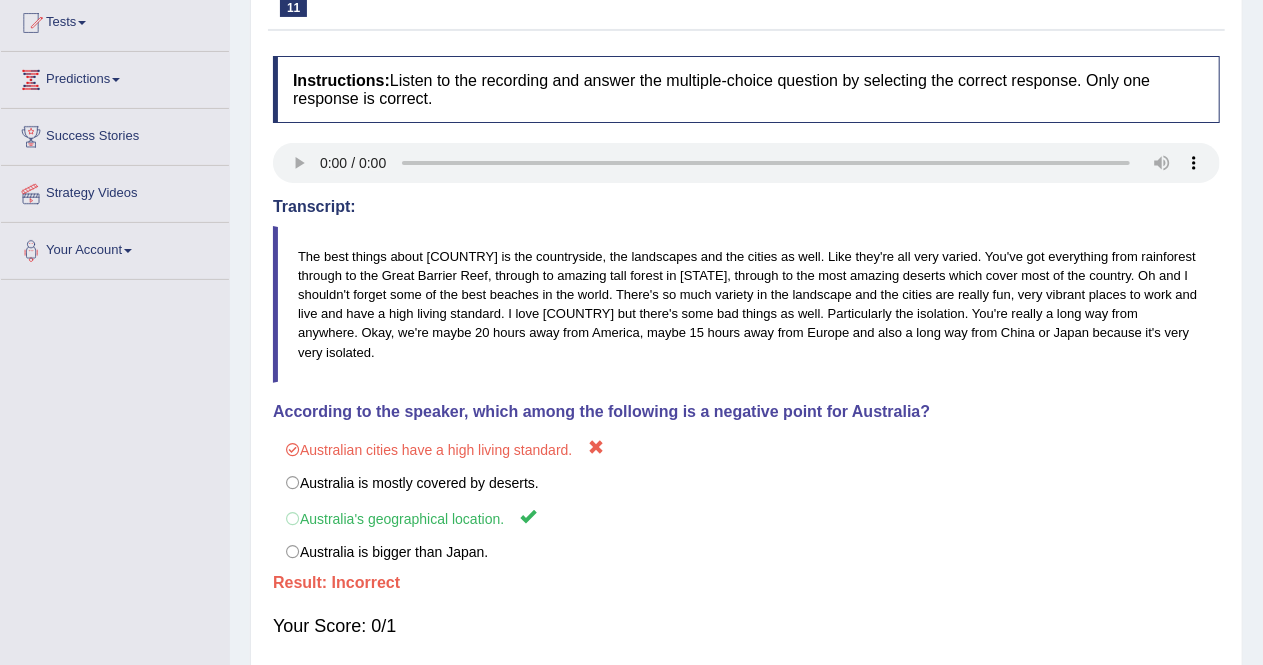 scroll, scrollTop: 222, scrollLeft: 0, axis: vertical 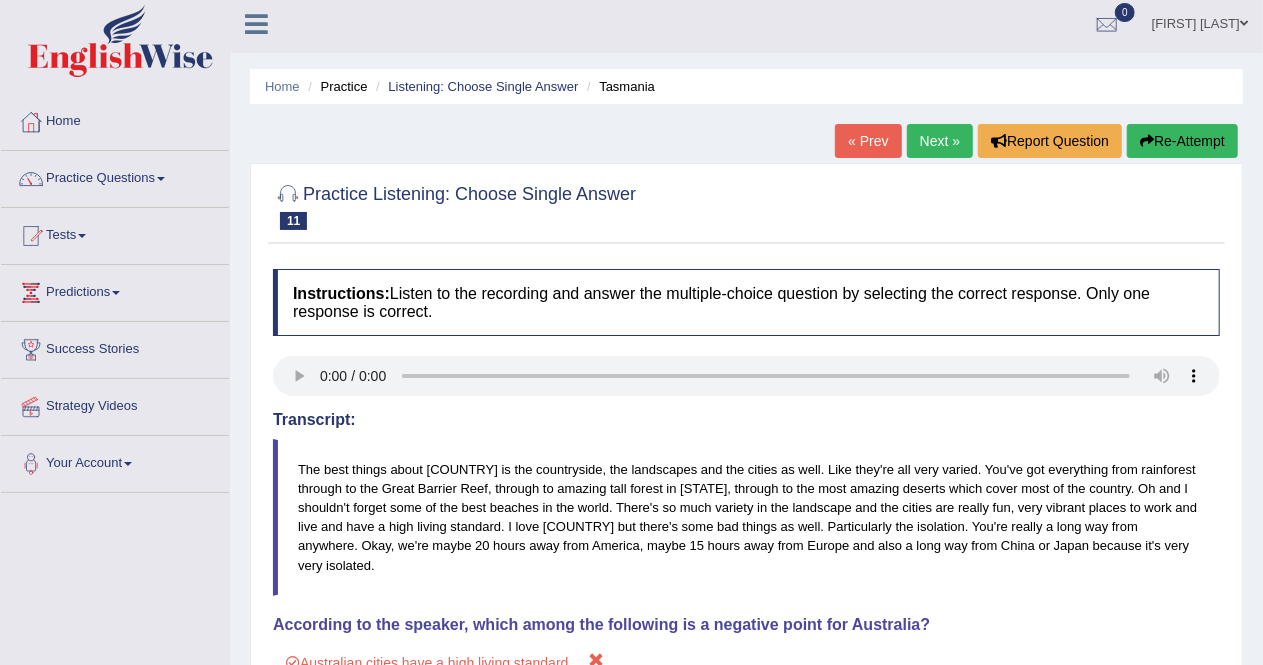 click on "Next »" at bounding box center (940, 141) 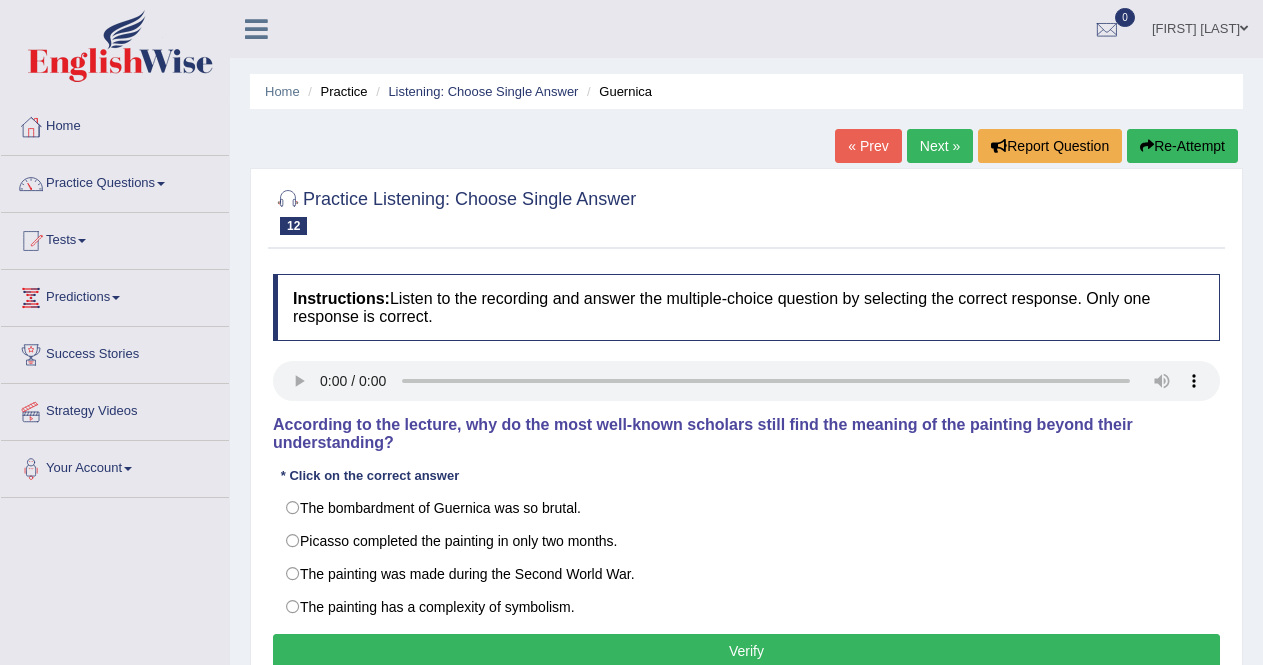 scroll, scrollTop: 0, scrollLeft: 0, axis: both 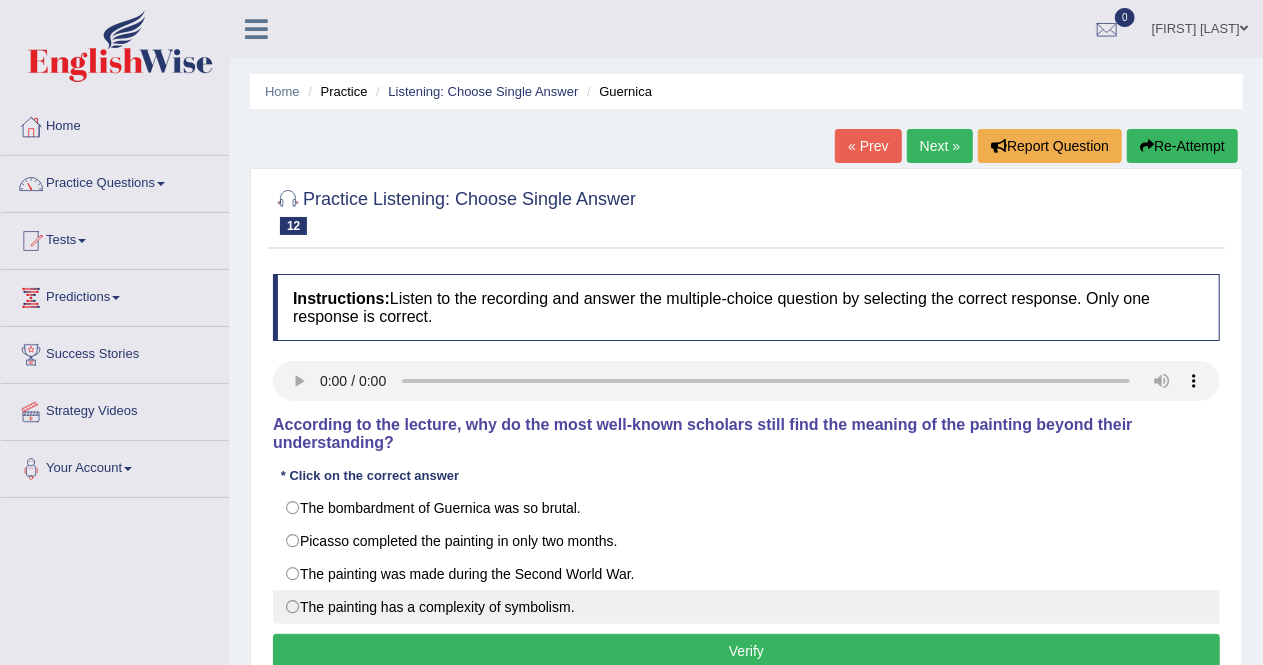 click on "The painting has a complexity of symbolism." at bounding box center [746, 607] 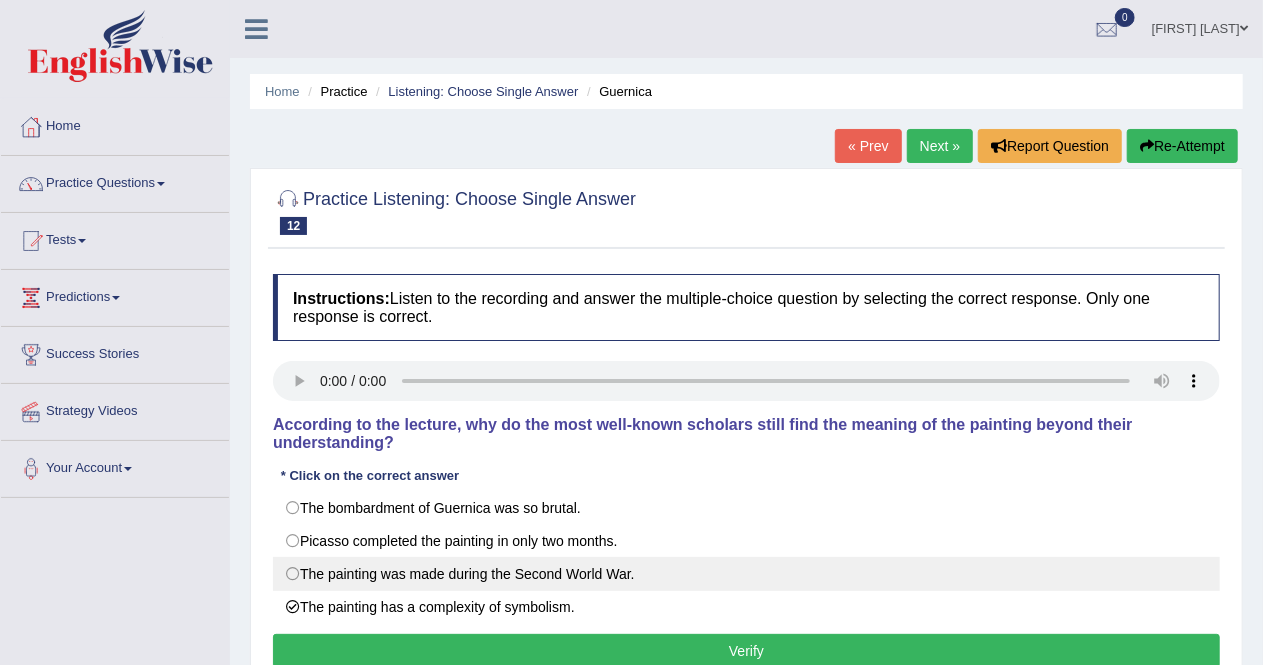 click on "The painting was made during the Second World War." at bounding box center [746, 574] 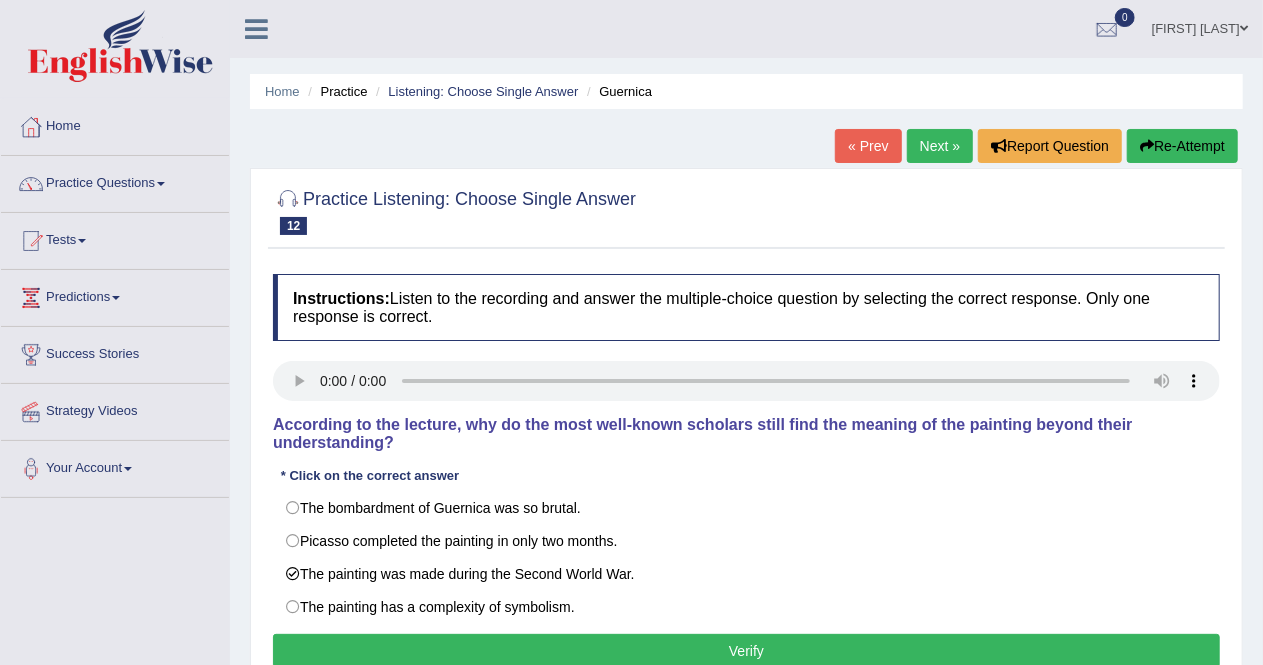 click on "Verify" at bounding box center (746, 651) 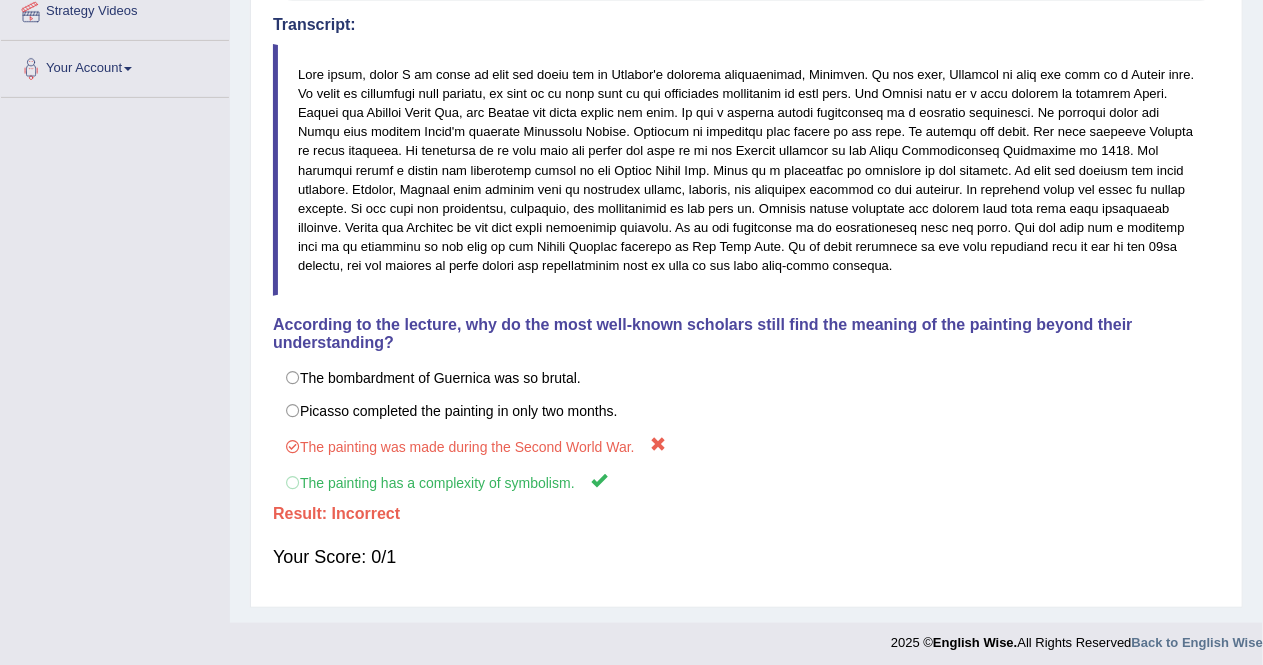 scroll, scrollTop: 406, scrollLeft: 0, axis: vertical 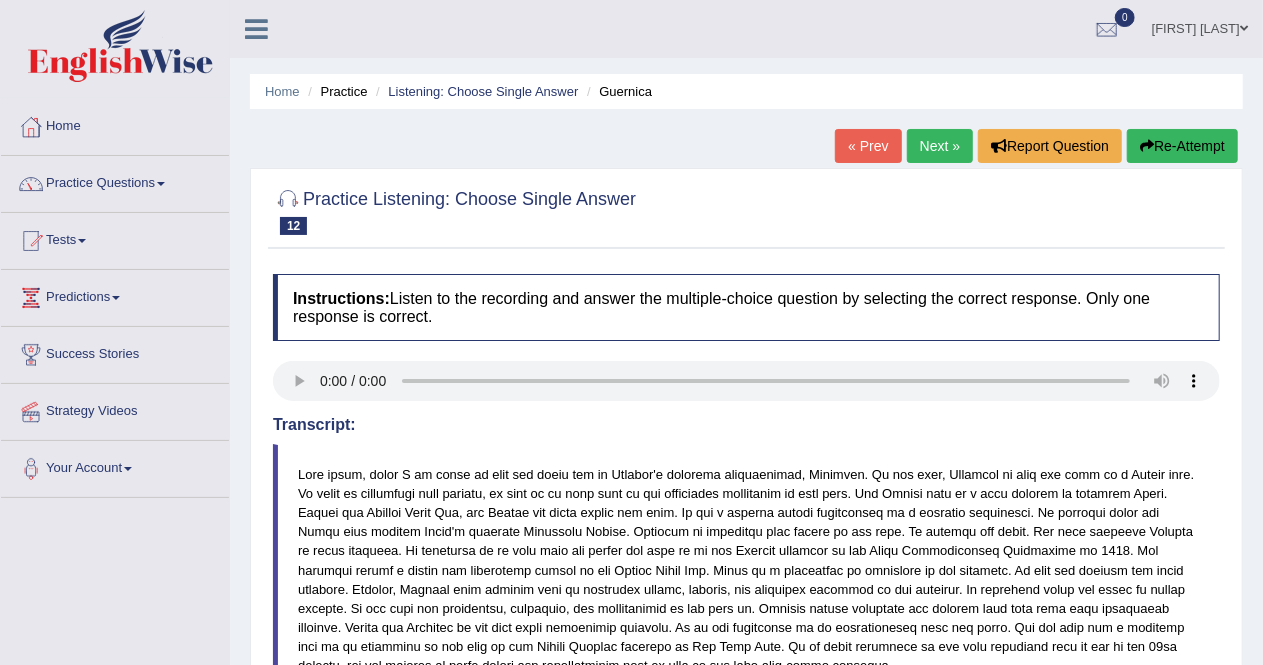 click on "Next »" at bounding box center (940, 146) 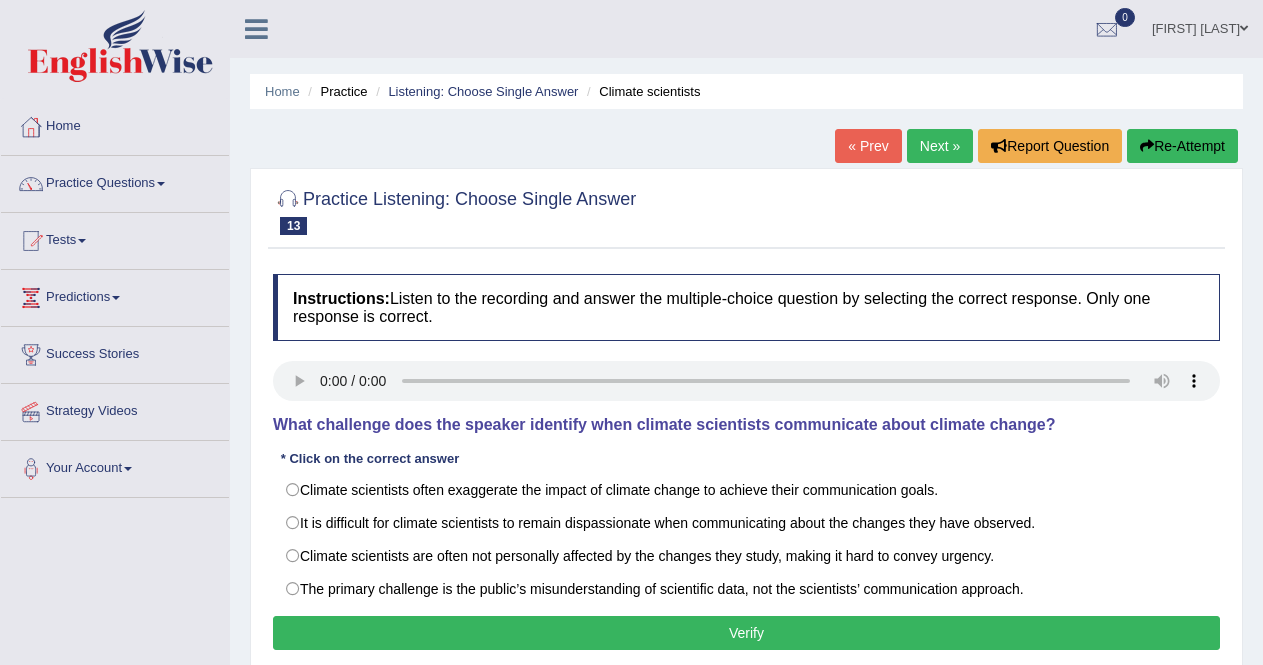 scroll, scrollTop: 0, scrollLeft: 0, axis: both 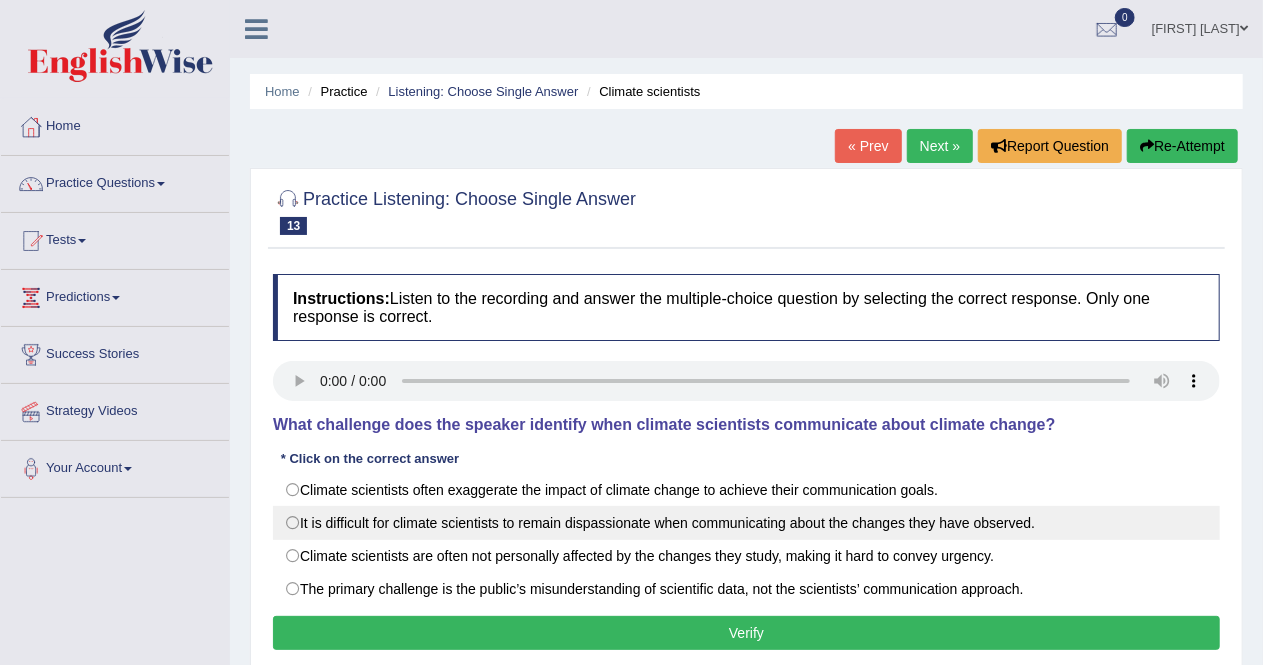 click on "It is difficult for climate scientists to remain dispassionate when communicating about the changes they have observed." at bounding box center [746, 523] 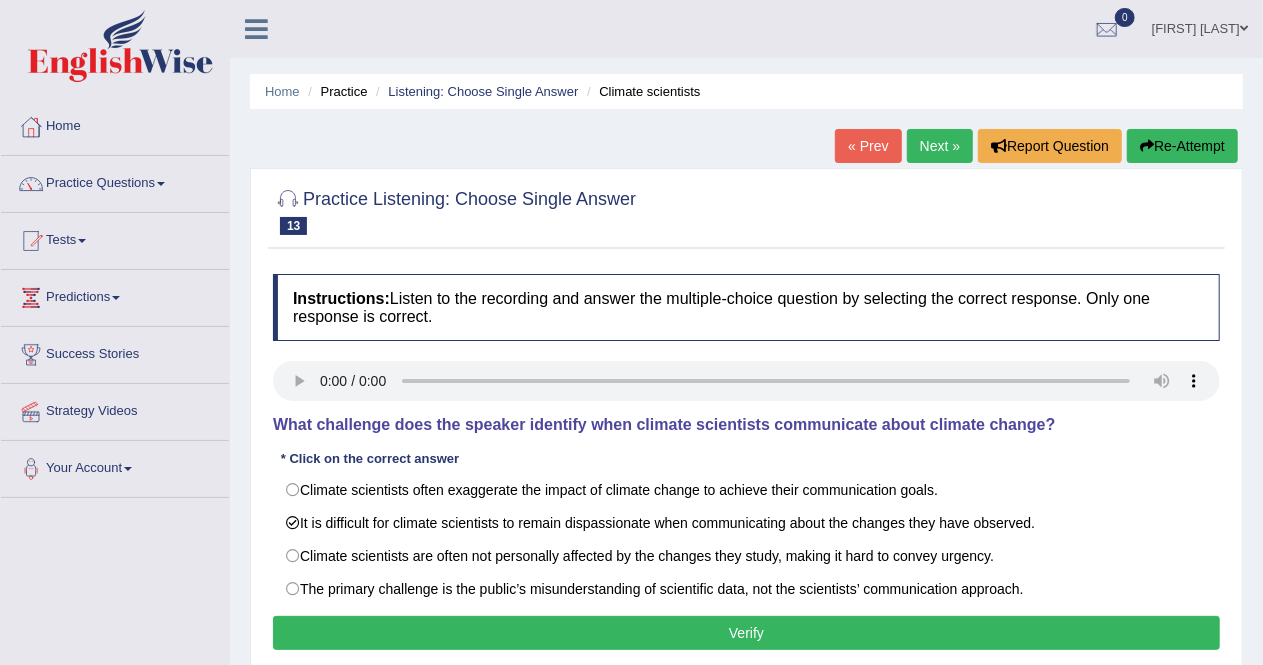 click on "Verify" at bounding box center [746, 633] 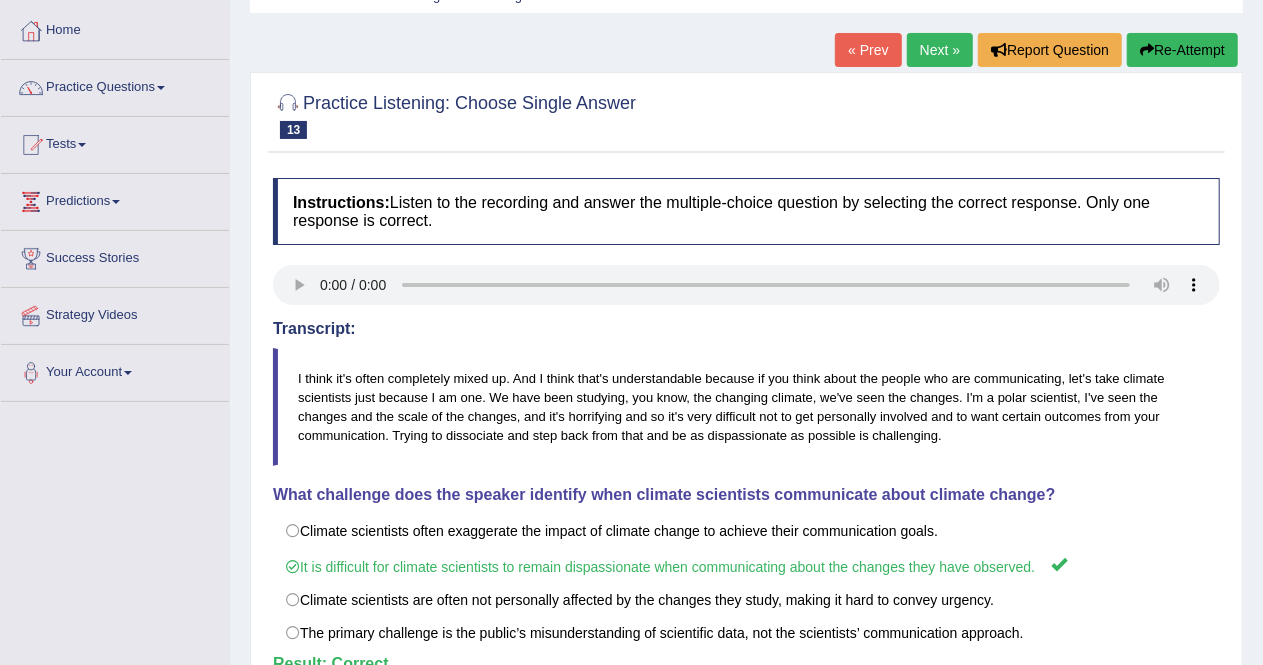 scroll, scrollTop: 0, scrollLeft: 0, axis: both 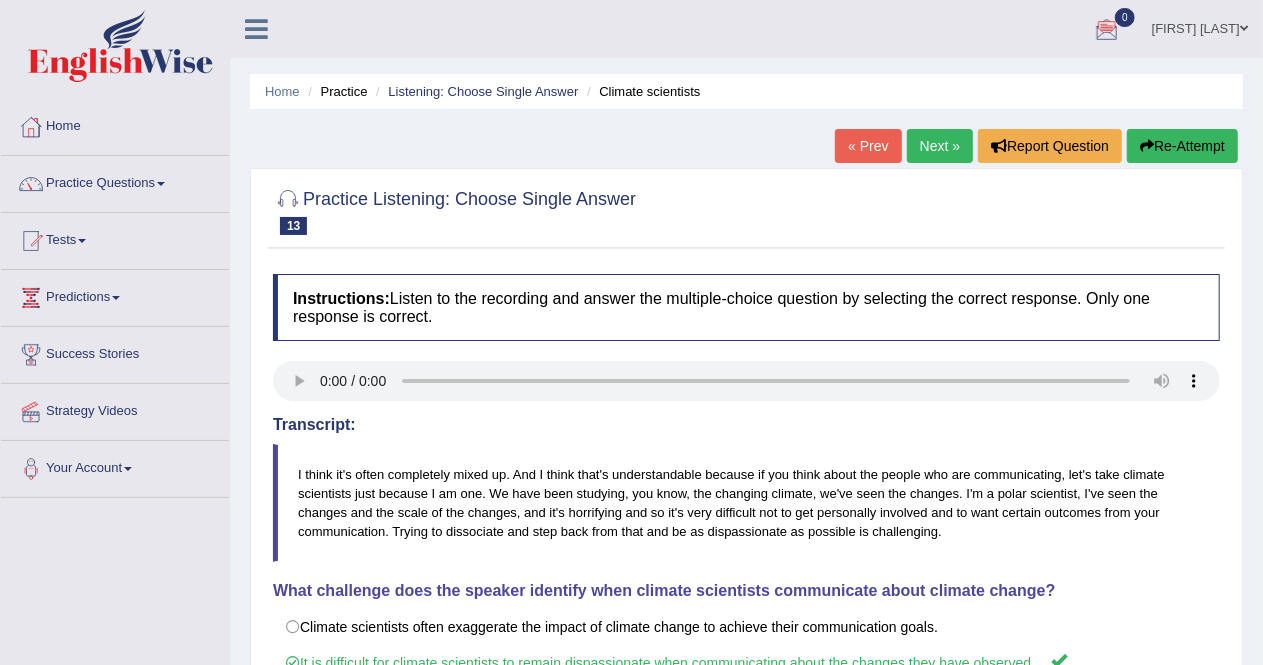 click on "Next »" at bounding box center [940, 146] 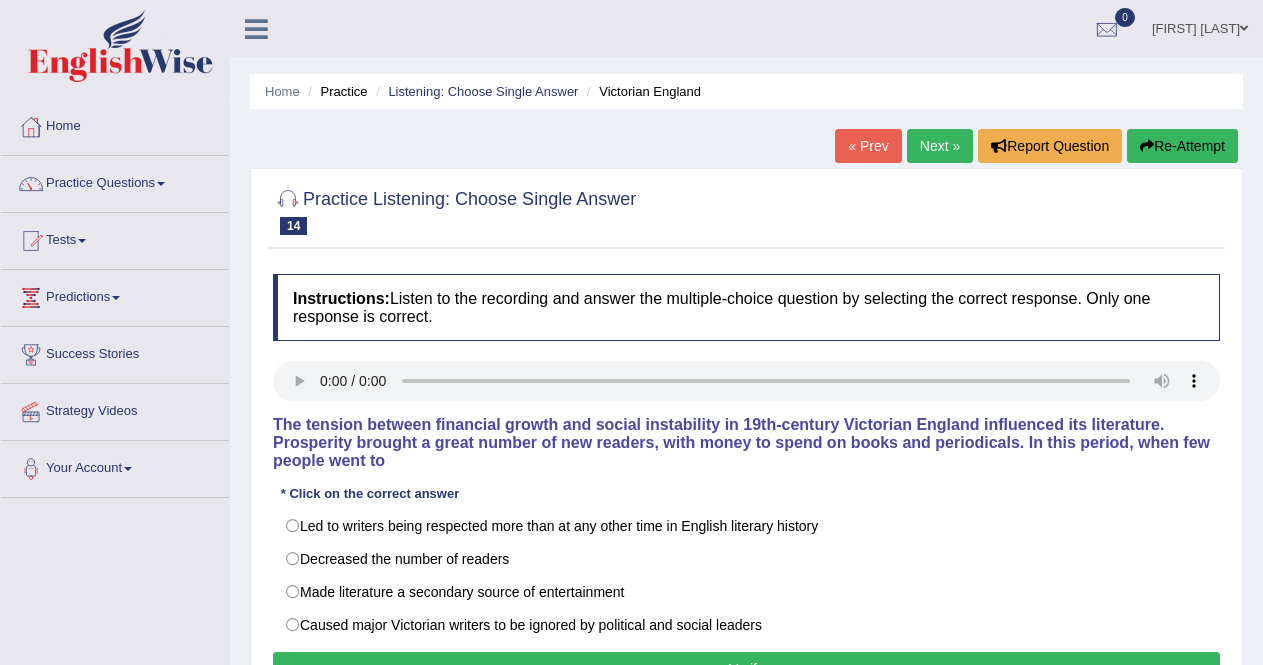 scroll, scrollTop: 0, scrollLeft: 0, axis: both 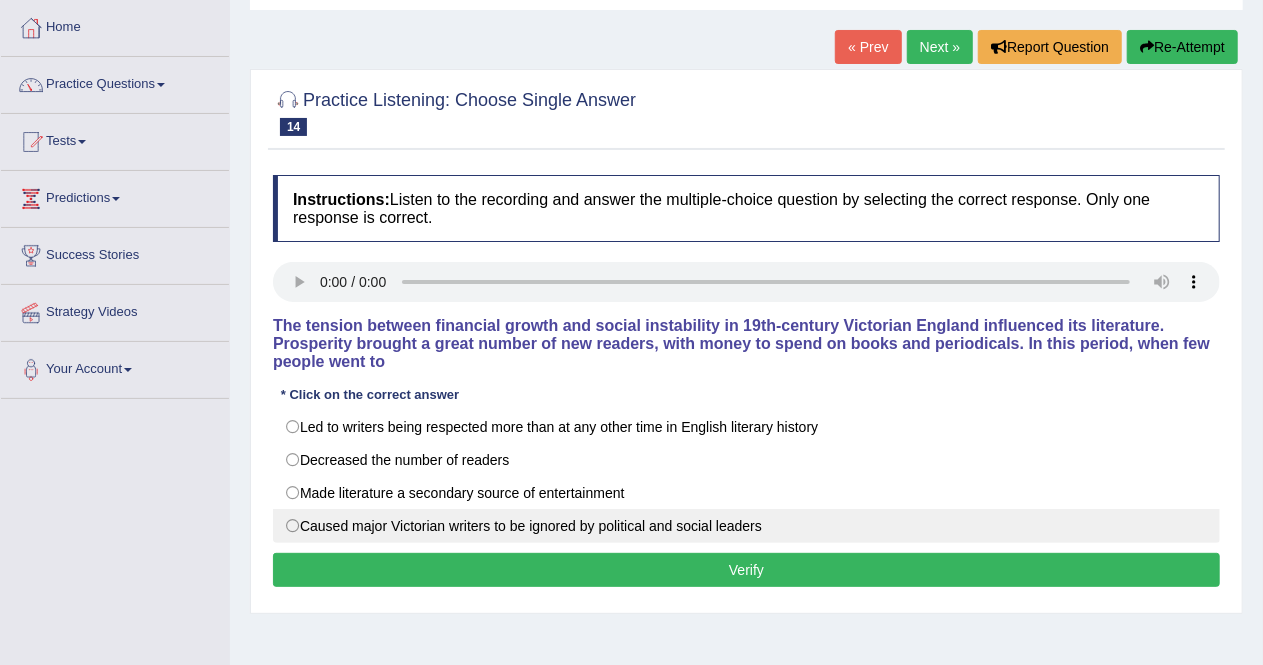 click on "Caused major Victorian writers to be ignored by political and social leaders" at bounding box center (746, 526) 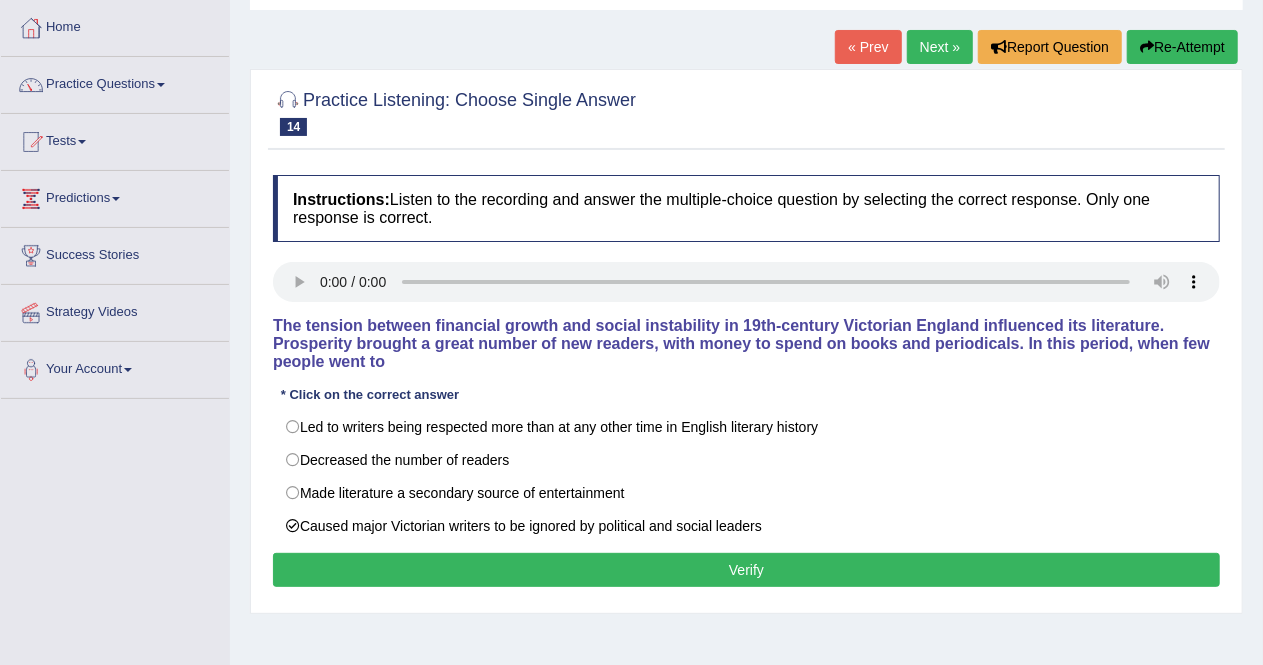 click on "Verify" at bounding box center [746, 570] 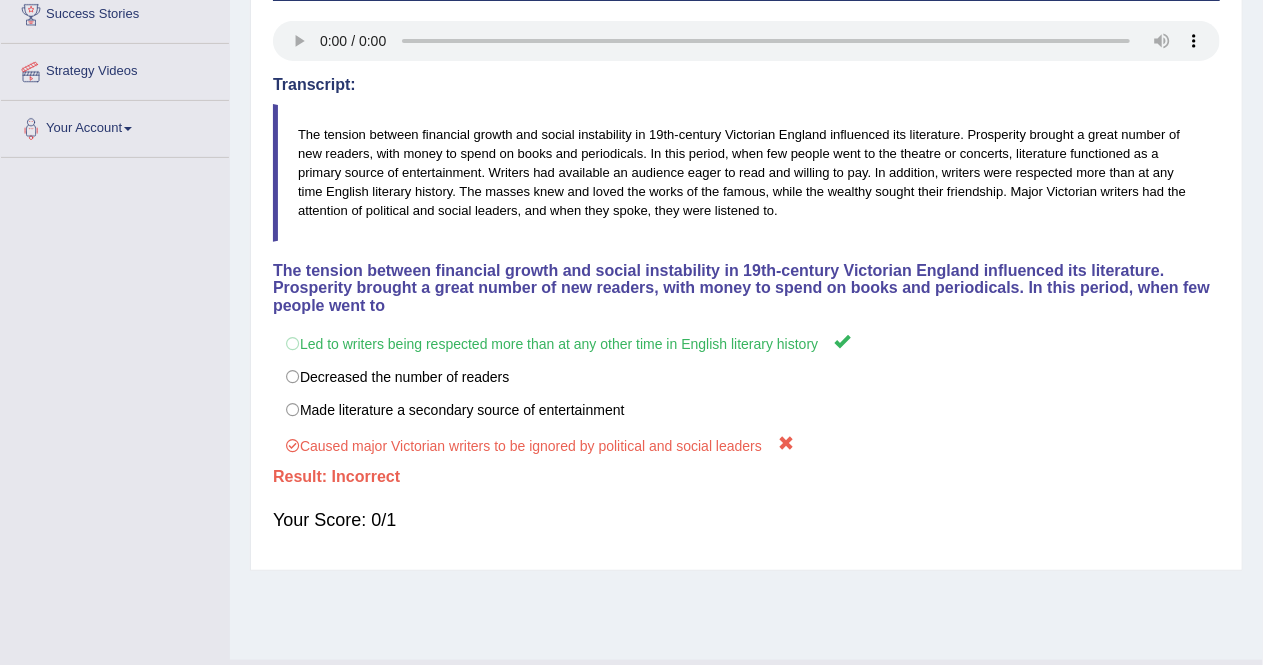 scroll, scrollTop: 346, scrollLeft: 0, axis: vertical 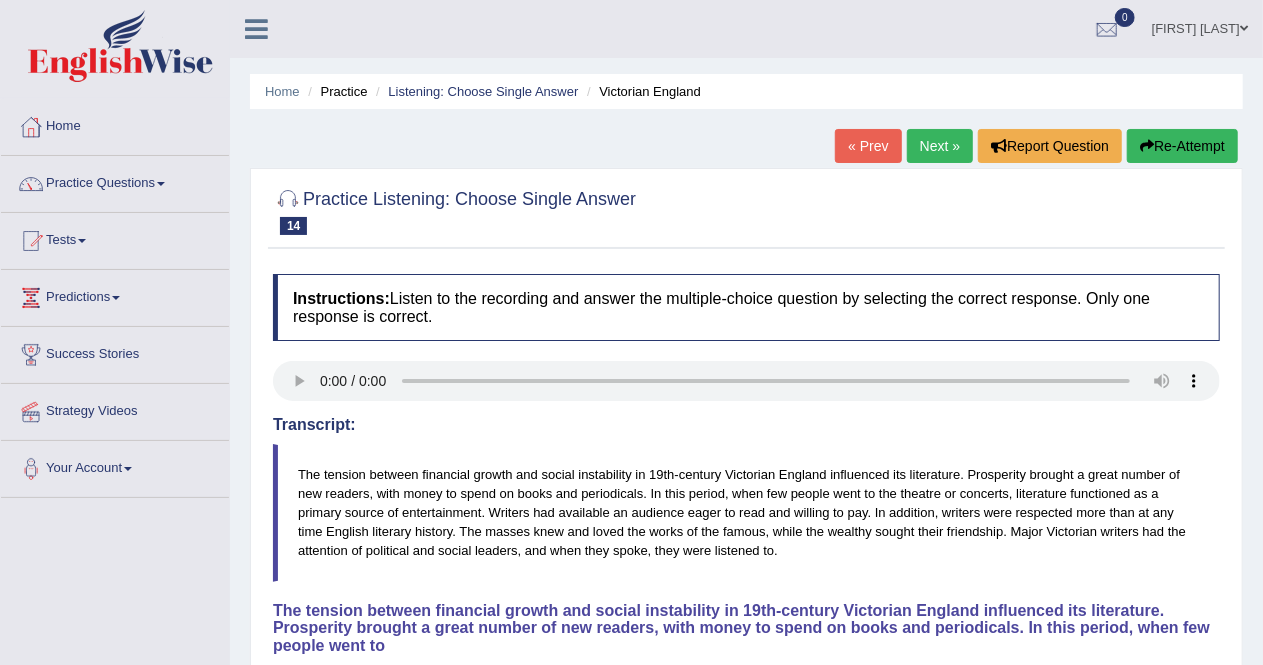 click on "Next »" at bounding box center [940, 146] 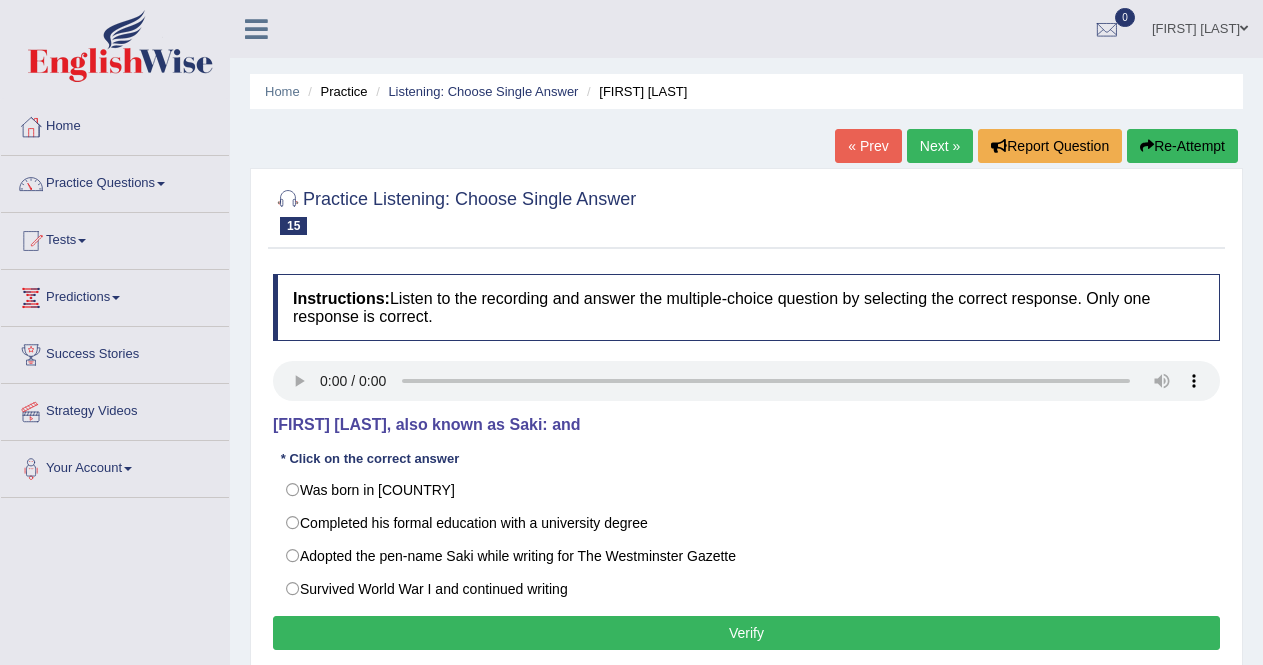 scroll, scrollTop: 0, scrollLeft: 0, axis: both 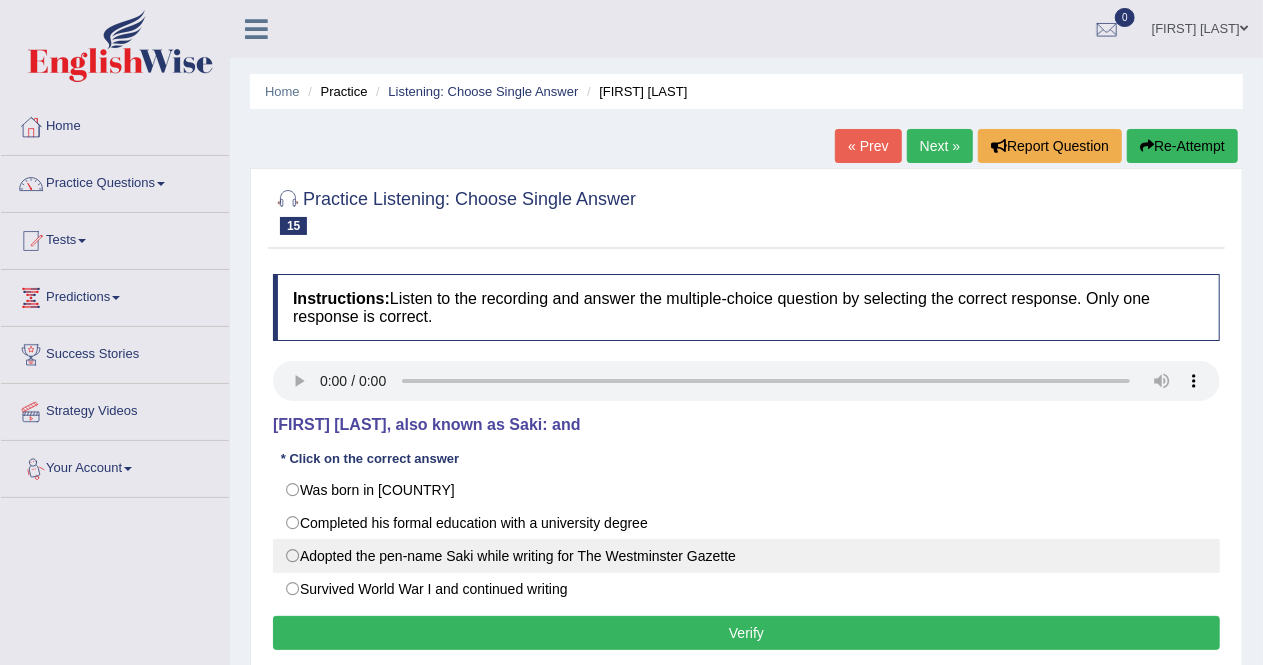 click on "Adopted the pen-name Saki while writing for The Westminster Gazette" at bounding box center (746, 556) 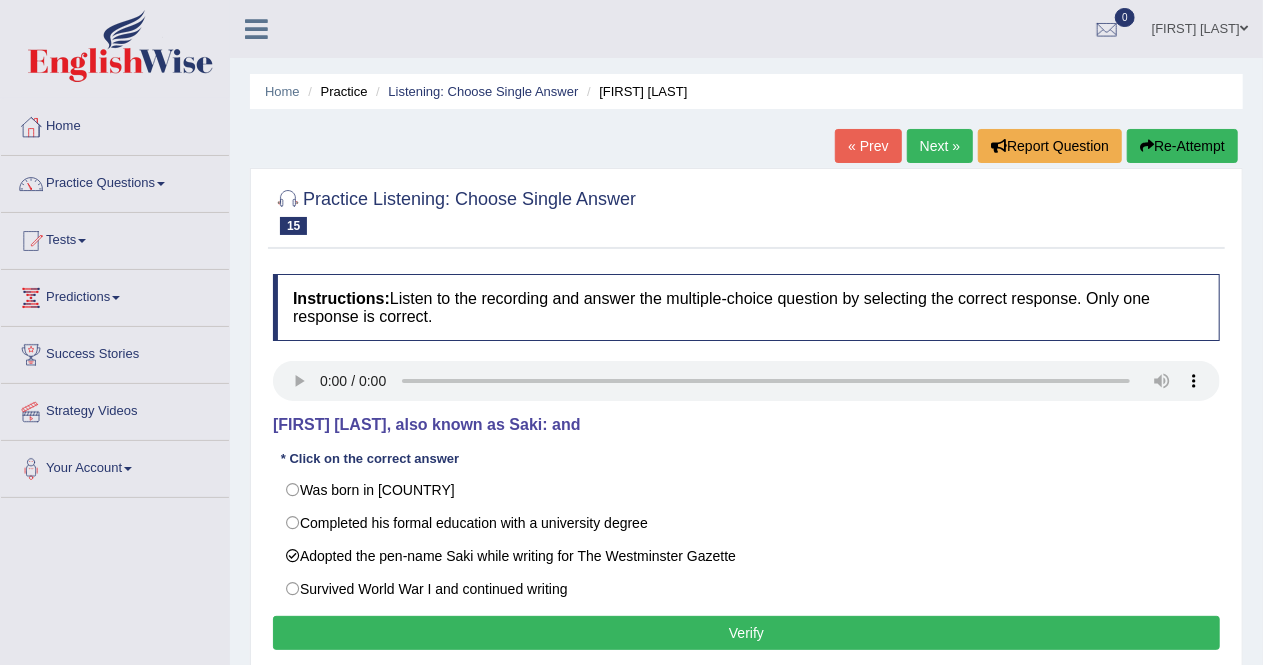 click on "Verify" at bounding box center [746, 633] 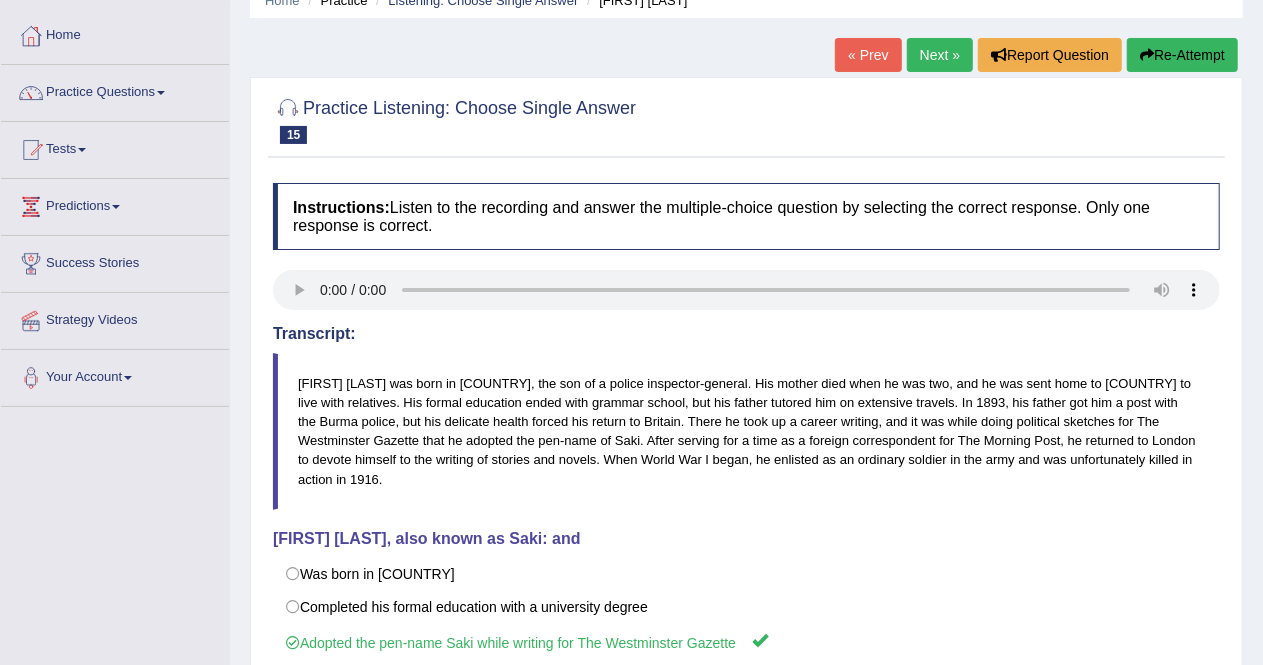 scroll, scrollTop: 90, scrollLeft: 0, axis: vertical 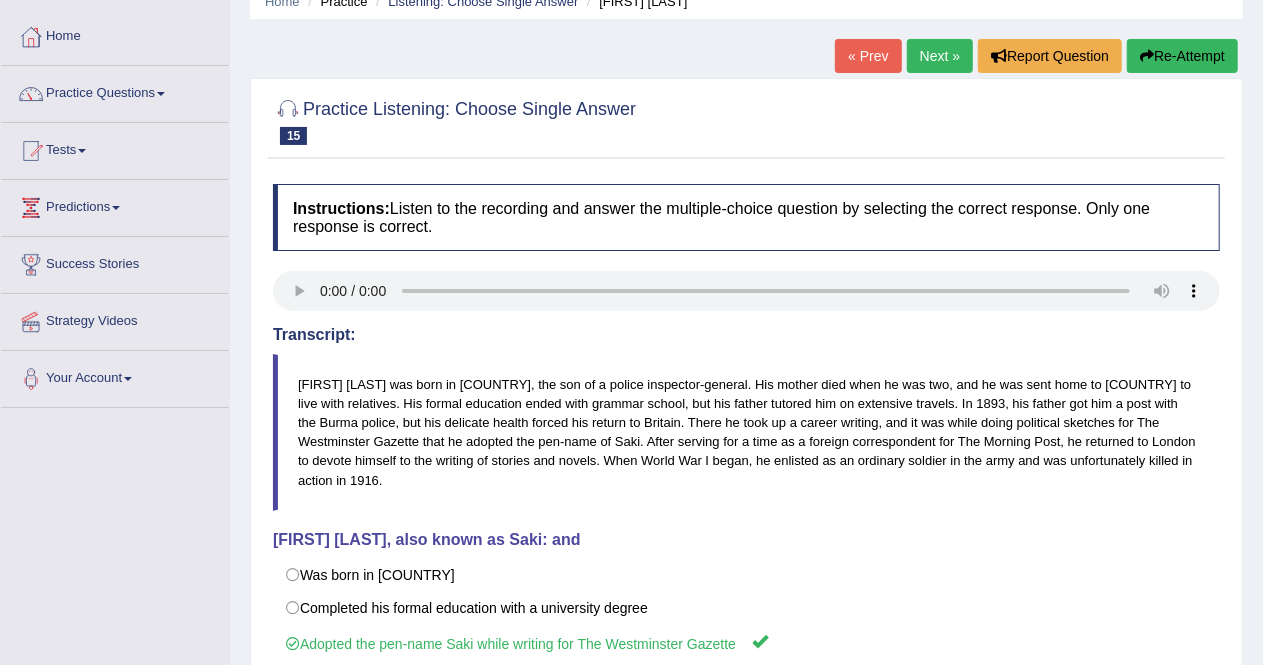 click on "Next »" at bounding box center [940, 56] 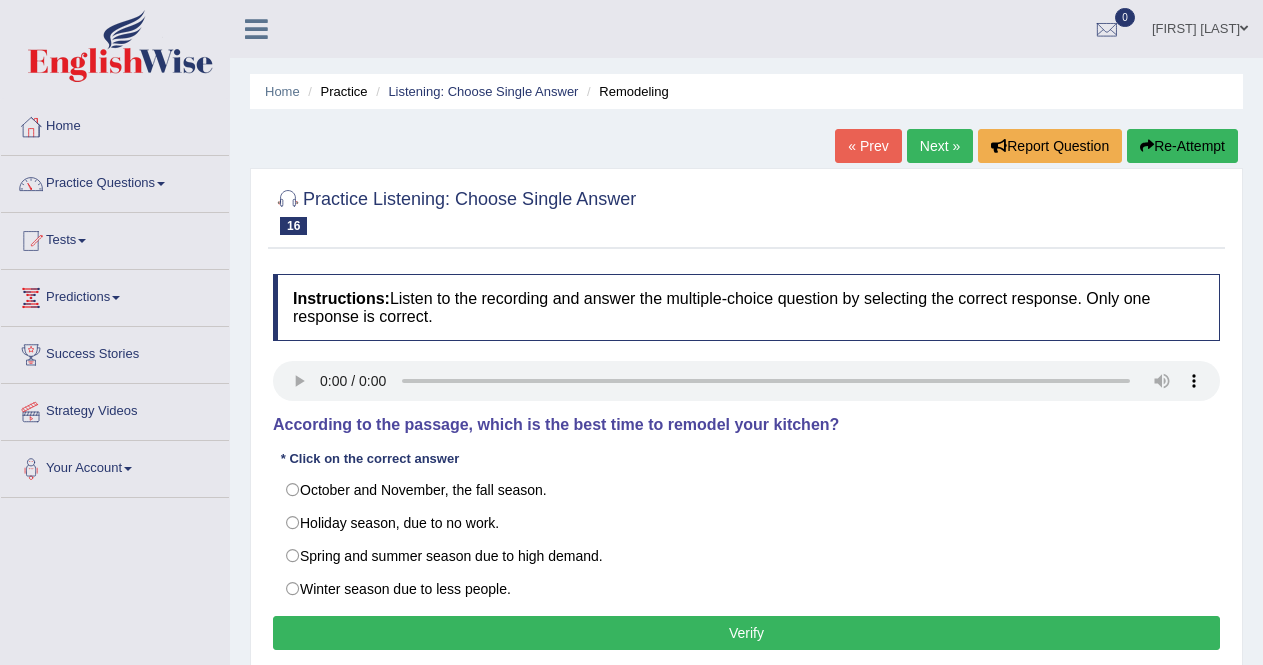 scroll, scrollTop: 0, scrollLeft: 0, axis: both 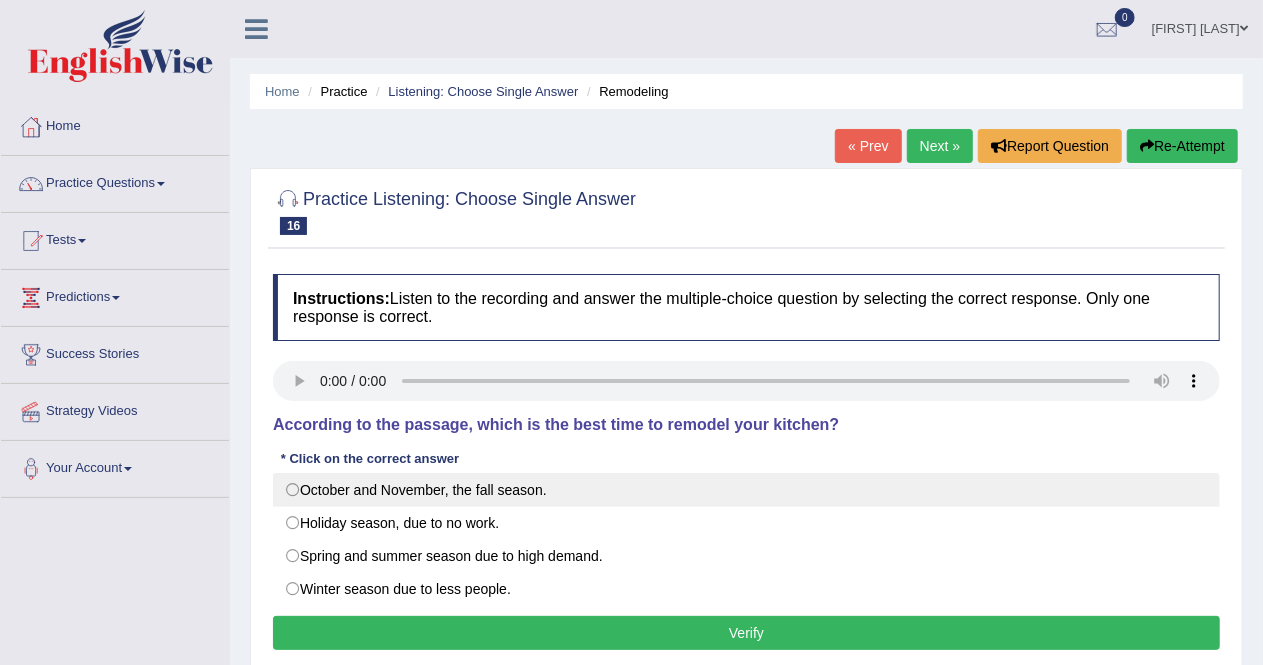 click on "October and November, the fall season." at bounding box center [746, 490] 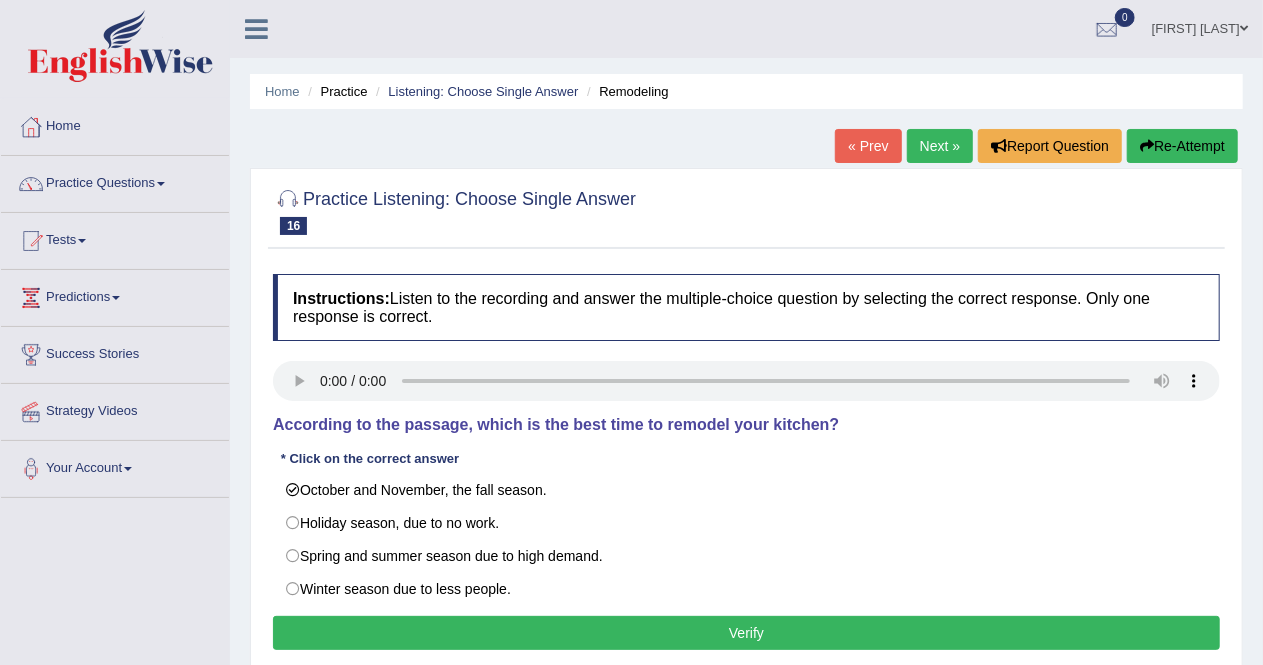 click on "Verify" at bounding box center (746, 633) 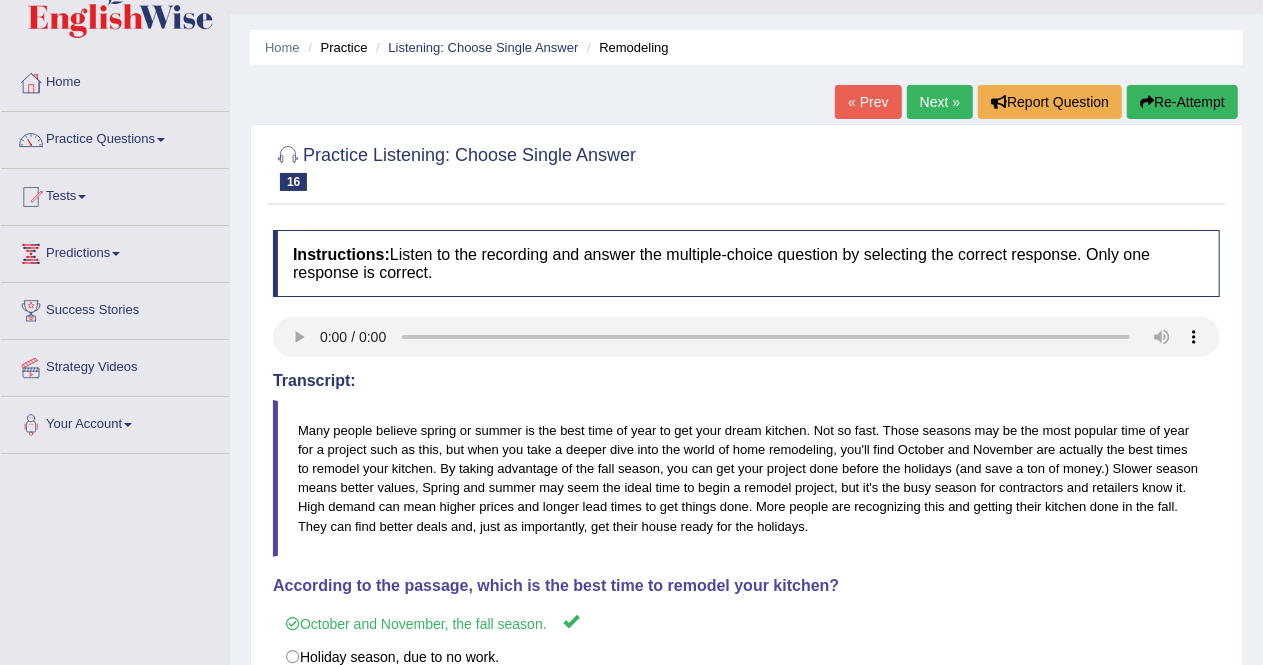 scroll, scrollTop: 11, scrollLeft: 0, axis: vertical 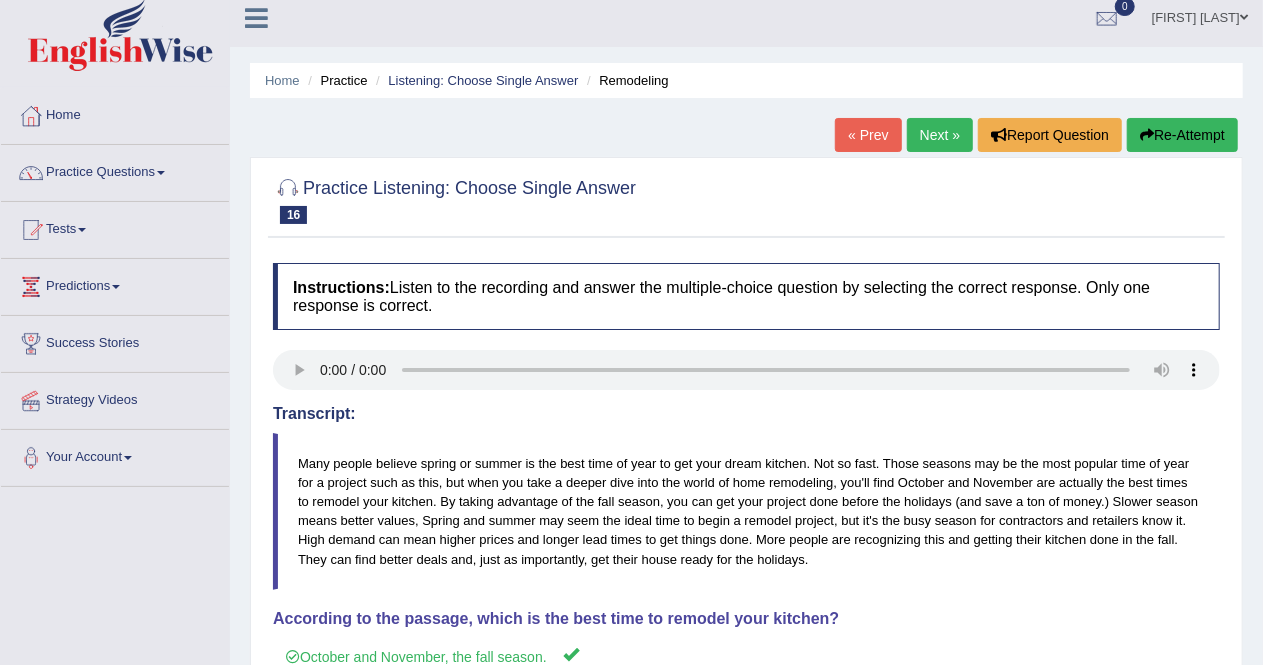 click on "Next »" at bounding box center [940, 135] 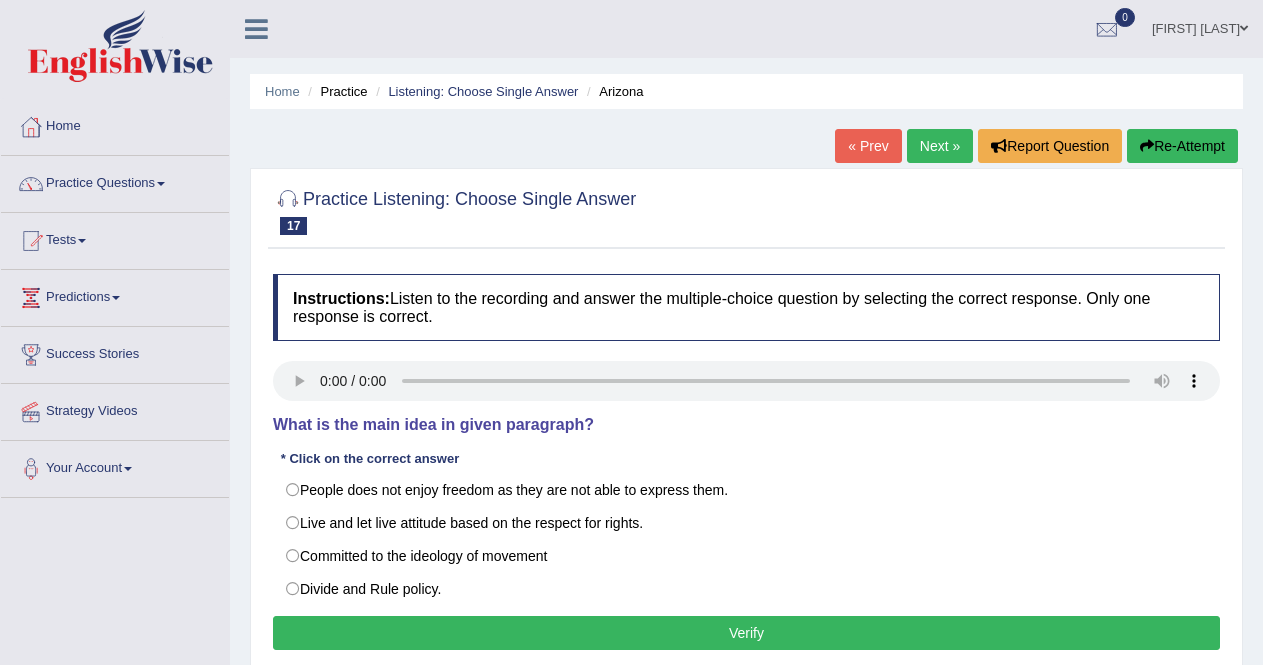 scroll, scrollTop: 0, scrollLeft: 0, axis: both 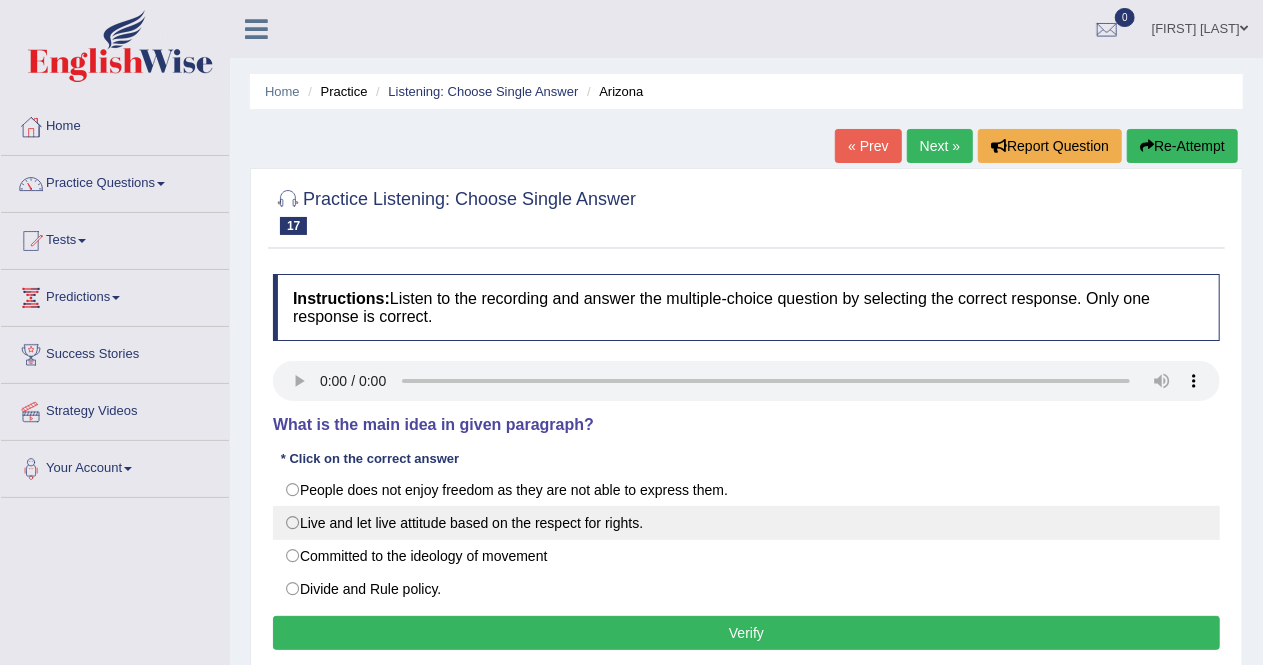 click on "Live and let live attitude based on the respect for rights." at bounding box center [746, 523] 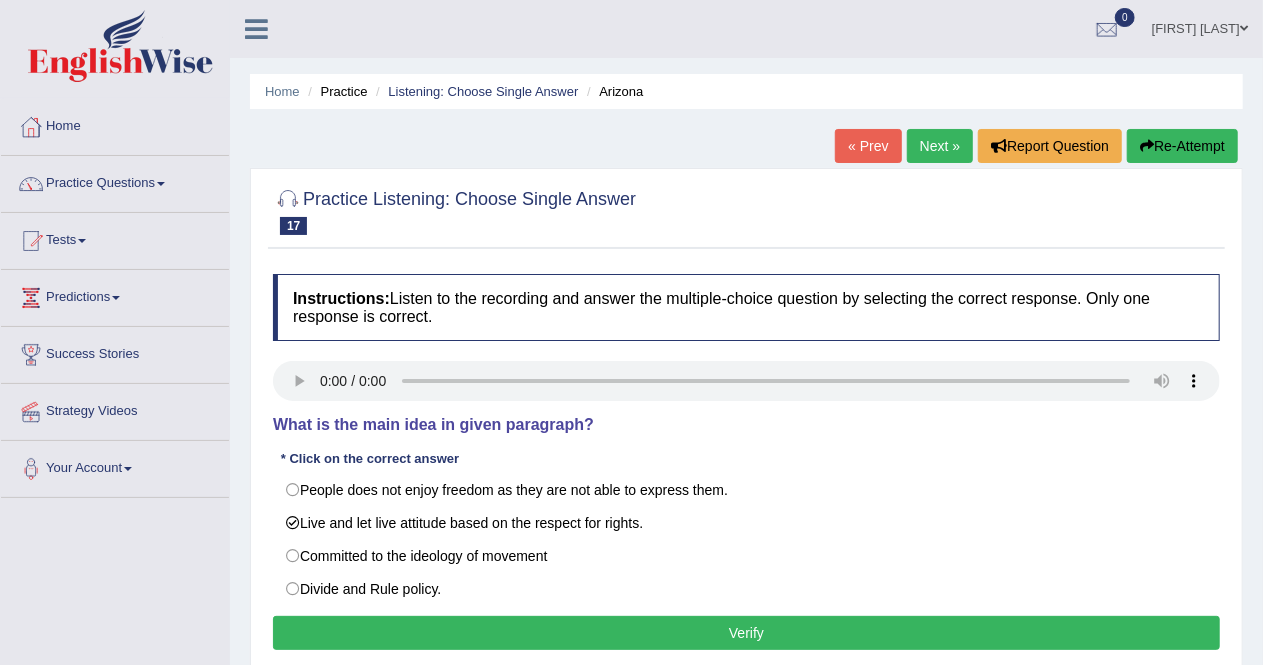 click on "Verify" at bounding box center (746, 633) 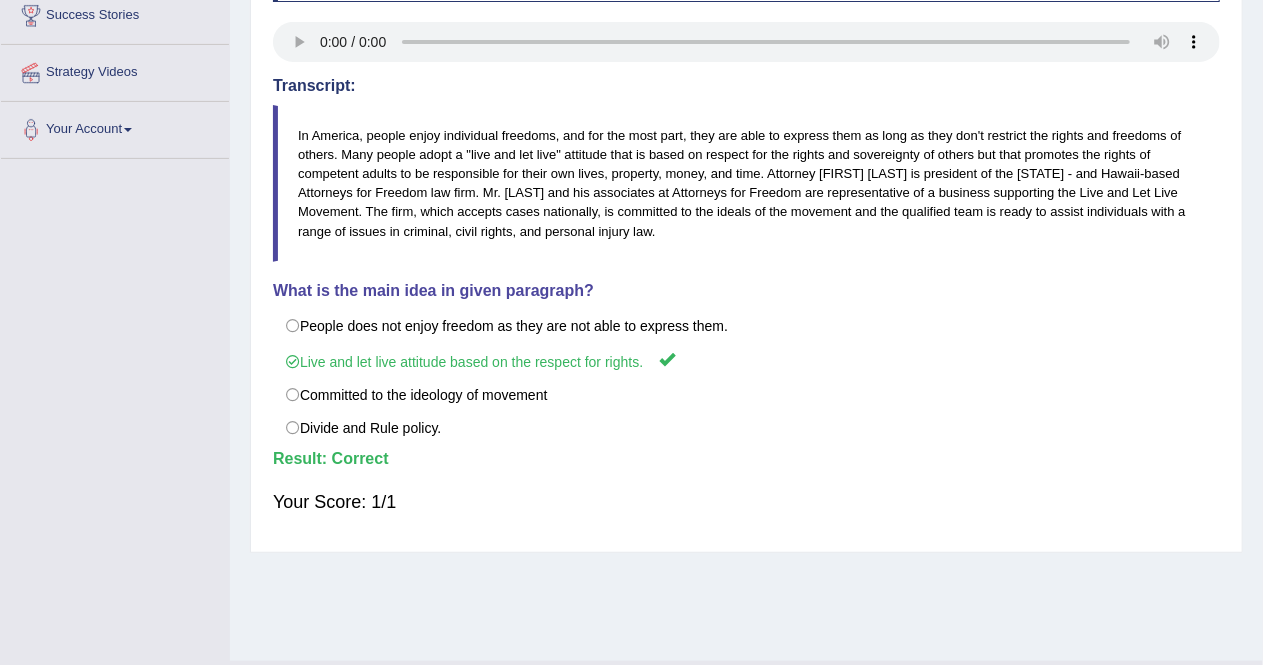 scroll, scrollTop: 363, scrollLeft: 0, axis: vertical 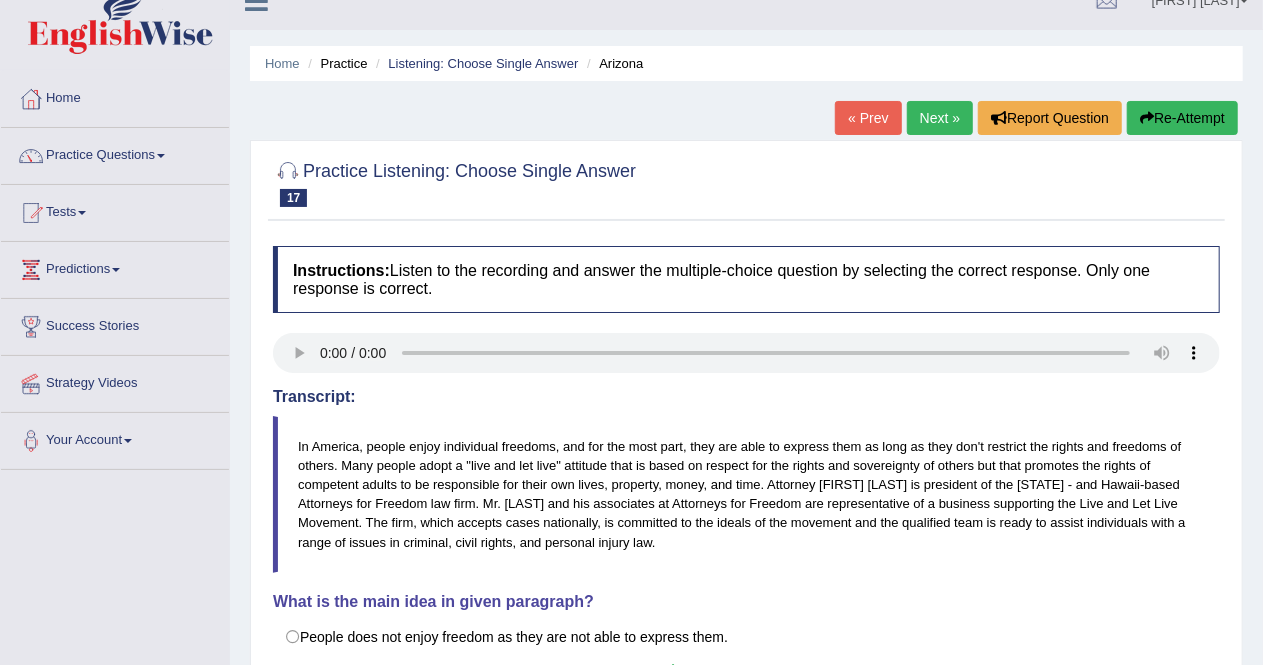 click on "Next »" at bounding box center [940, 118] 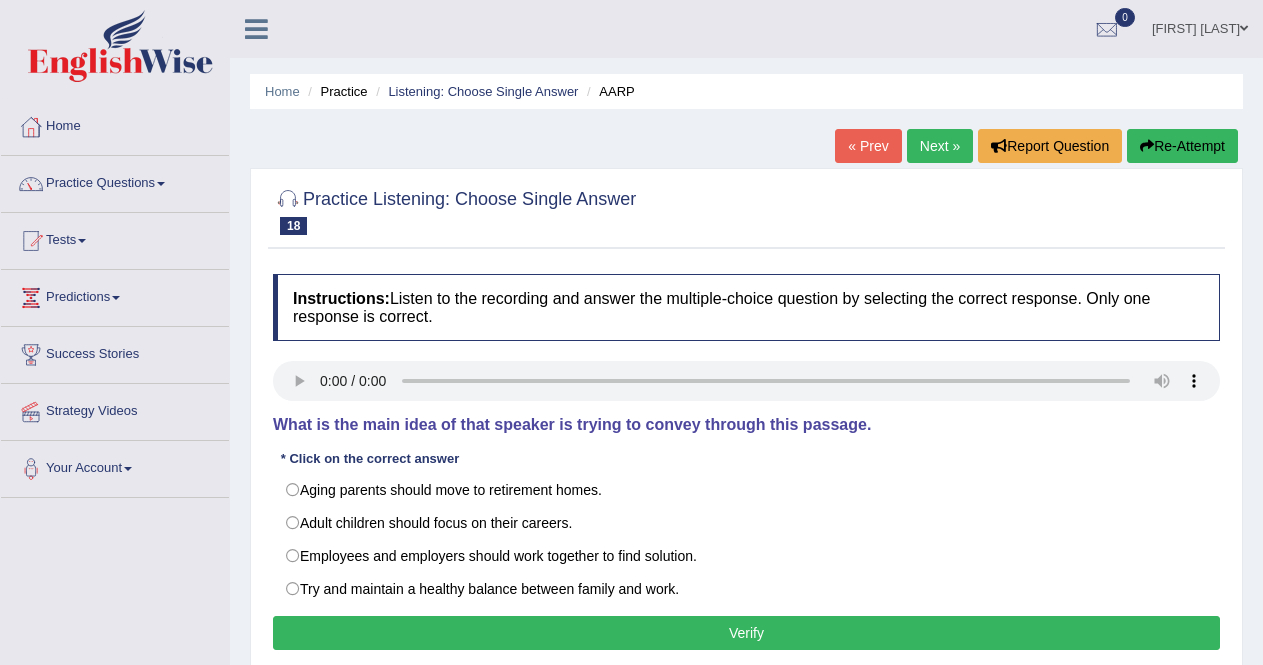 scroll, scrollTop: 0, scrollLeft: 0, axis: both 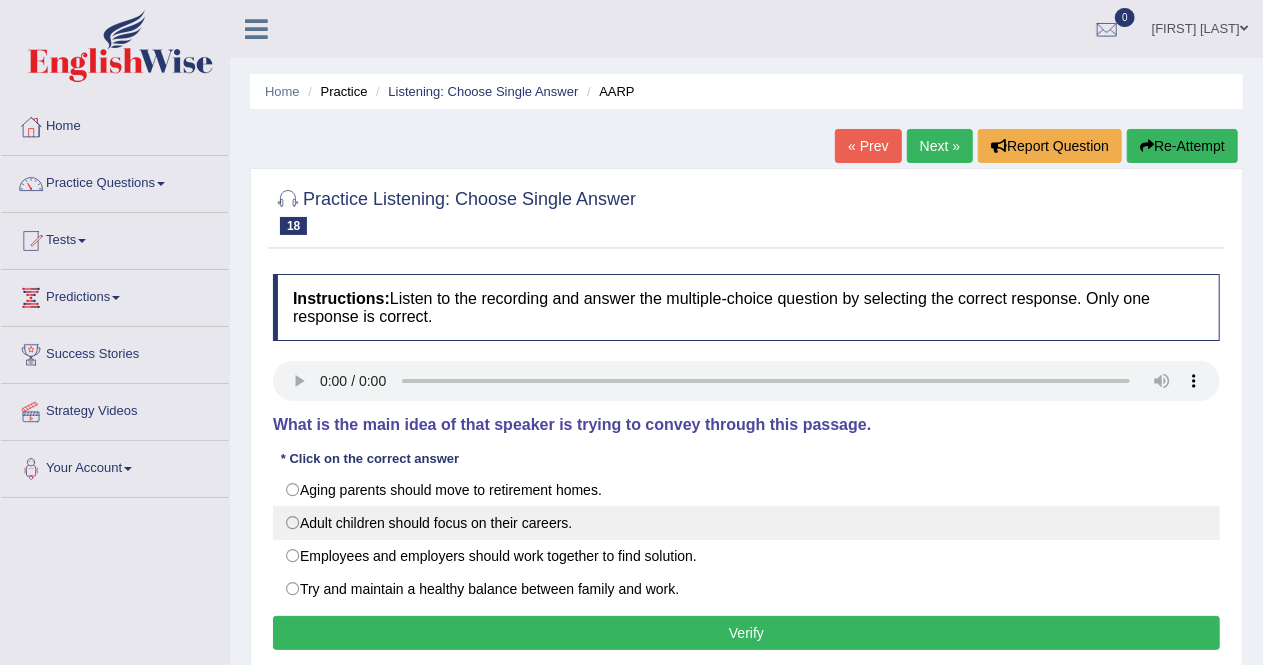 click on "Adult children should focus on their careers." at bounding box center [746, 523] 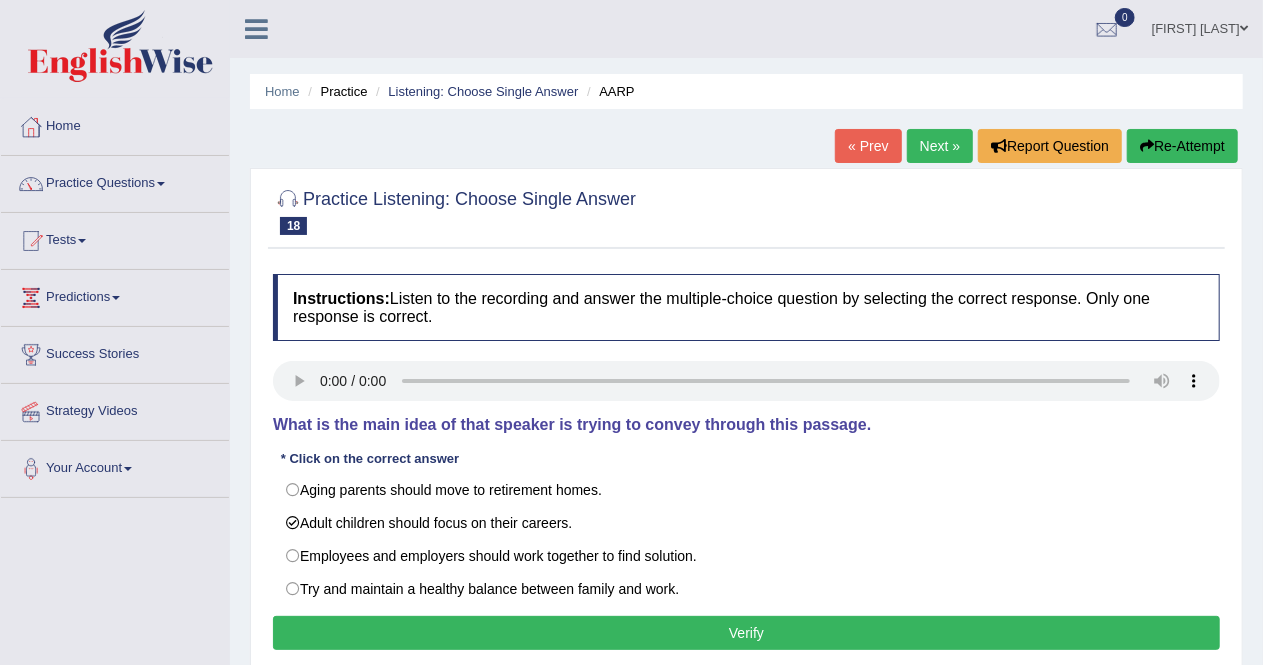 click on "Verify" at bounding box center [746, 633] 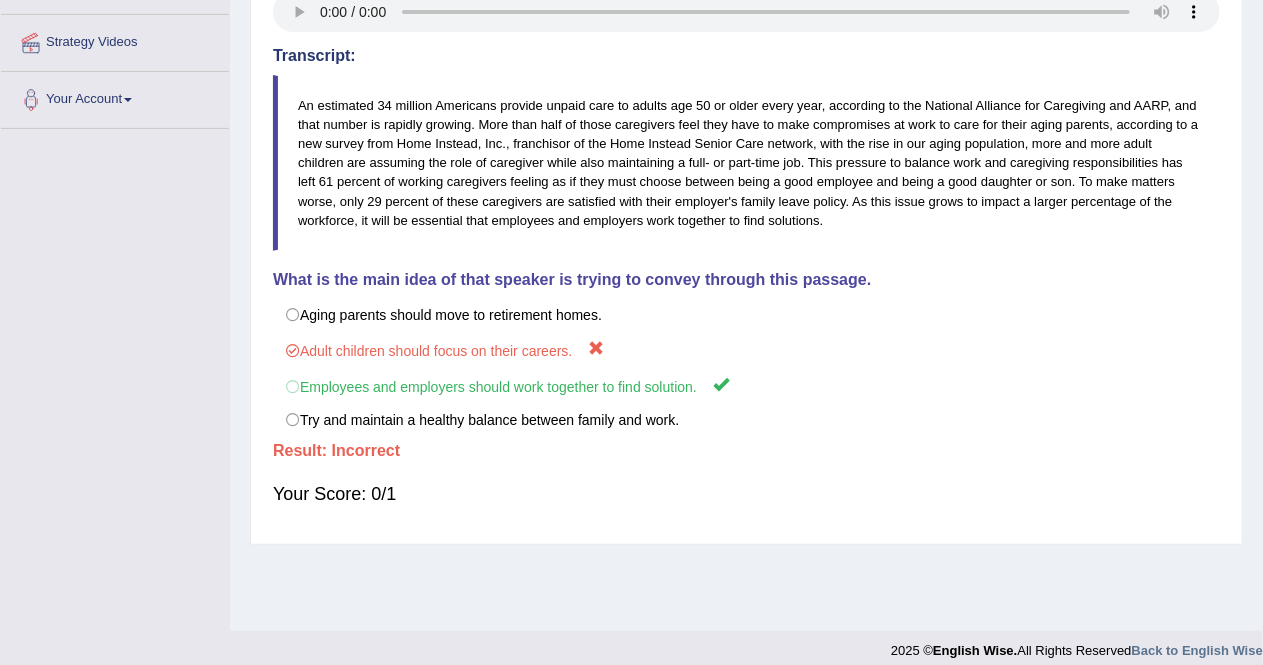 scroll, scrollTop: 380, scrollLeft: 0, axis: vertical 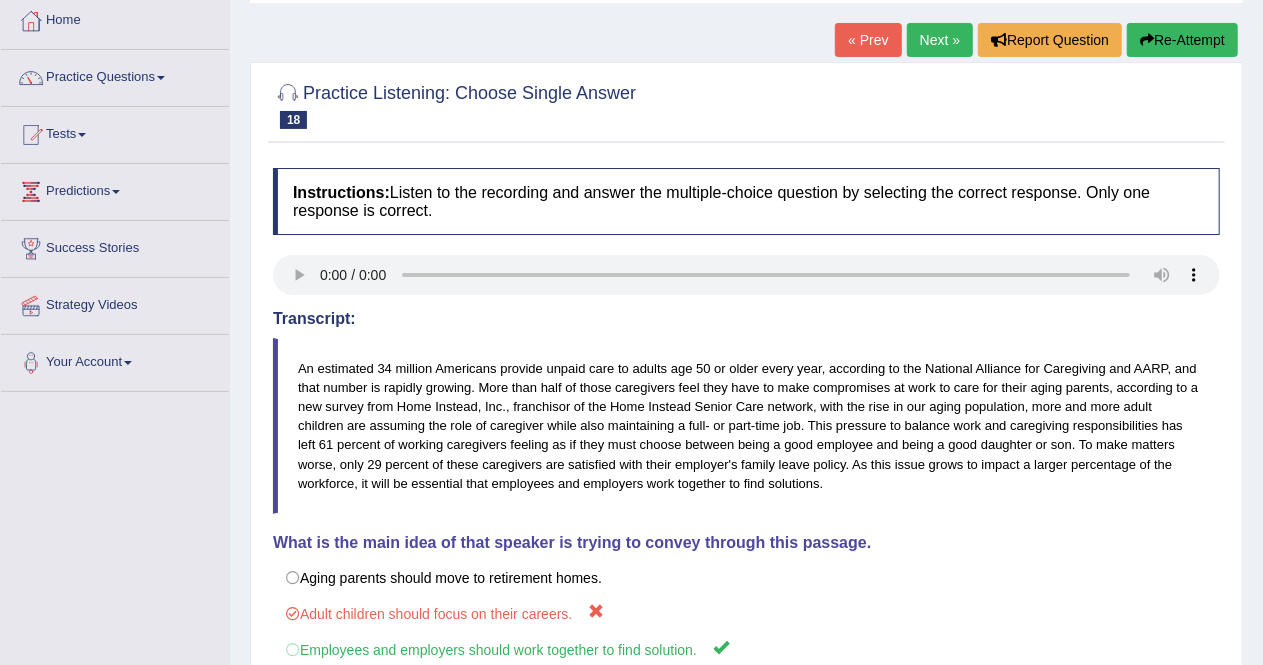 click on "Next »" at bounding box center (940, 40) 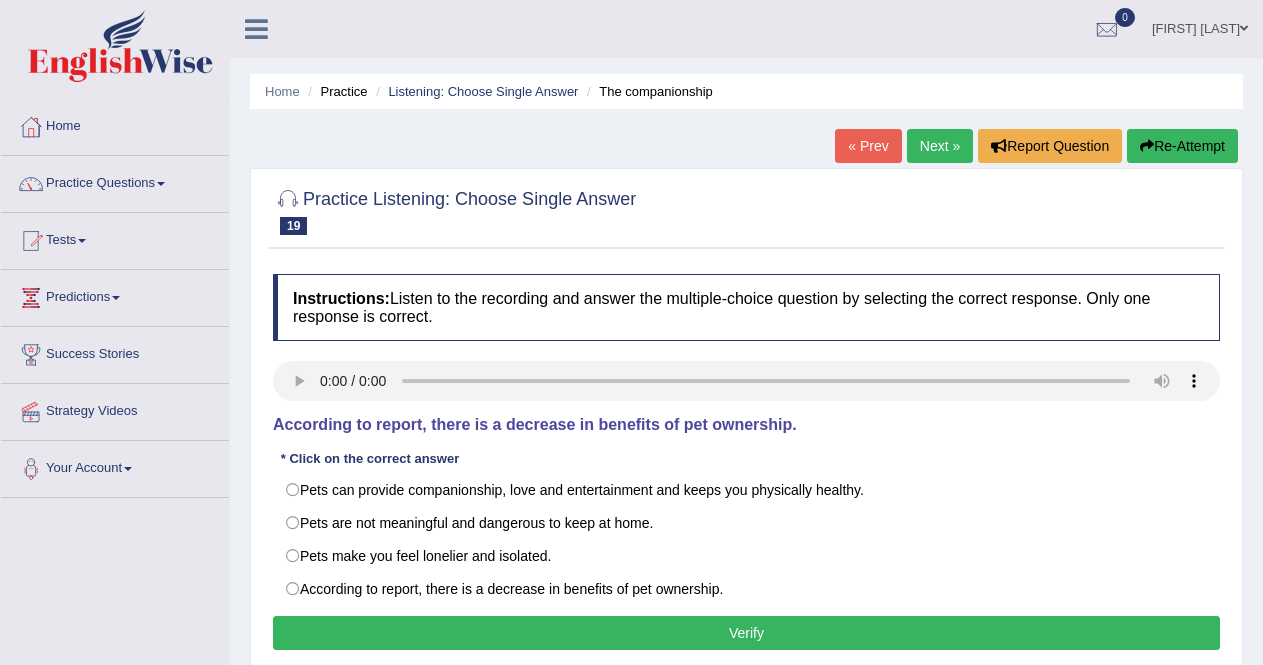 scroll, scrollTop: 0, scrollLeft: 0, axis: both 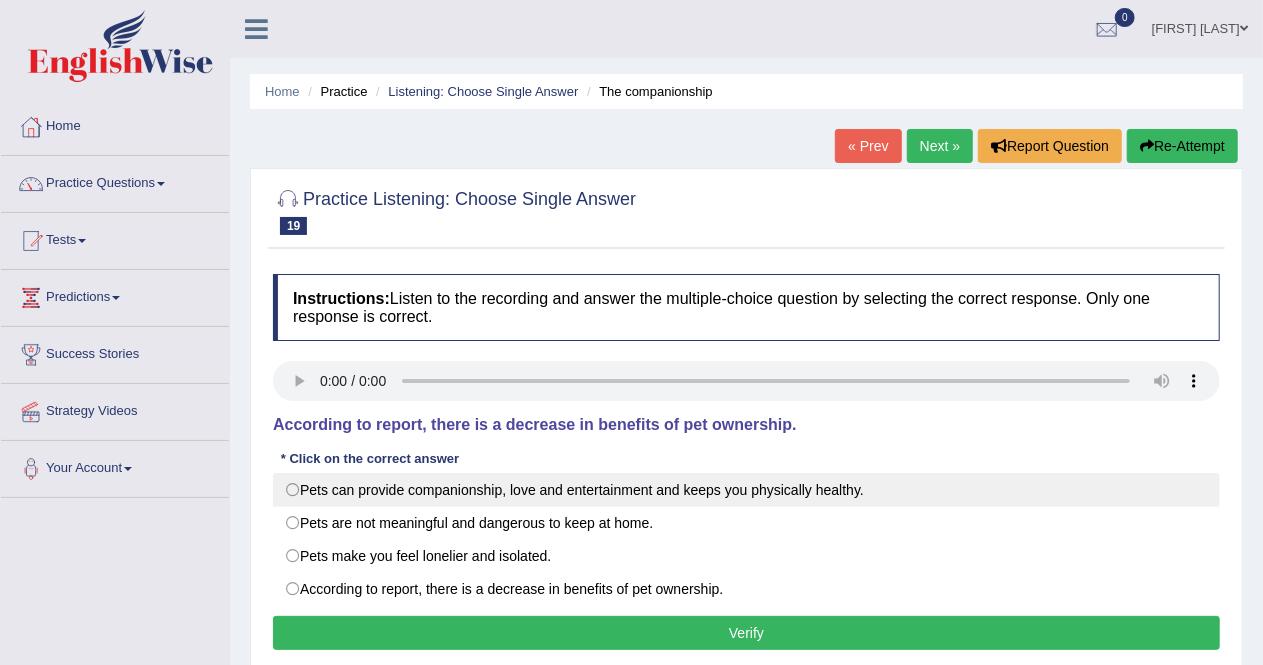 click on "Pets can provide companionship, love and entertainment and keeps you physically healthy." at bounding box center (746, 490) 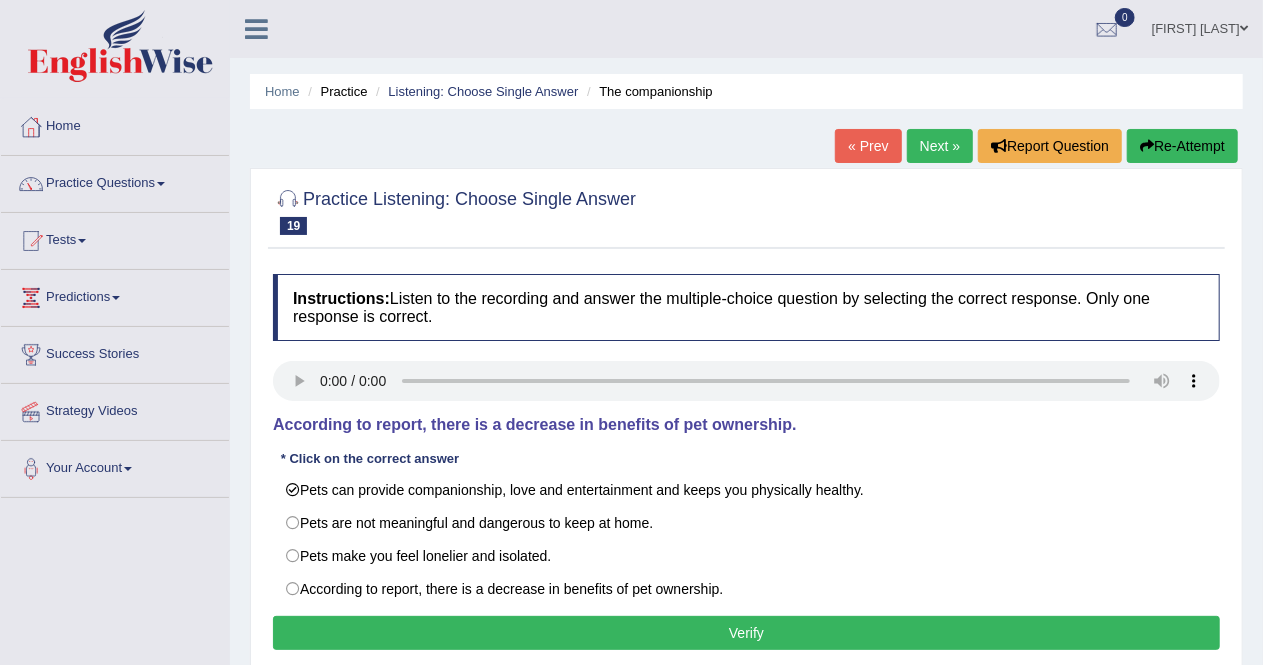 click on "Verify" at bounding box center (746, 633) 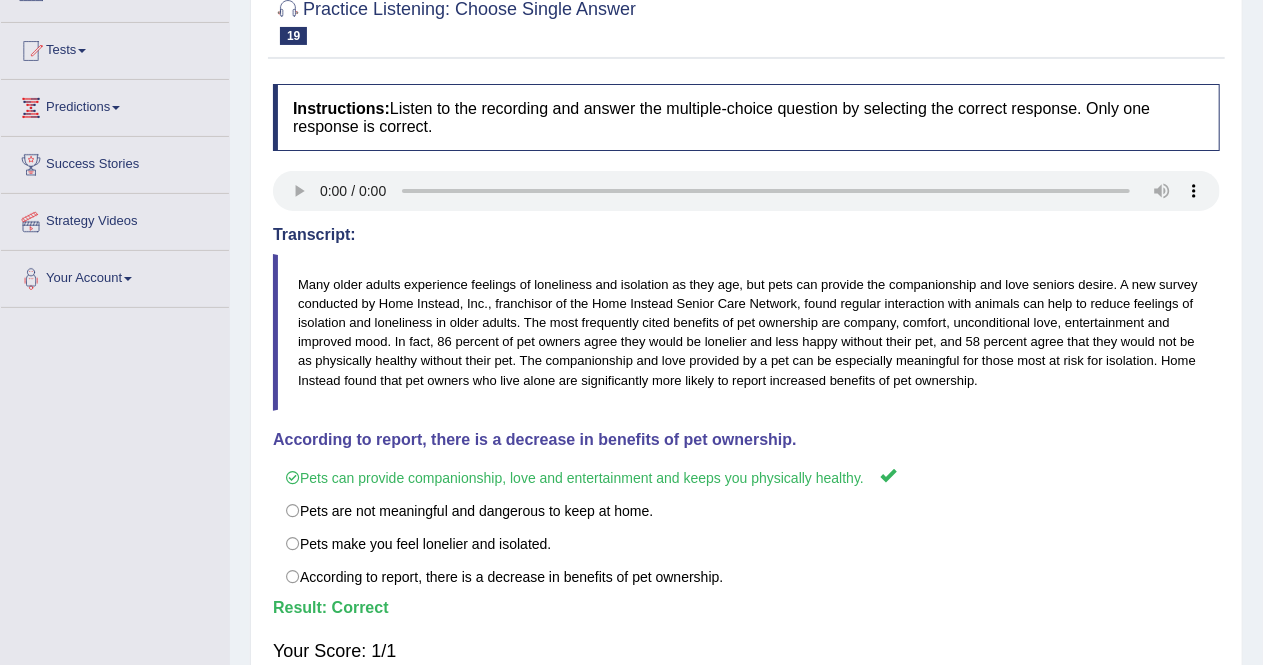 scroll, scrollTop: 0, scrollLeft: 0, axis: both 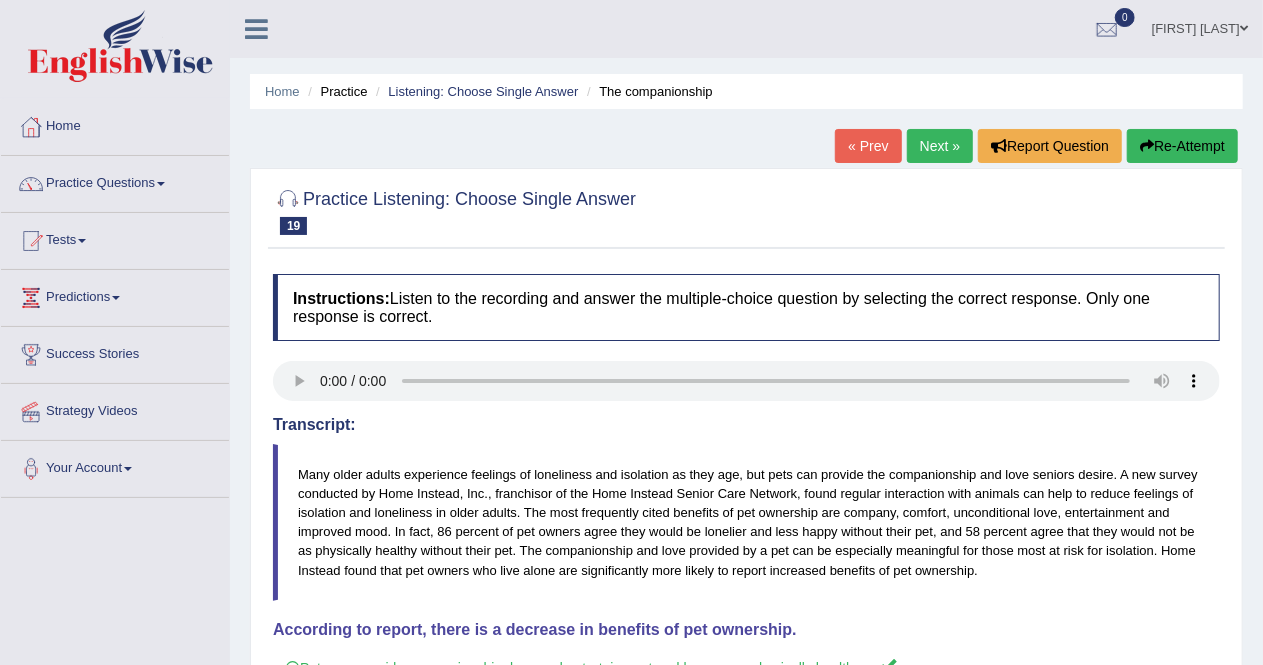 click on "Next »" at bounding box center (940, 146) 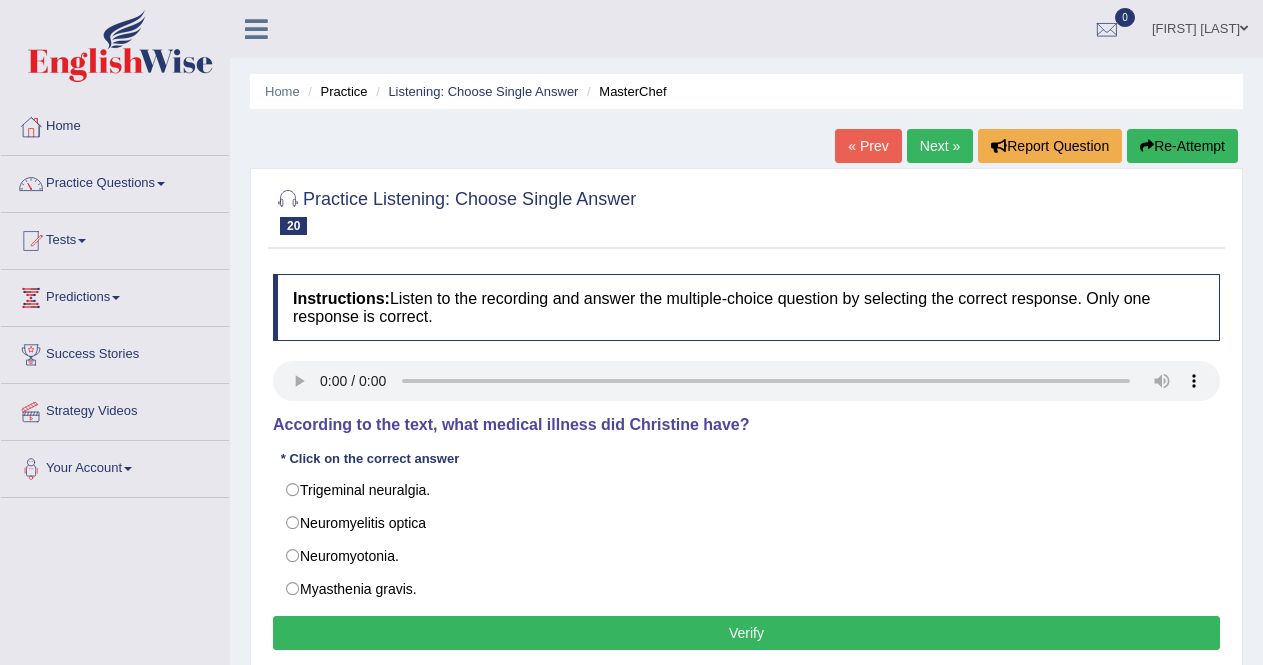 scroll, scrollTop: 0, scrollLeft: 0, axis: both 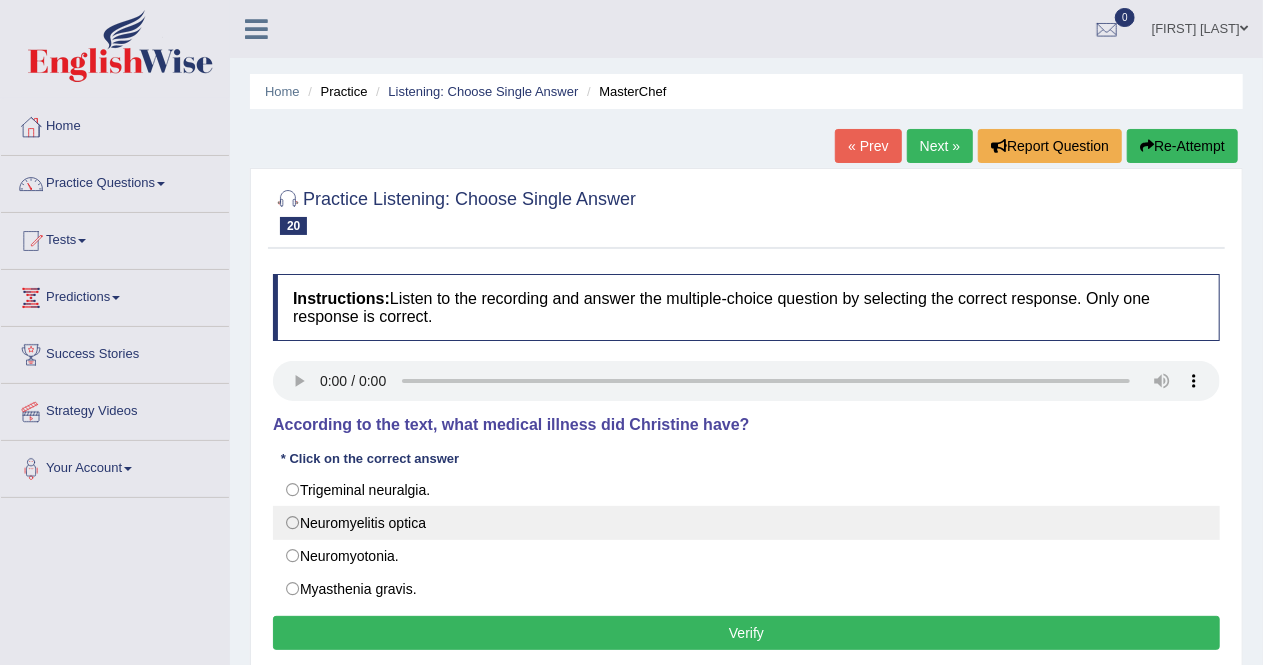 click on "Neuromyelitis optica" at bounding box center (746, 523) 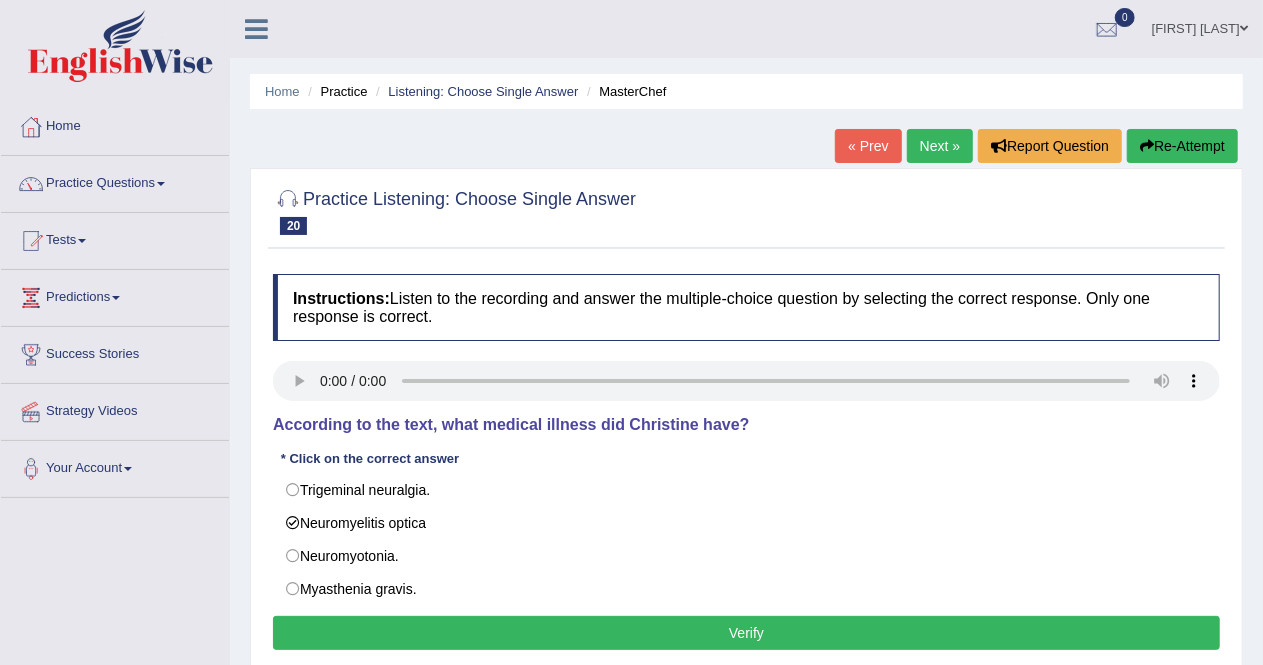 click on "Verify" at bounding box center (746, 633) 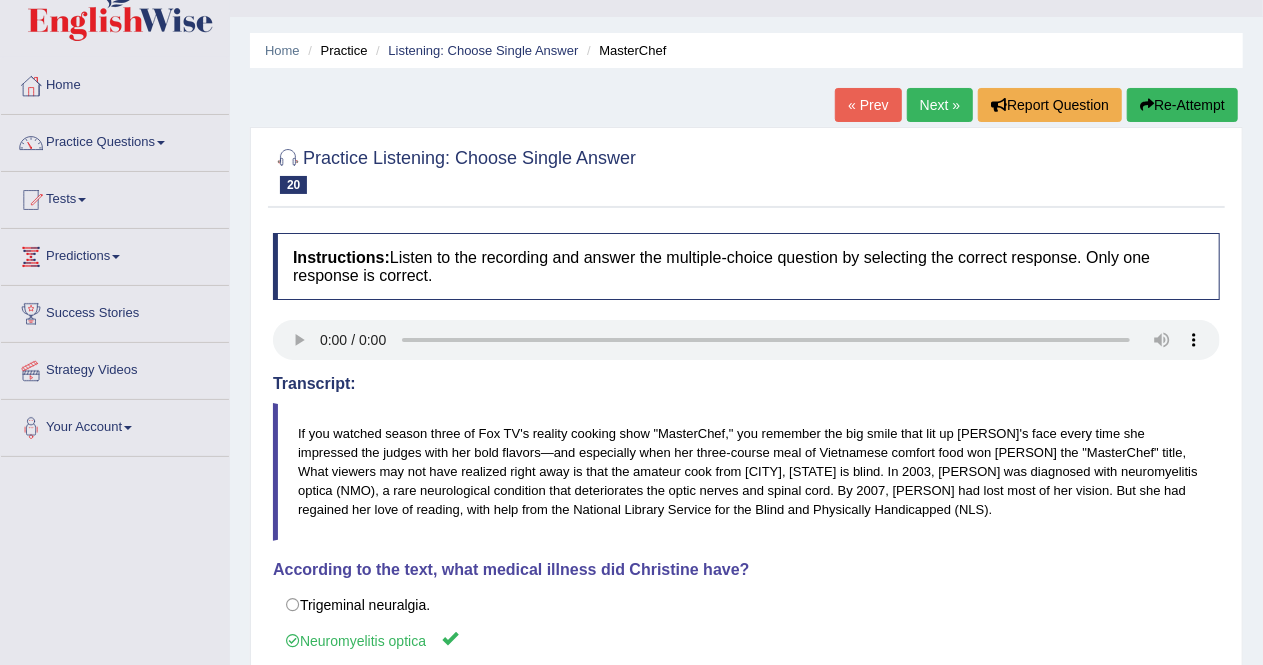 scroll, scrollTop: 0, scrollLeft: 0, axis: both 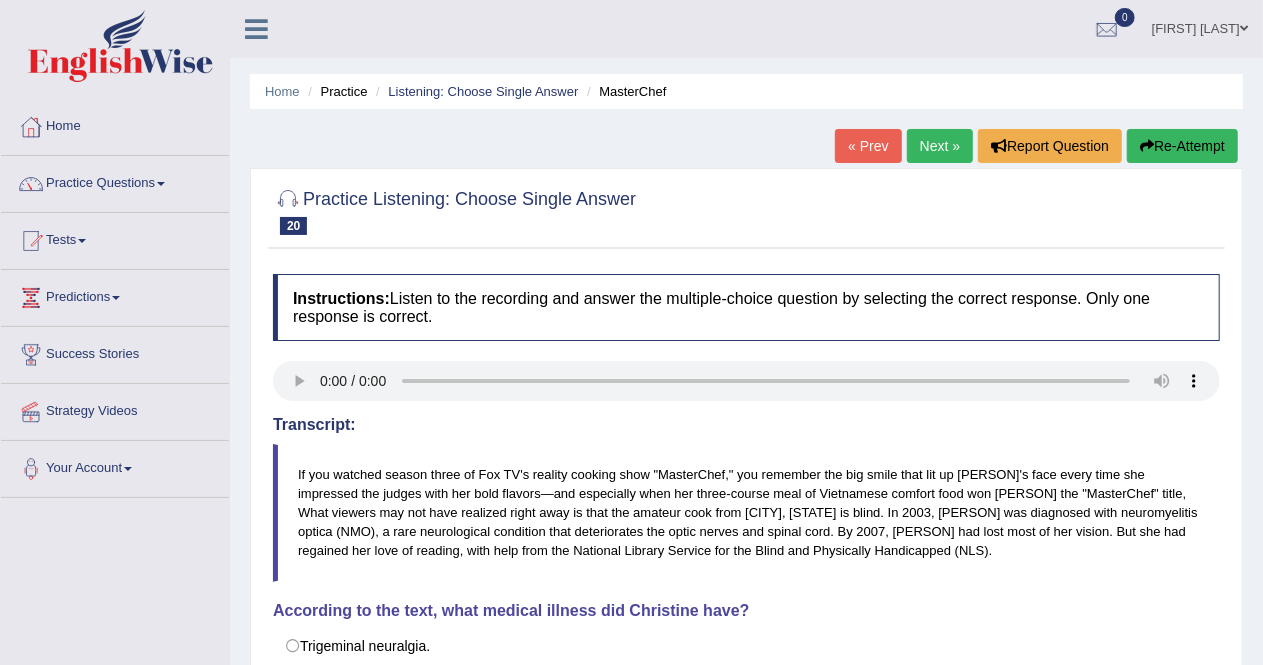click on "Next »" at bounding box center (940, 146) 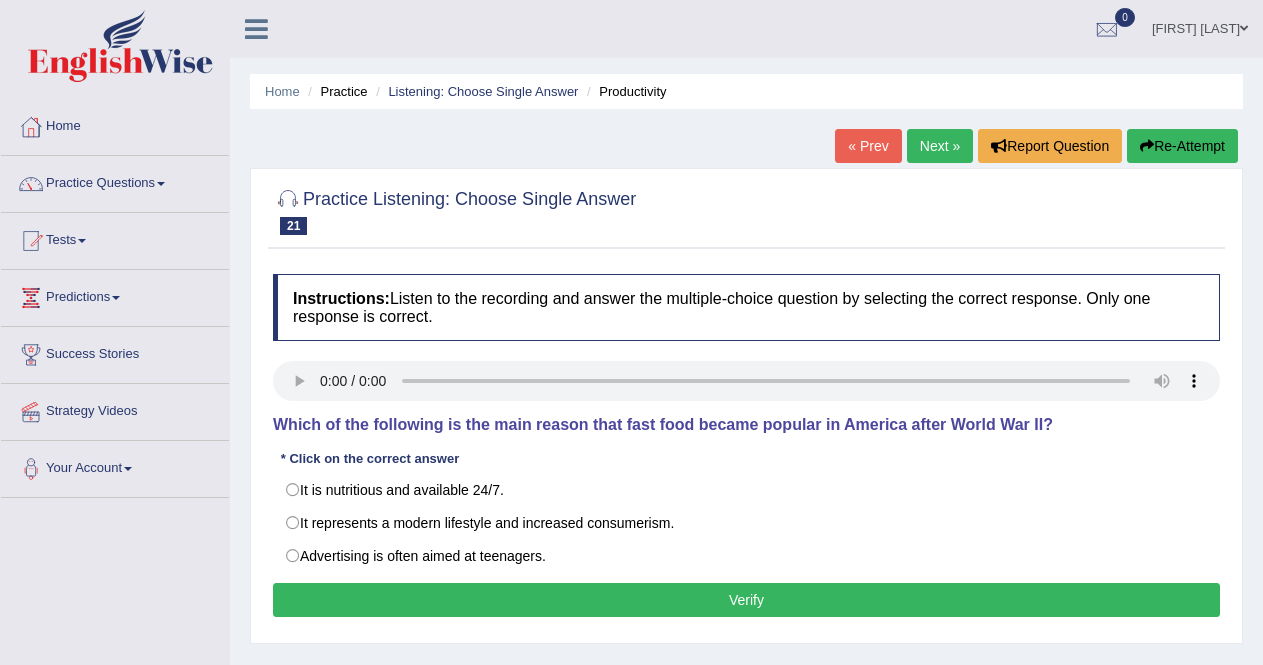 scroll, scrollTop: 0, scrollLeft: 0, axis: both 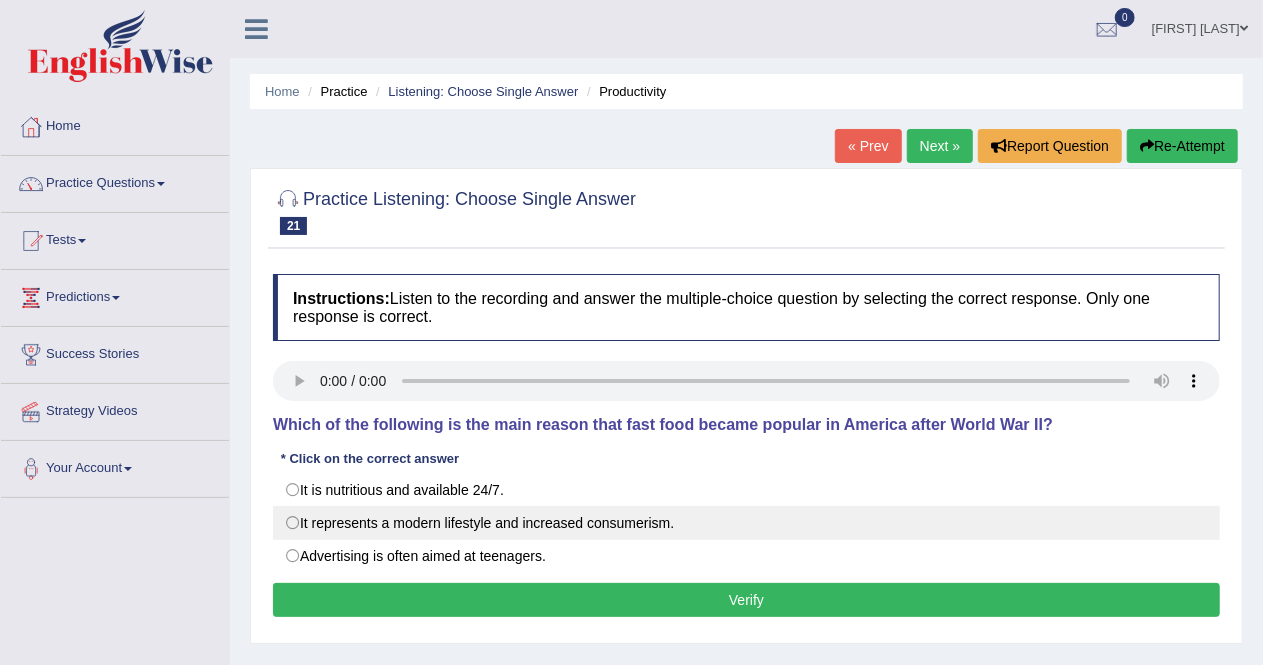 click on "It represents a modern lifestyle and increased consumerism." at bounding box center (746, 523) 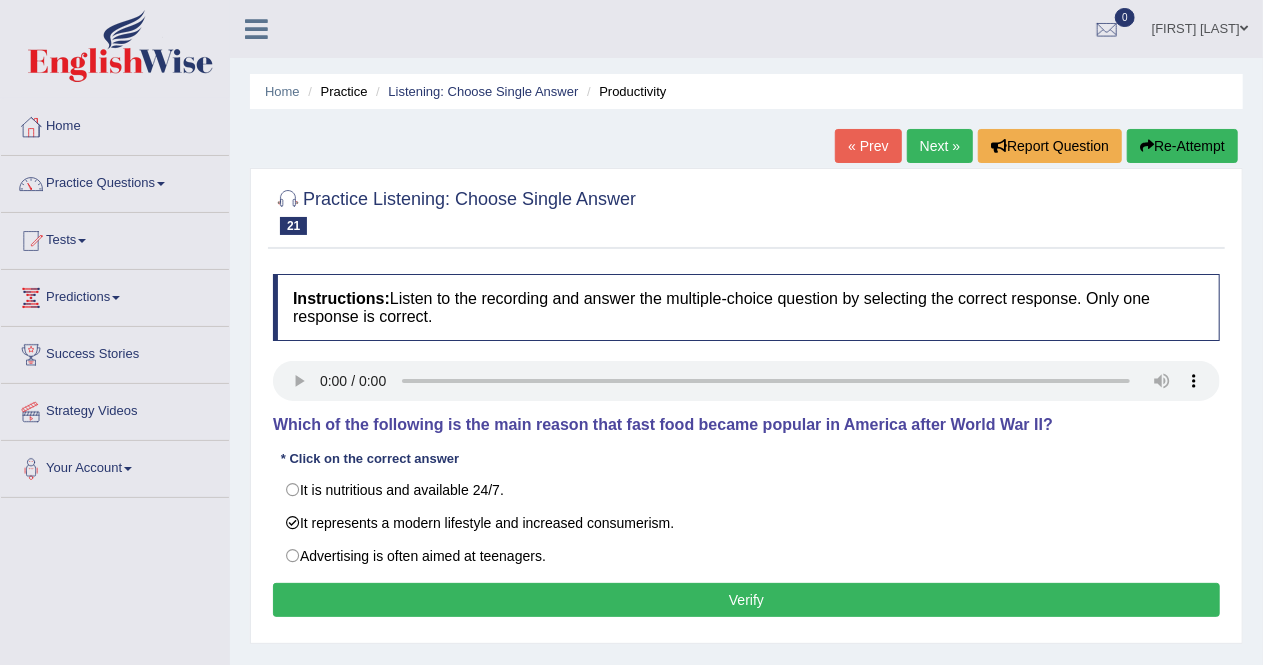 click on "Verify" at bounding box center (746, 600) 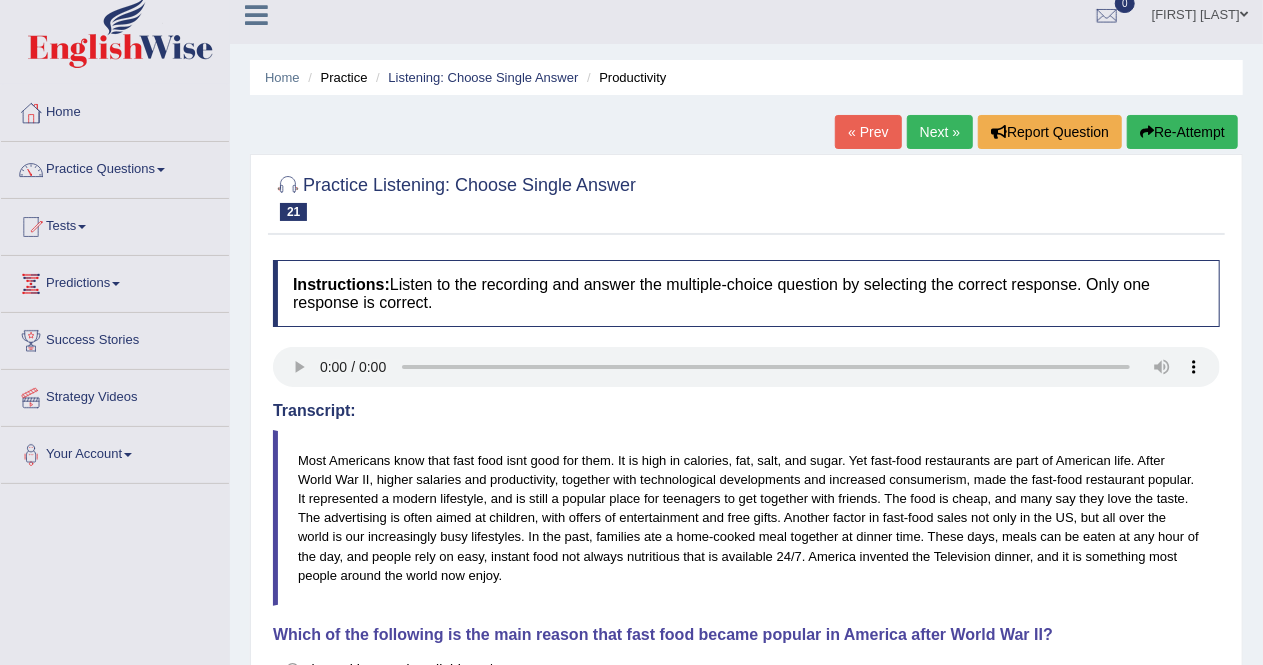 scroll, scrollTop: 12, scrollLeft: 0, axis: vertical 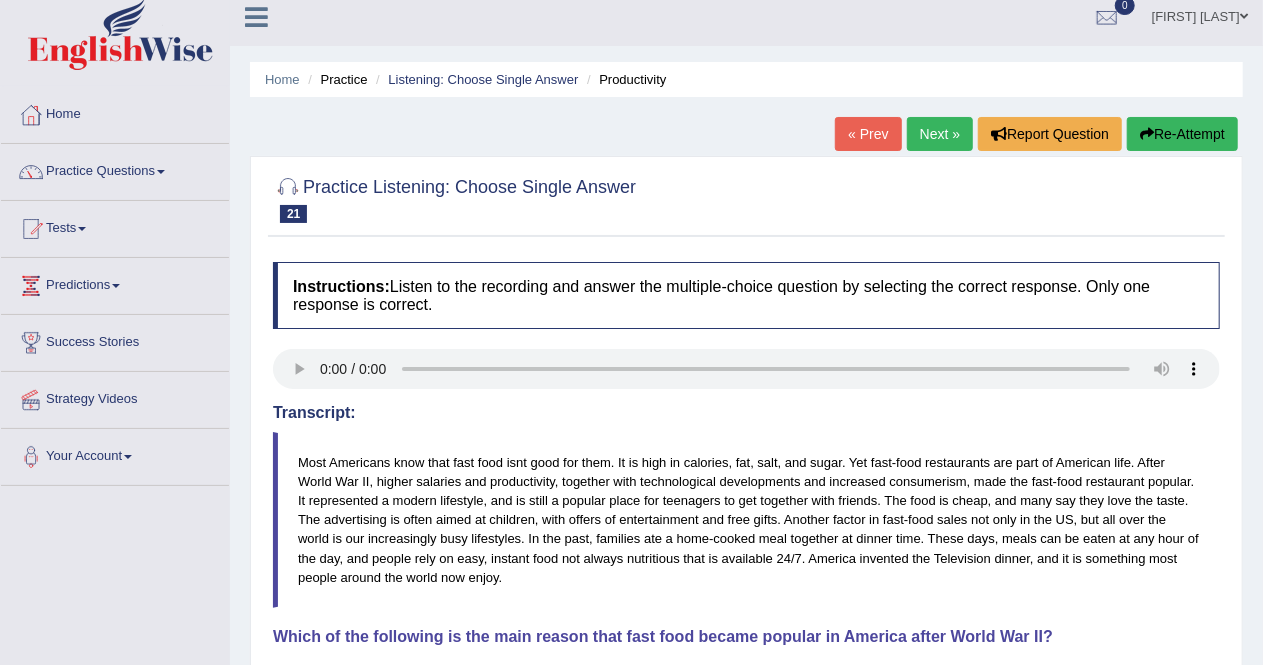 click on "Next »" at bounding box center [940, 134] 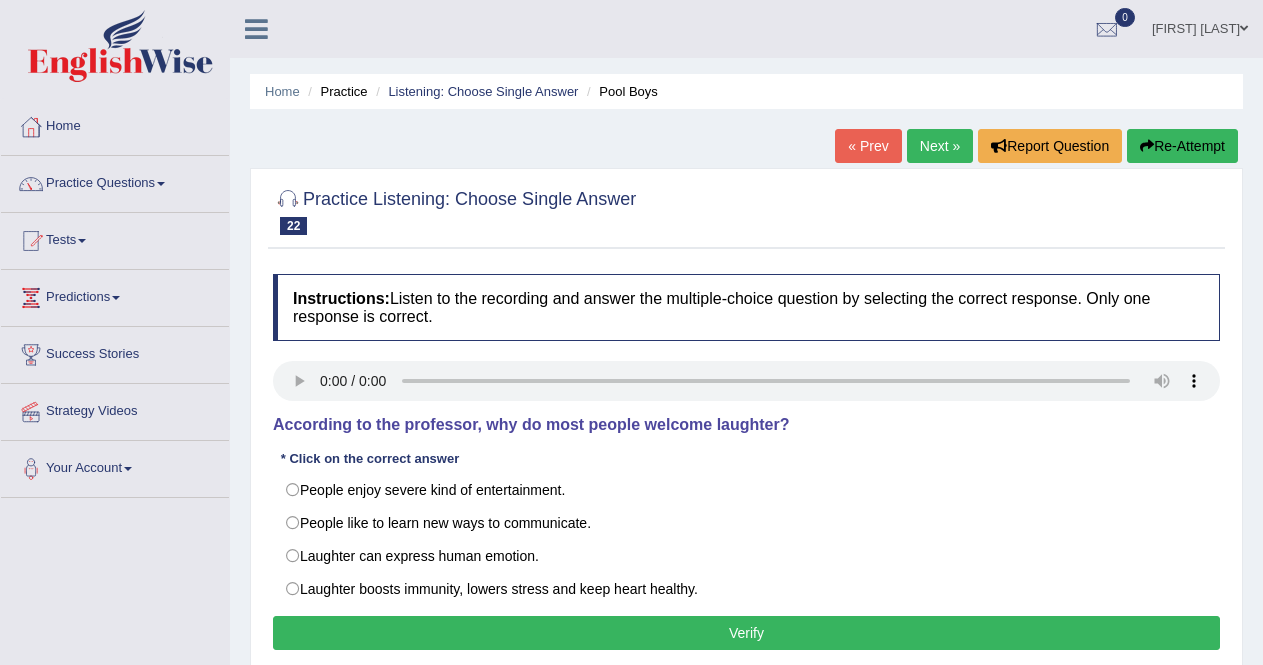 scroll, scrollTop: 0, scrollLeft: 0, axis: both 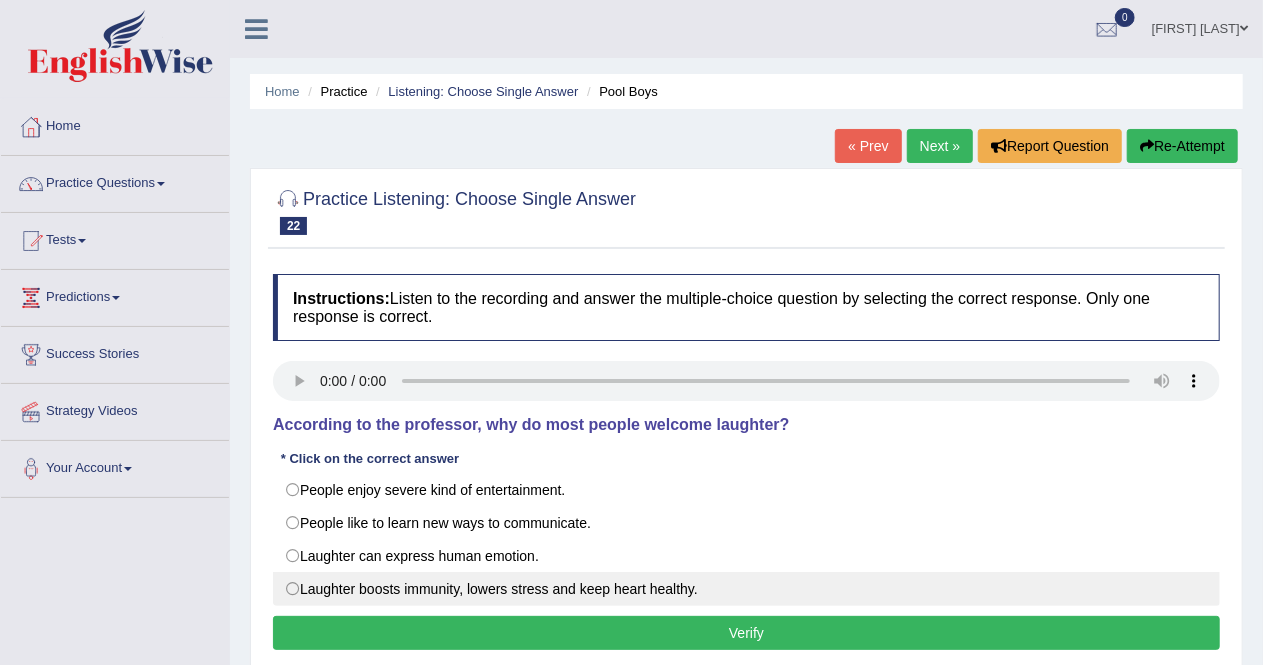 click on "Laughter boosts immunity, lowers stress and keep heart healthy." at bounding box center [746, 589] 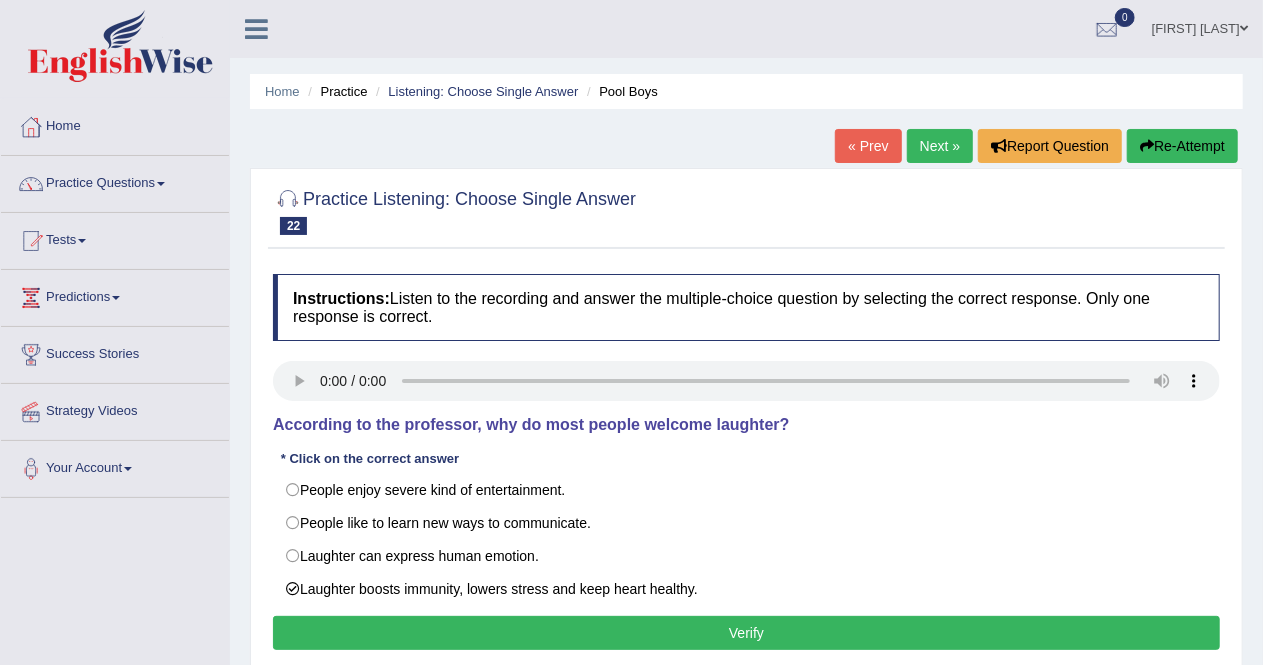 click on "Instructions:  Listen to the recording and answer the multiple-choice question by selecting the correct response. Only one response is correct.
Transcript: You know what's even more contagious than a cough or sneeze? A deep, rumbling belly laugh that leaves your sides aching and your eyes streaming. Laughter isn't only the best medicine, it boosts immunity, lowers stress hormones and helps prevent heart disease. If laughter is what the doctor ordered, patients must start getting in line to see the latest film from the creators of the uproarious American Pie franchise, "The Pool Boys." As encouraged by the magazine Scientific American Mind, laughter actually reduces stress by easing tension and relaxing muscles, which keeps you more focused and productive. Your daily dose of laughter is as important as your dose of fiber or vitamin C. According to the professor, why do most people welcome laughter? * Click on the correct answer  People enjoy severe kind of entertainment. Result:  Verify" at bounding box center [746, 465] 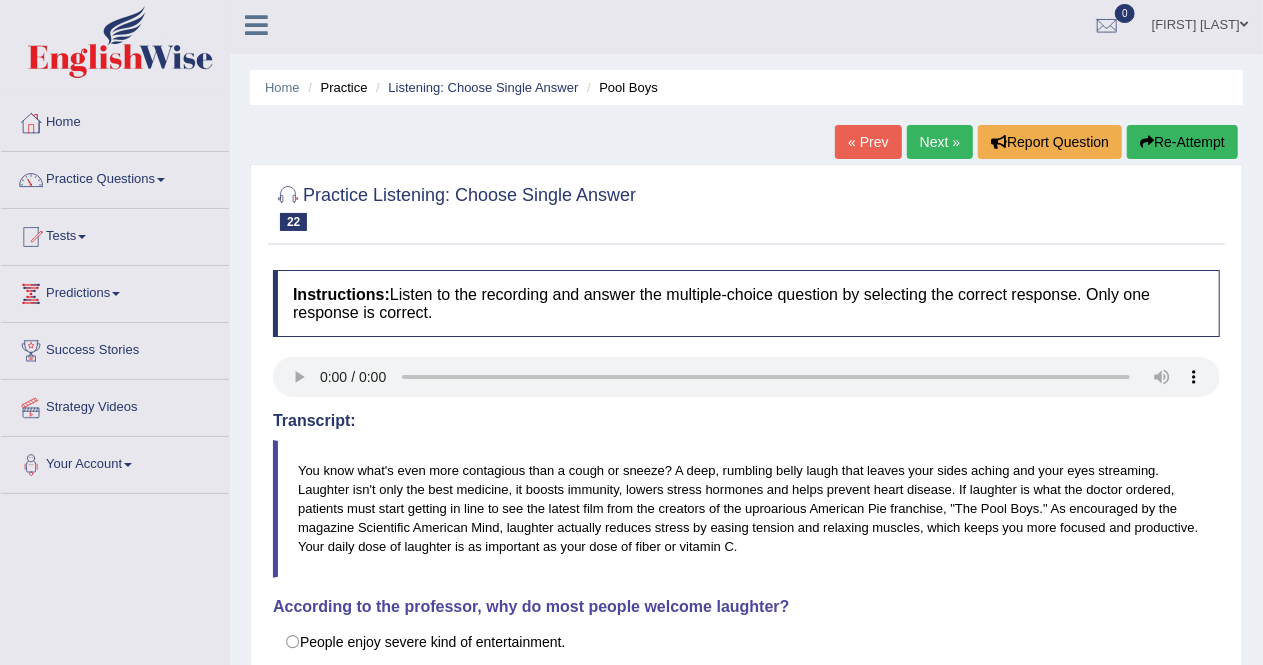 scroll, scrollTop: 0, scrollLeft: 0, axis: both 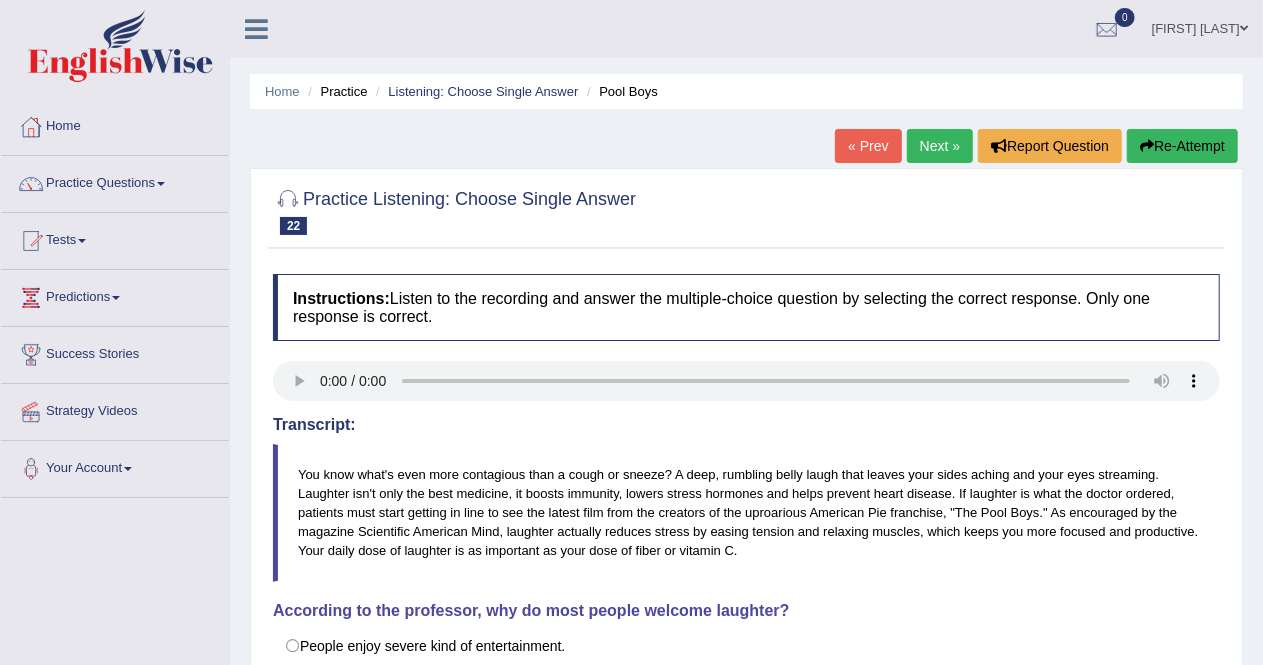click on "Next »" at bounding box center [940, 146] 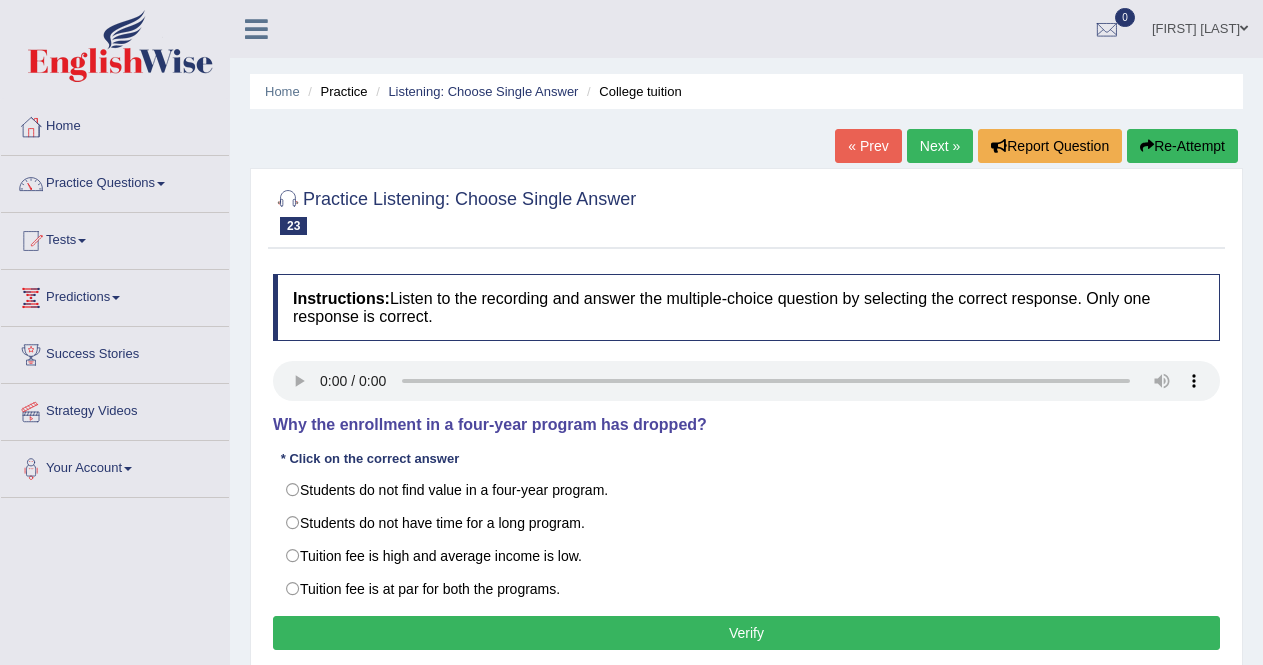 scroll, scrollTop: 0, scrollLeft: 0, axis: both 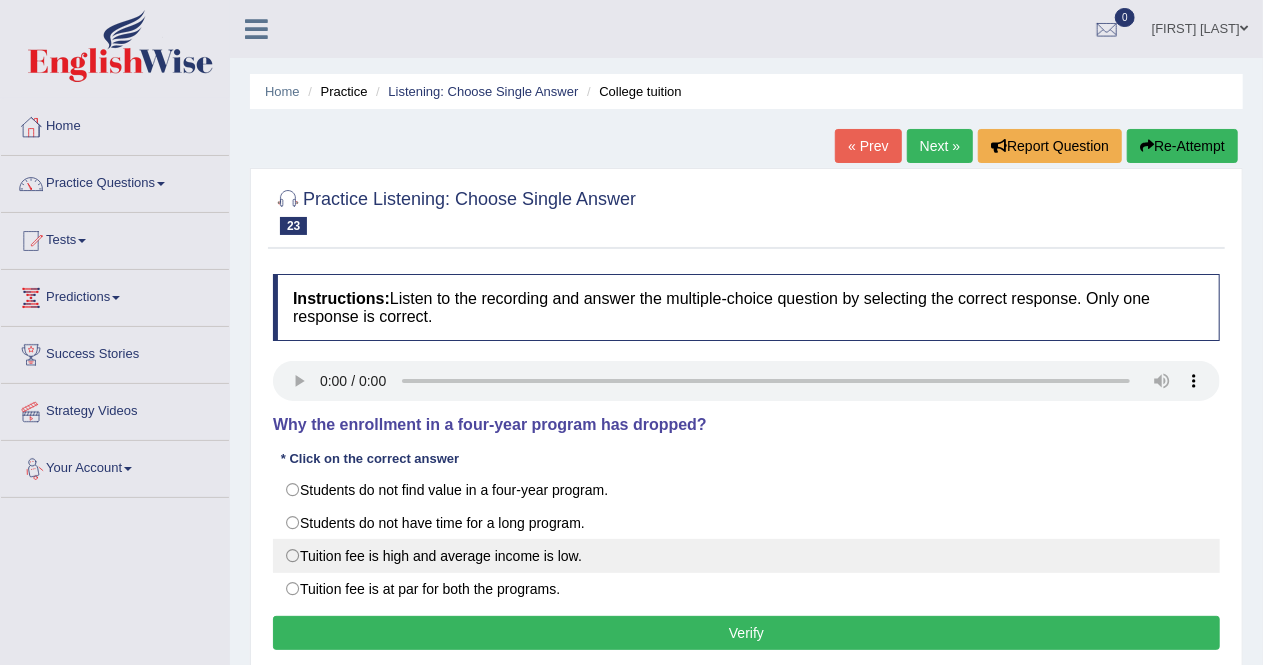click on "Tuition fee is high and average income is low." at bounding box center (746, 556) 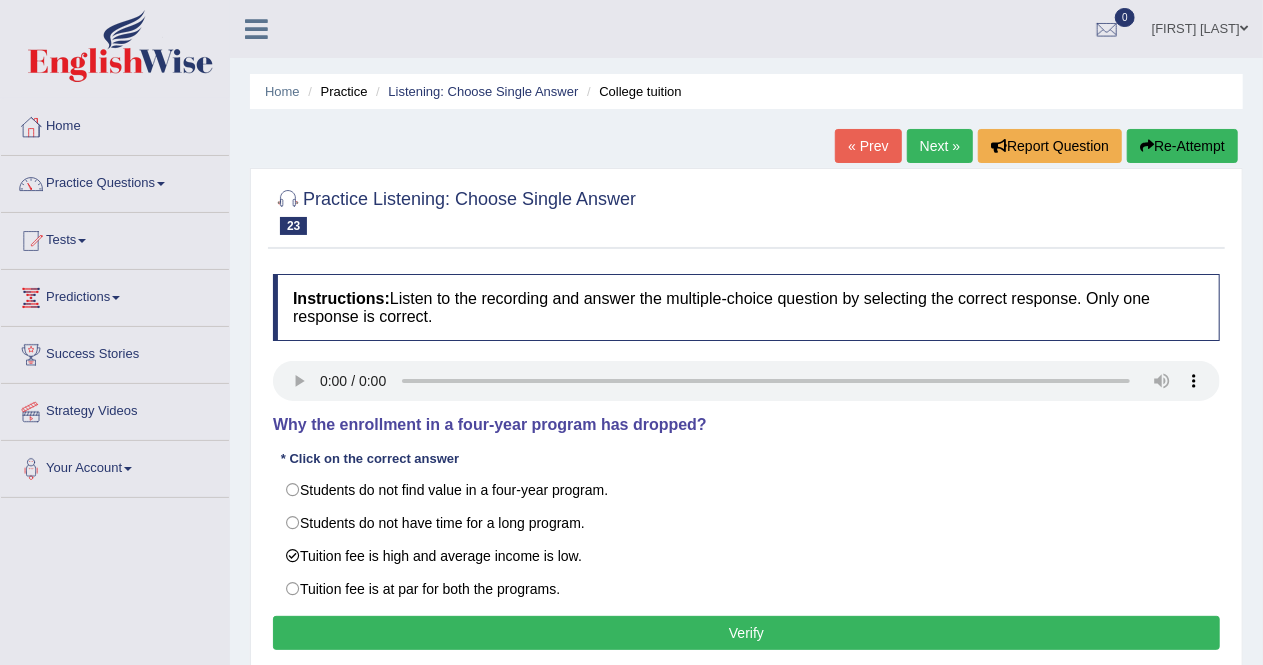 click on "Verify" at bounding box center [746, 633] 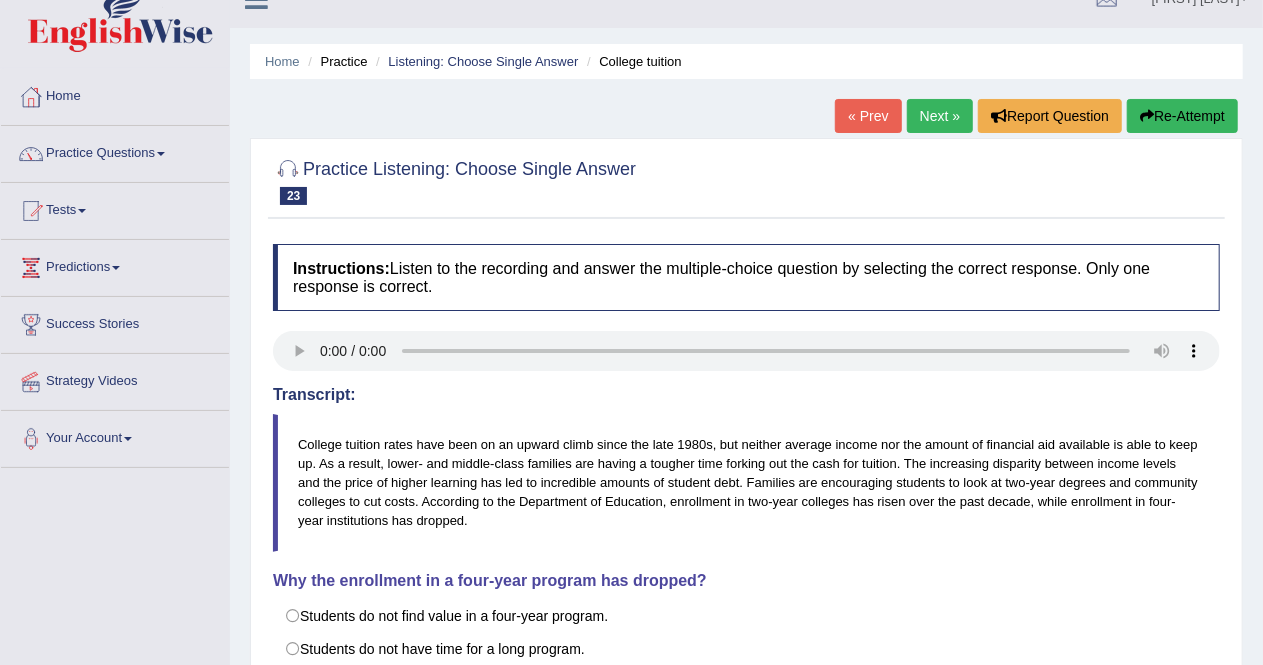 scroll, scrollTop: 28, scrollLeft: 0, axis: vertical 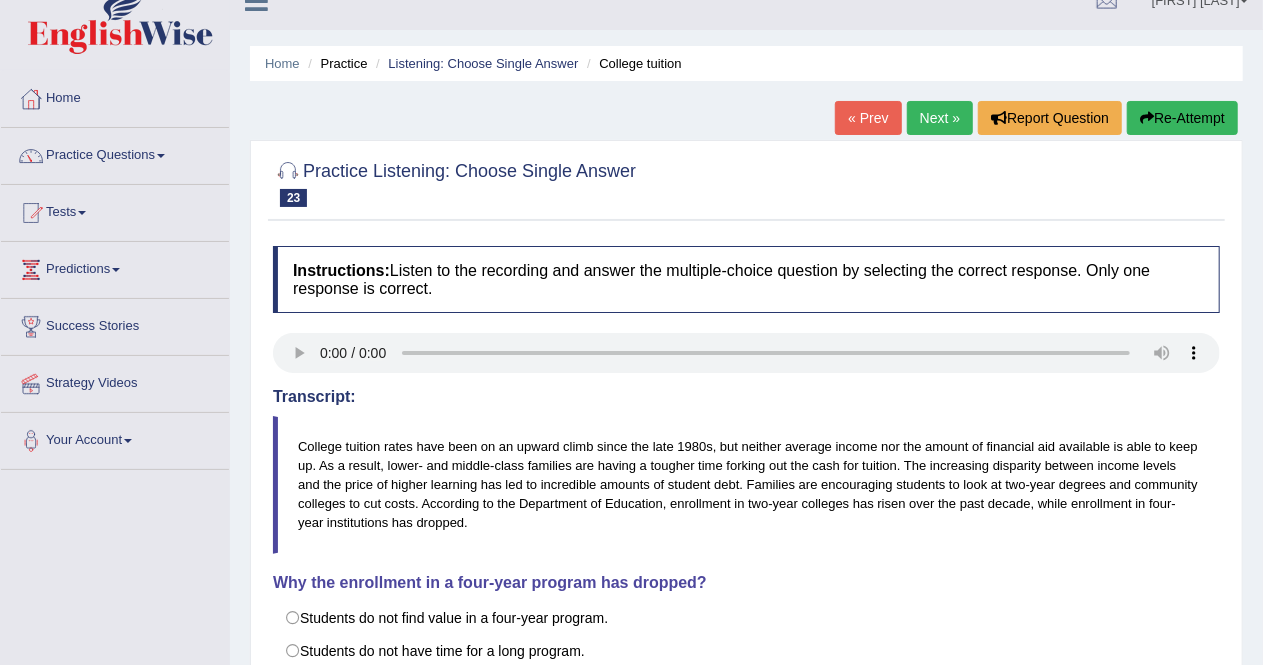 click on "Next »" at bounding box center [940, 118] 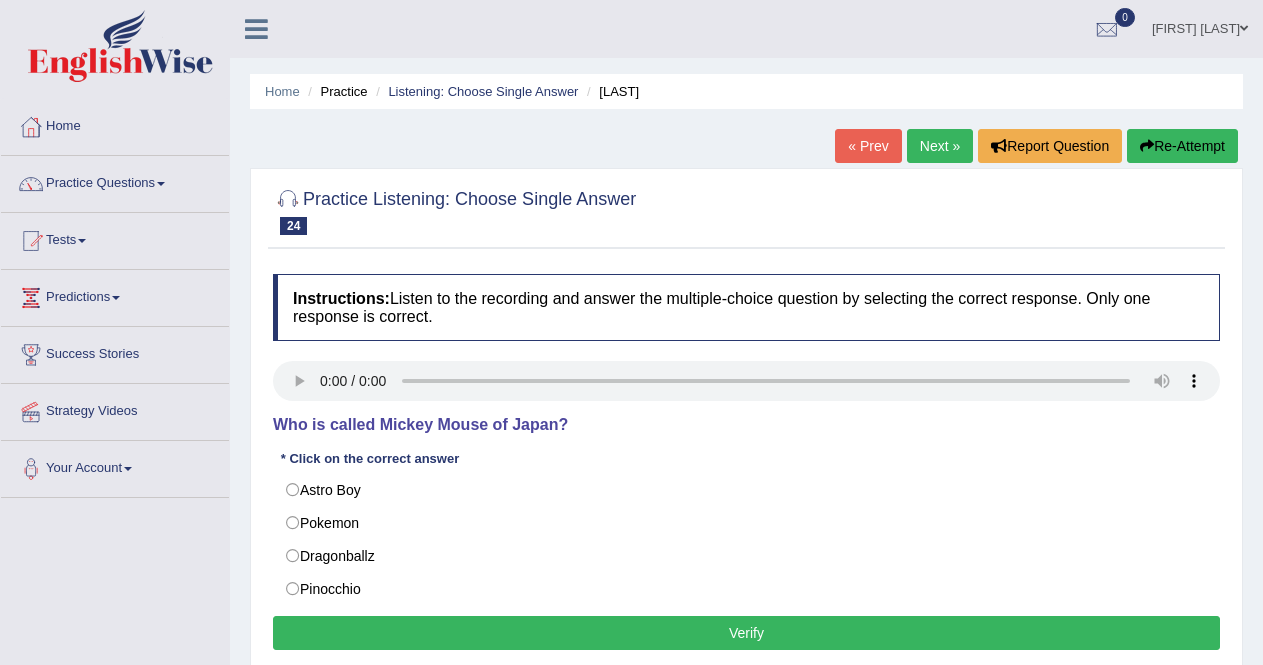 scroll, scrollTop: 0, scrollLeft: 0, axis: both 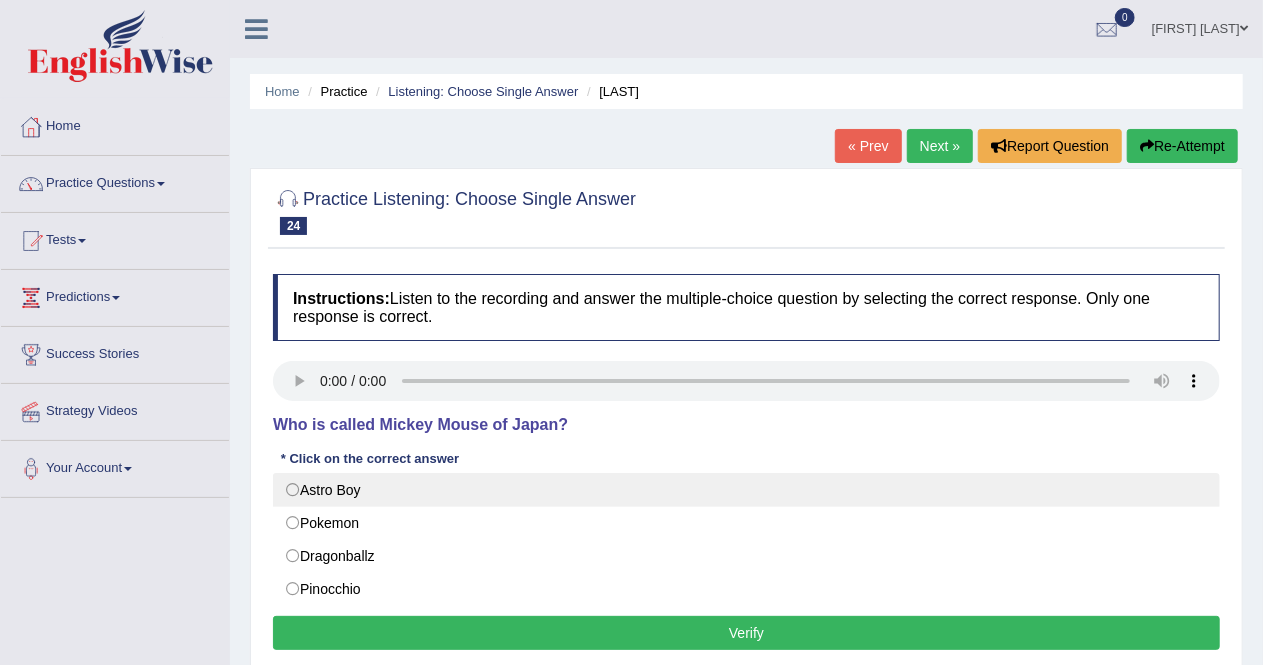 click on "Astro Boy" at bounding box center (746, 490) 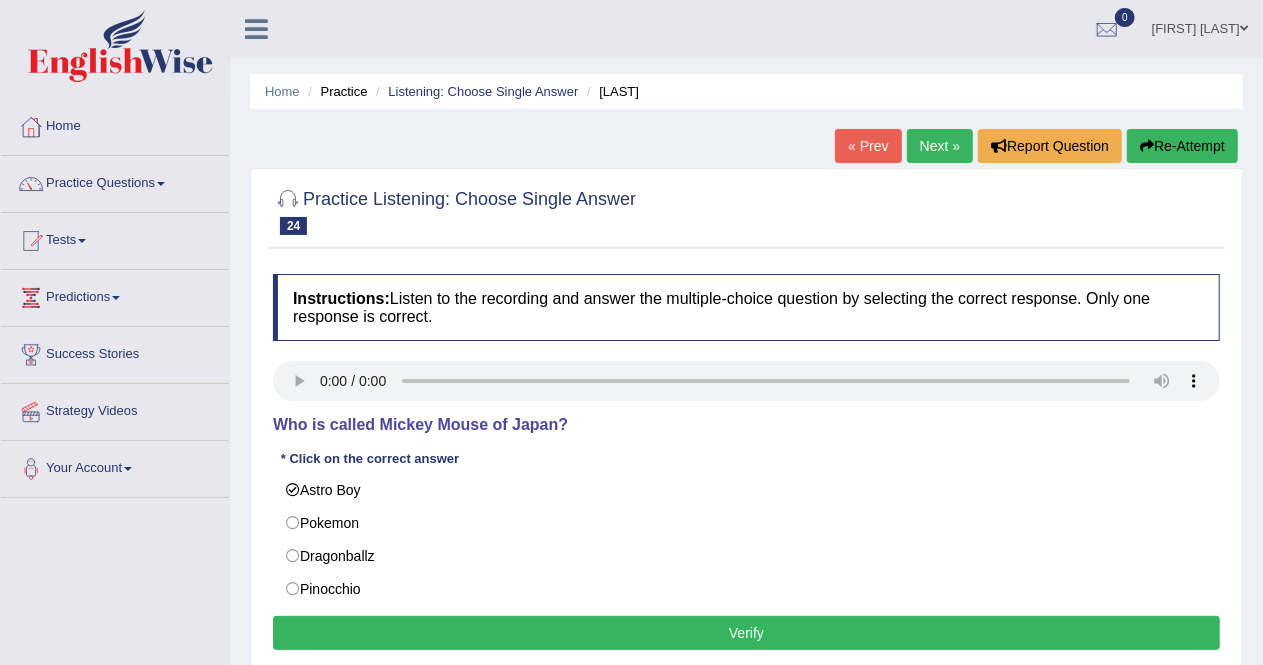 click on "Verify" at bounding box center (746, 633) 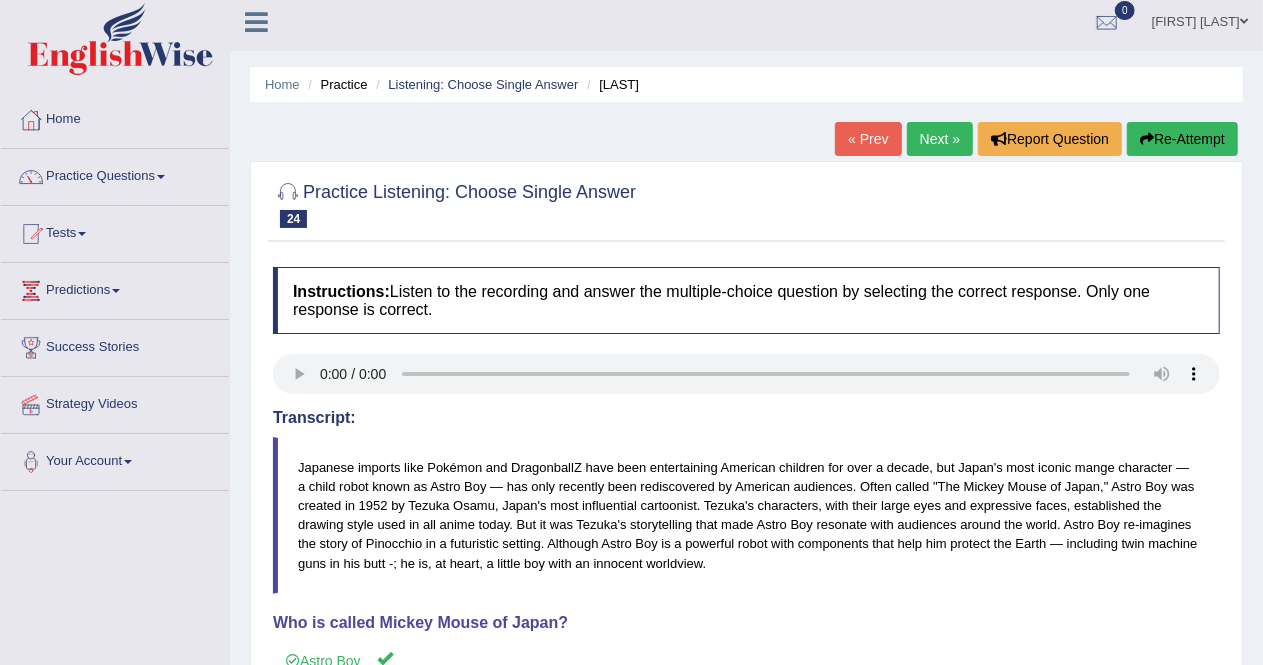 scroll, scrollTop: 0, scrollLeft: 0, axis: both 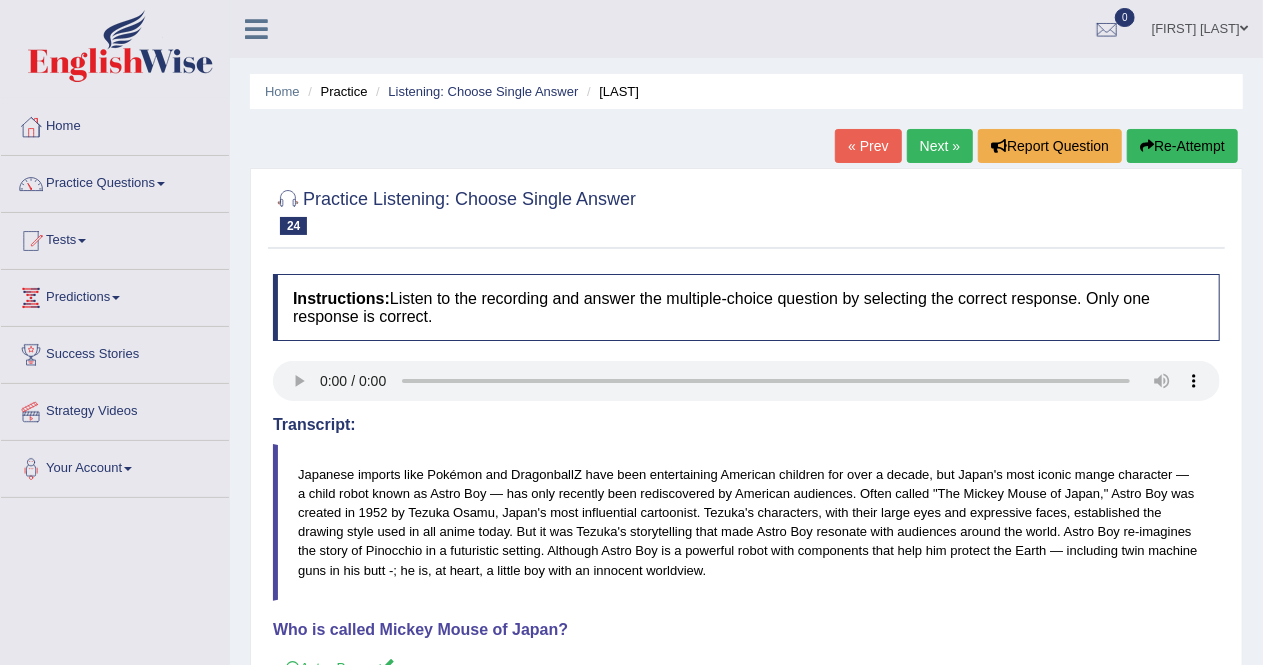 click on "Next »" at bounding box center [940, 146] 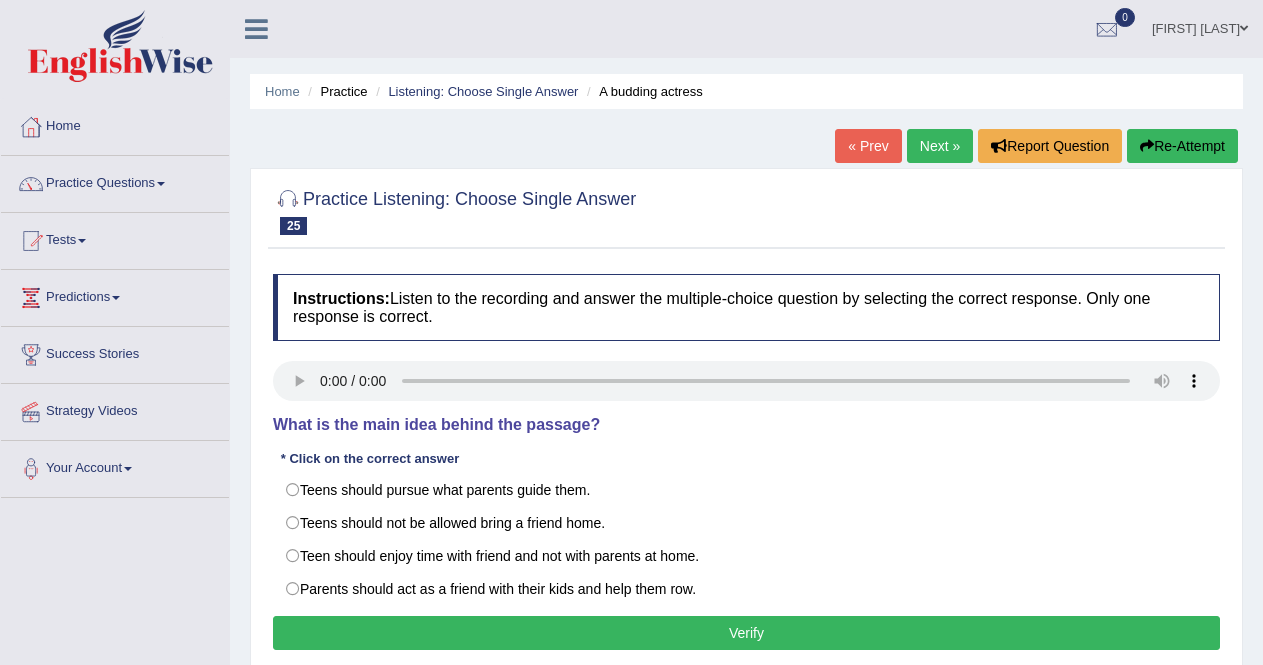 scroll, scrollTop: 0, scrollLeft: 0, axis: both 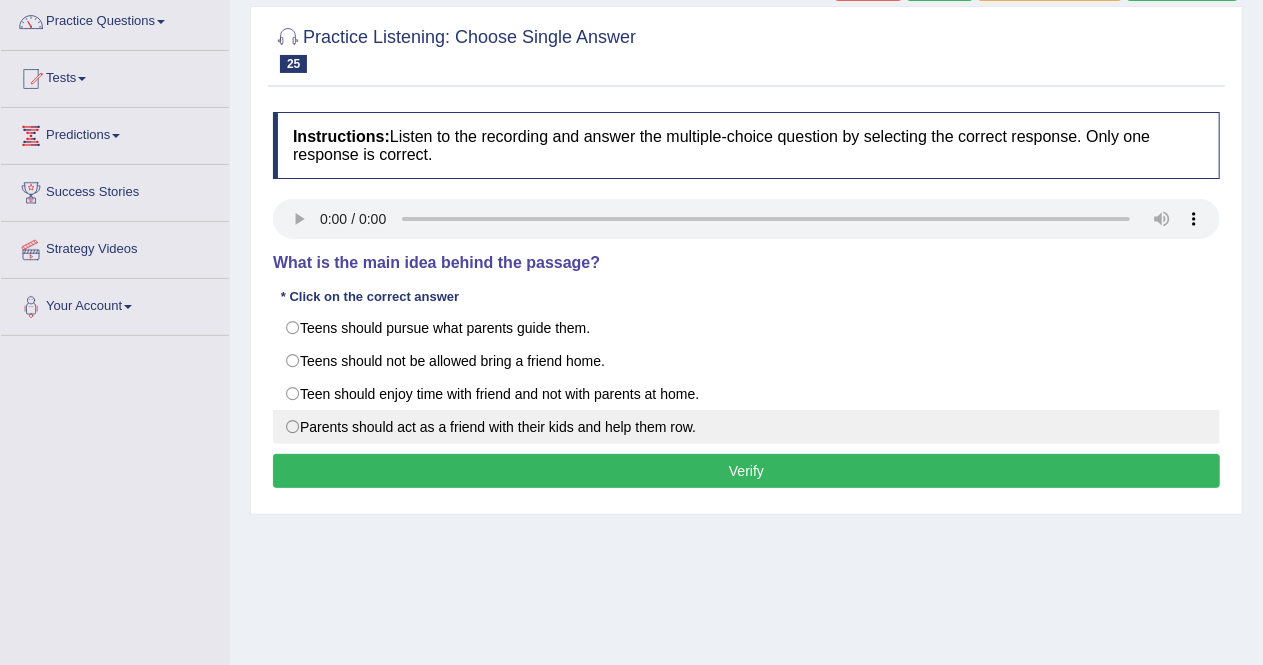 click on "Parents should act as a friend with their kids and help them row." at bounding box center (746, 427) 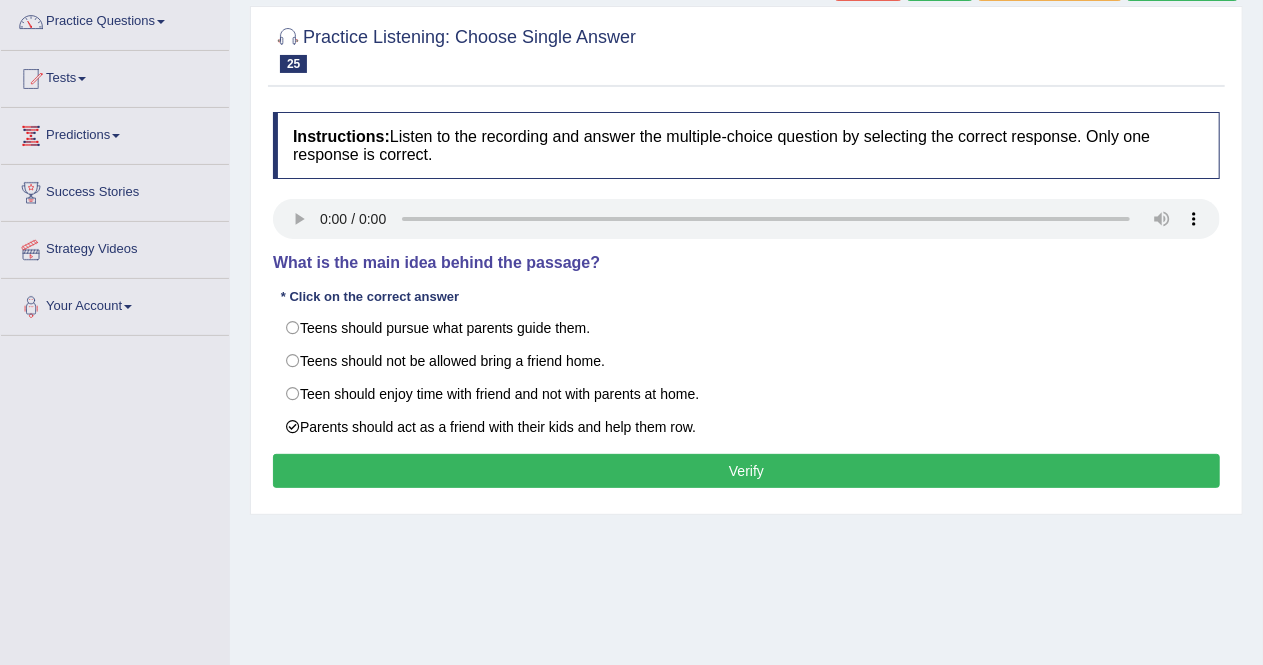 click on "Verify" at bounding box center [746, 471] 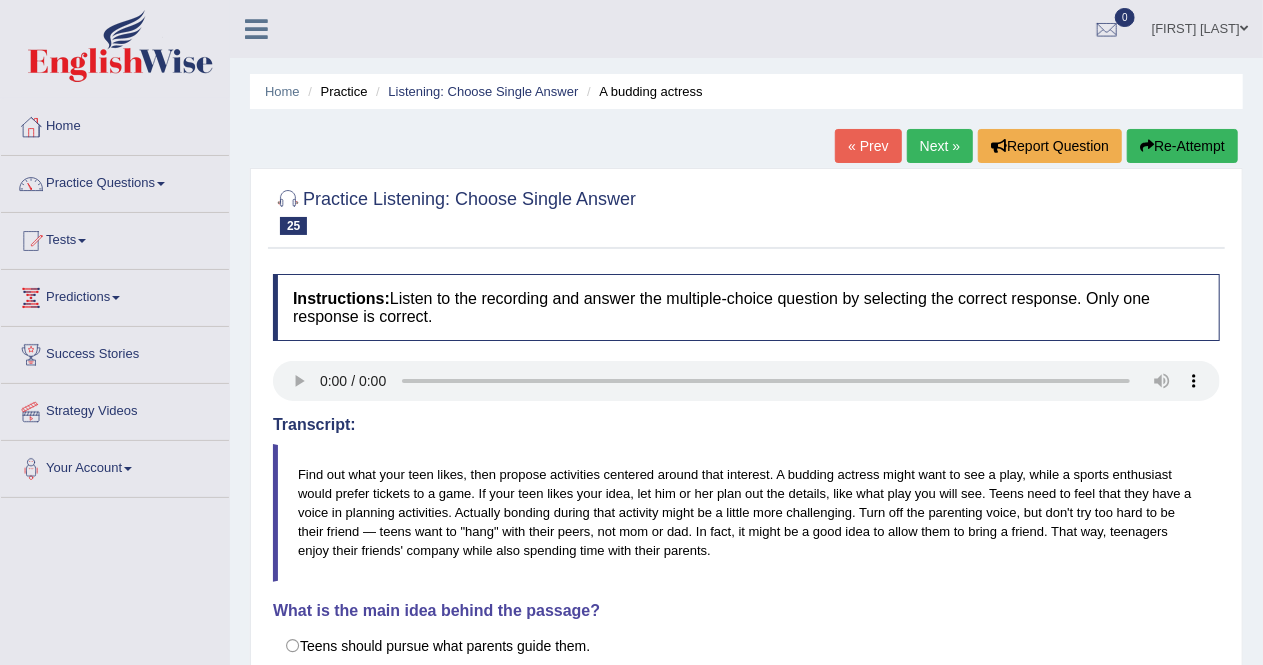 scroll, scrollTop: 0, scrollLeft: 0, axis: both 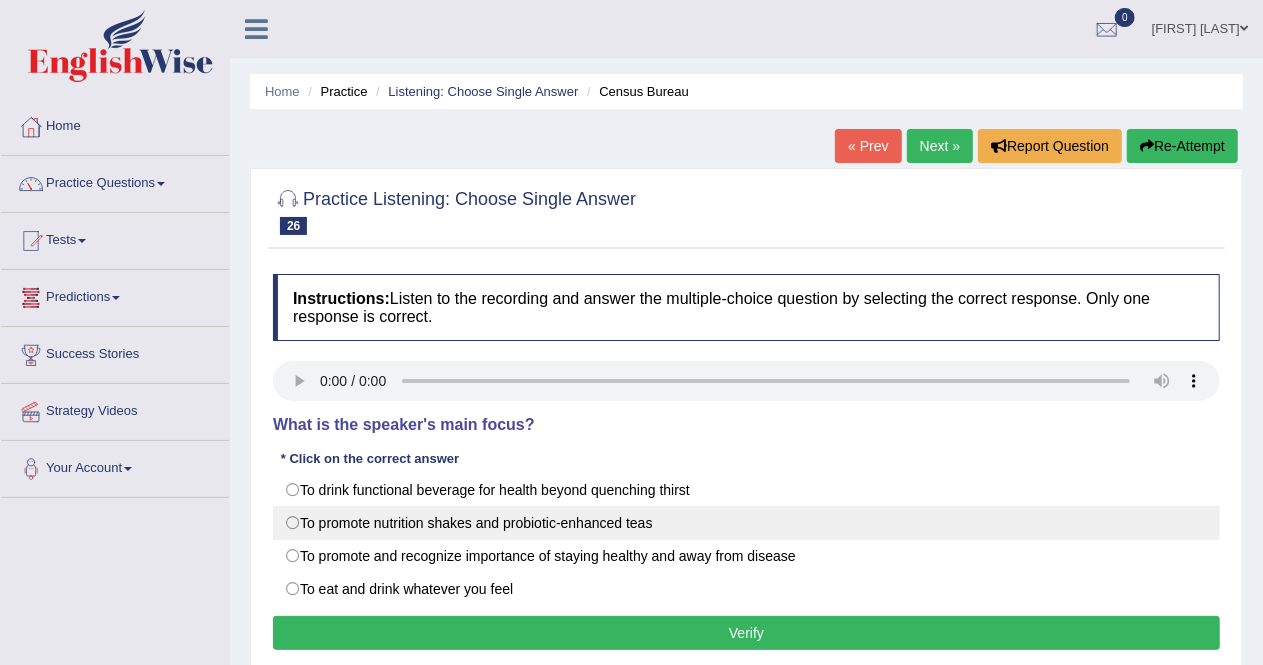 click on "To promote nutrition shakes and probiotic-enhanced teas" at bounding box center (746, 523) 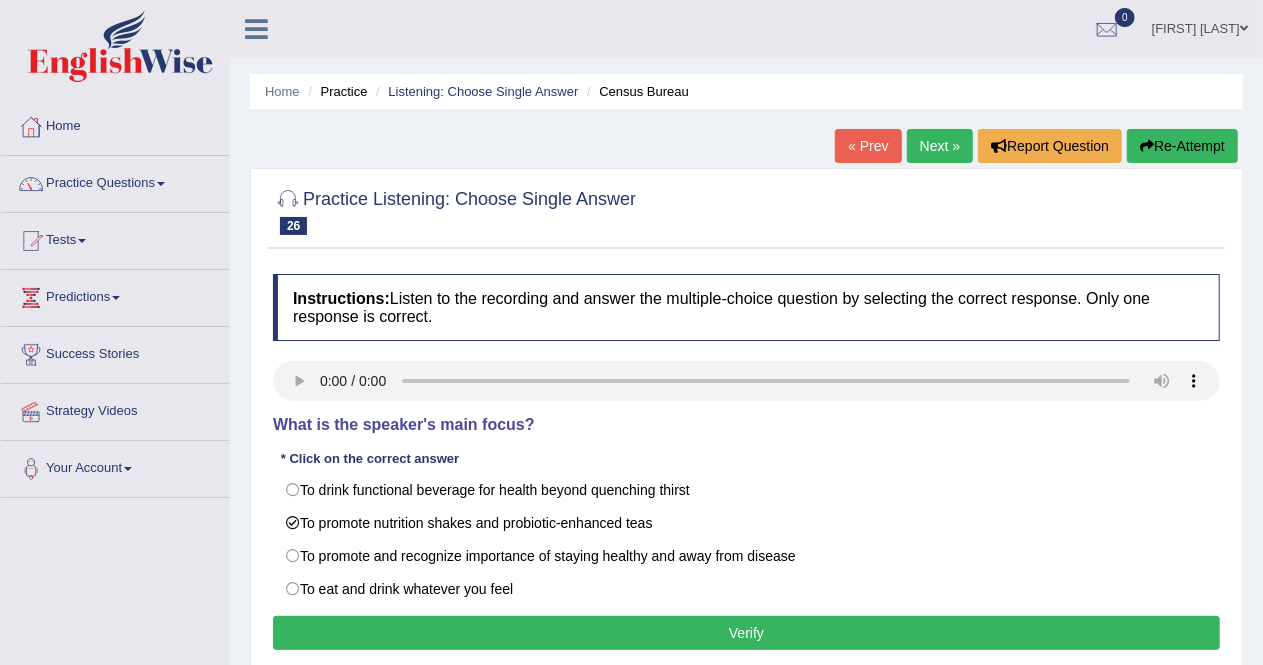 click on "Verify" at bounding box center [746, 633] 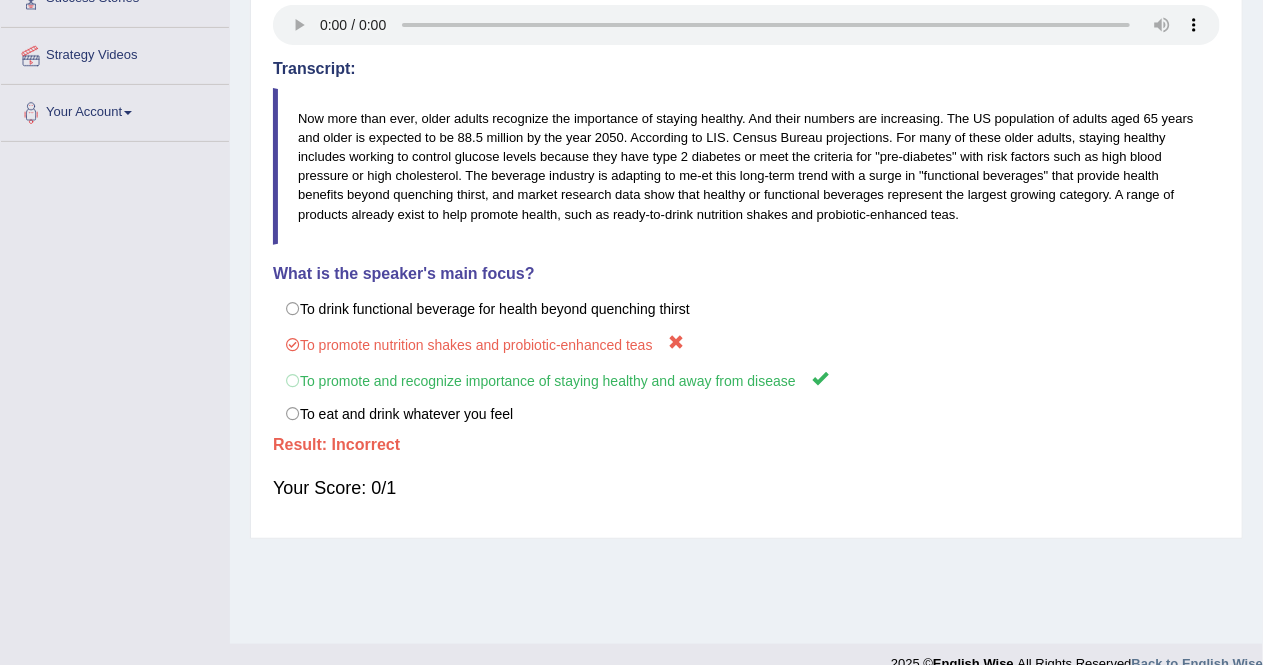 scroll, scrollTop: 359, scrollLeft: 0, axis: vertical 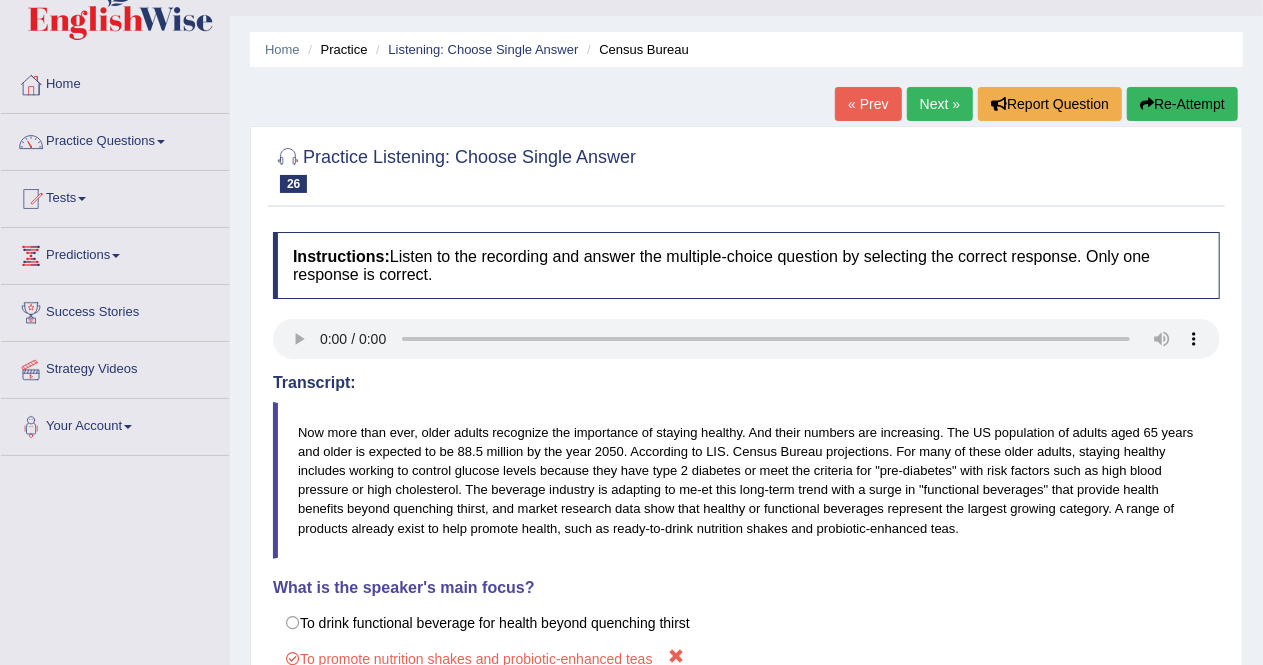 click on "Next »" at bounding box center [940, 104] 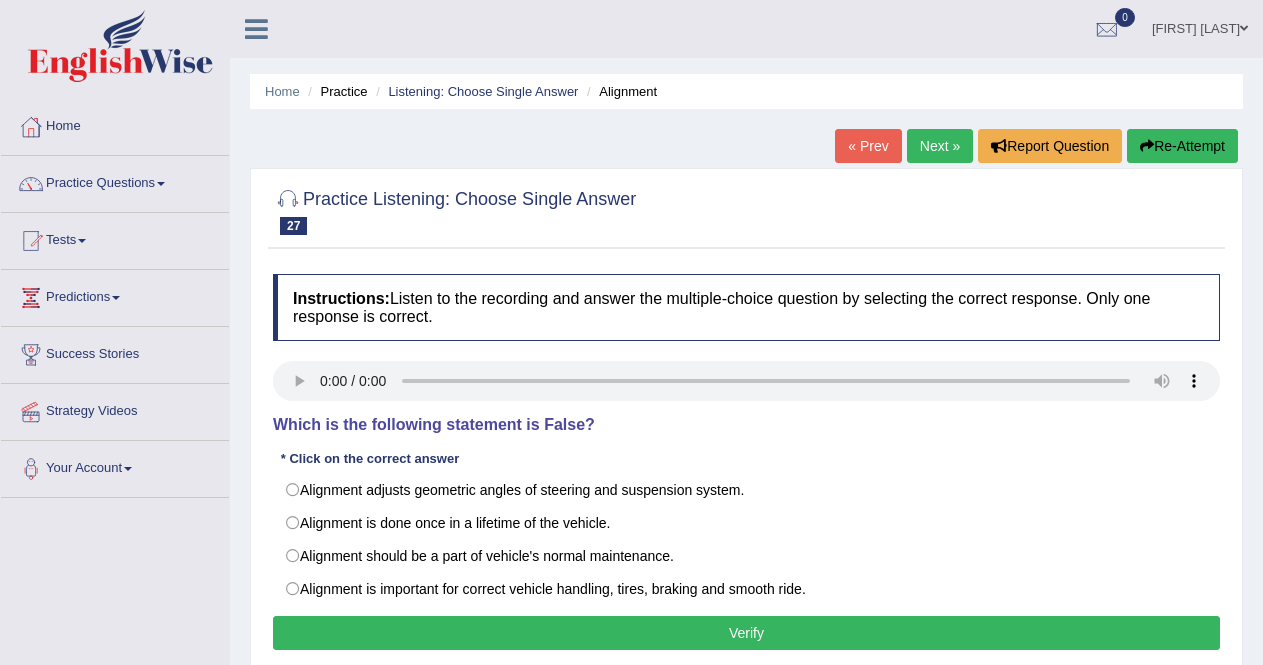 scroll, scrollTop: 0, scrollLeft: 0, axis: both 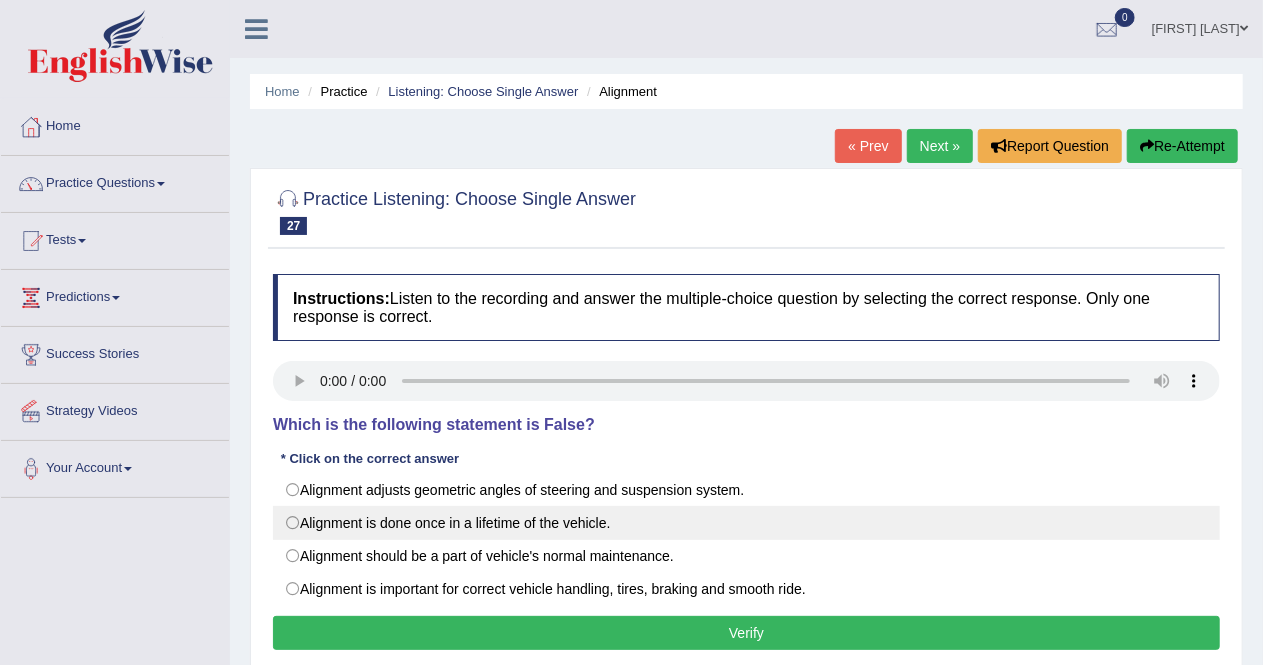 click on "Alignment is done once in a lifetime of the vehicle." at bounding box center (746, 523) 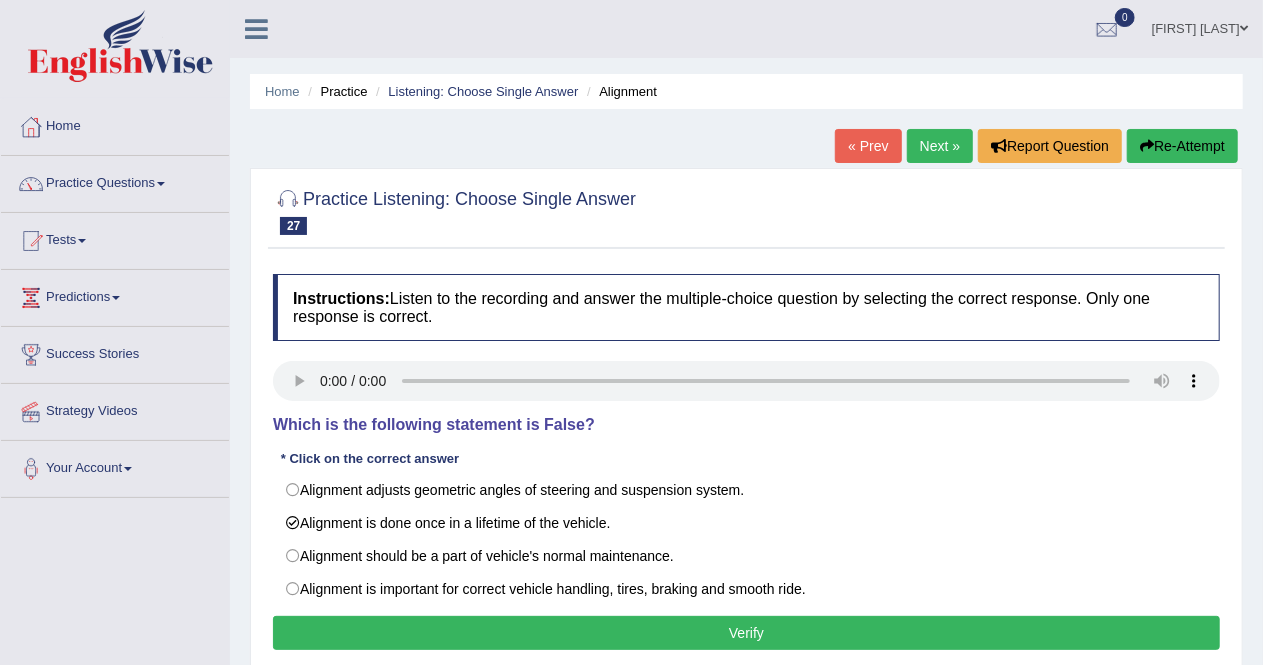 click on "Verify" at bounding box center (746, 633) 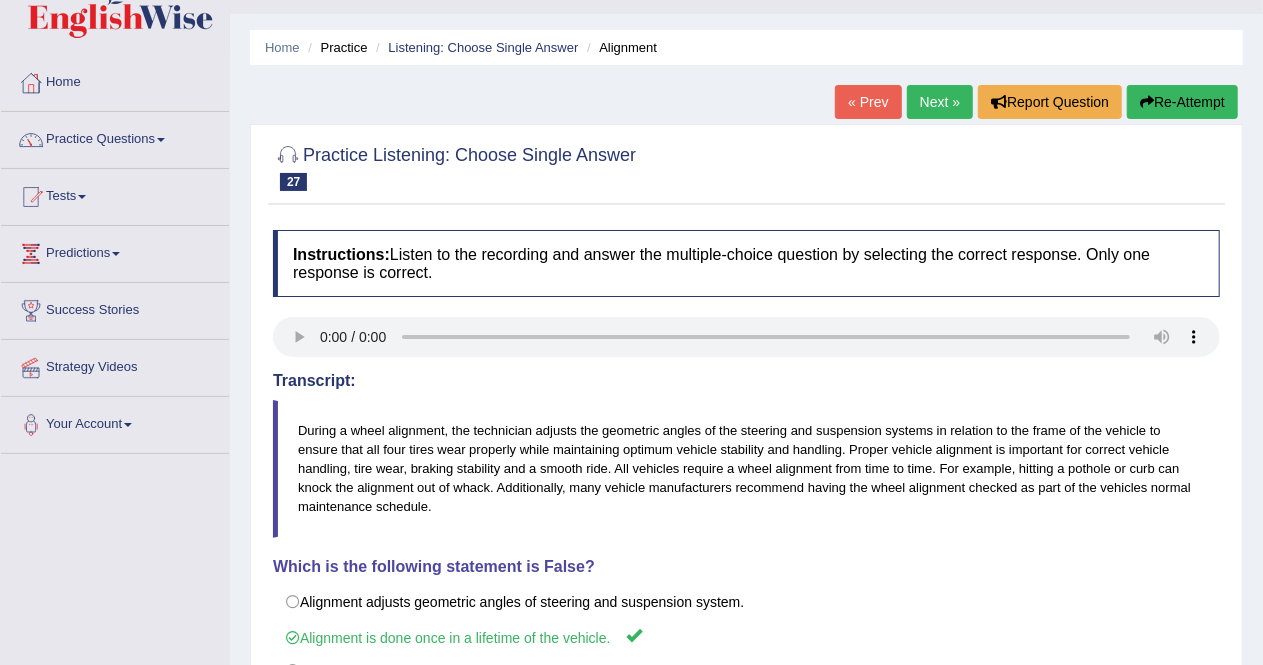 scroll, scrollTop: 0, scrollLeft: 0, axis: both 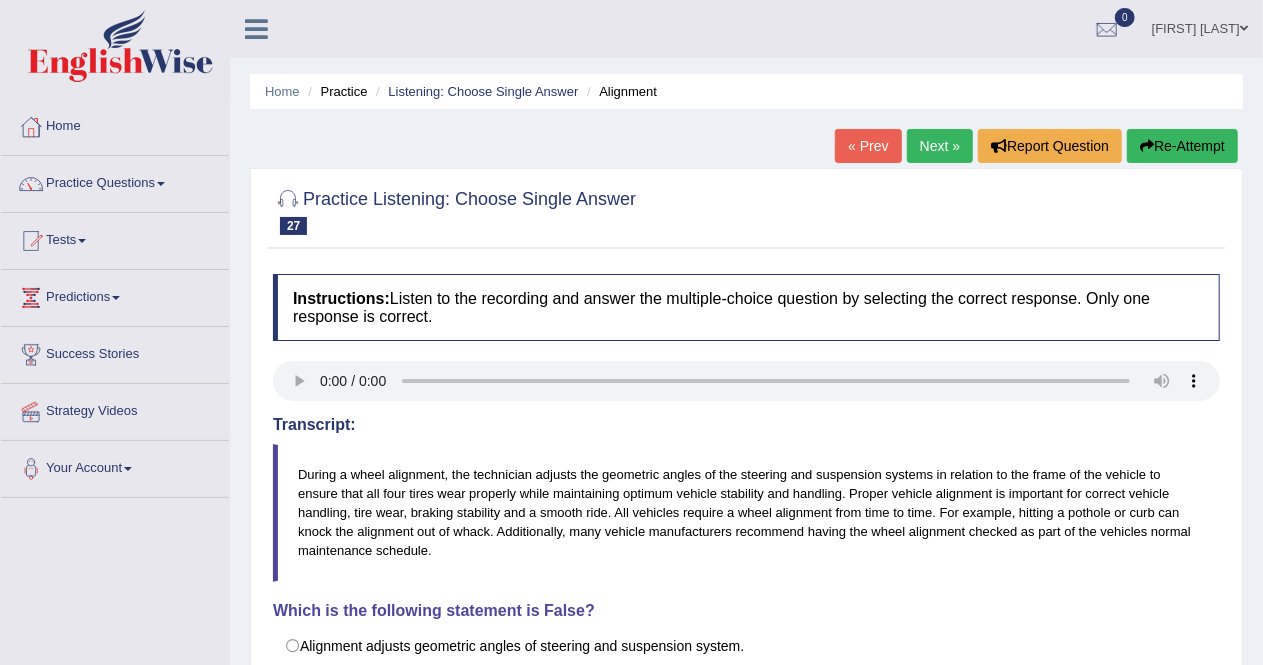 click on "Next »" at bounding box center (940, 146) 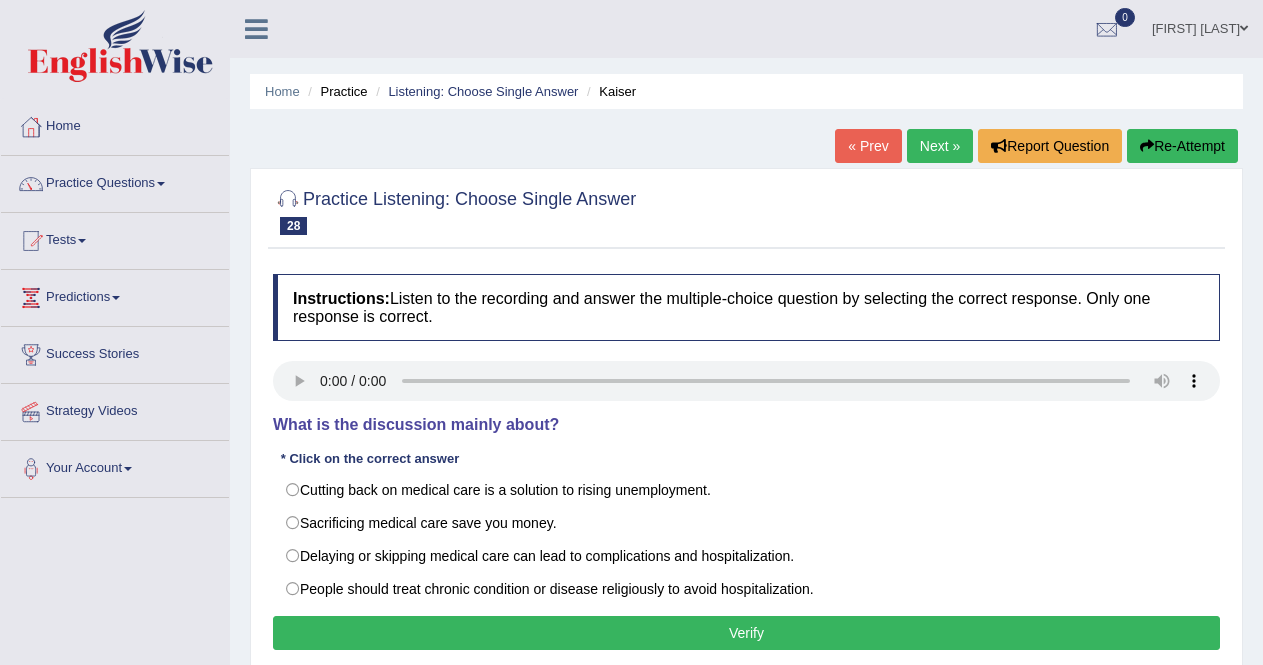 scroll, scrollTop: 0, scrollLeft: 0, axis: both 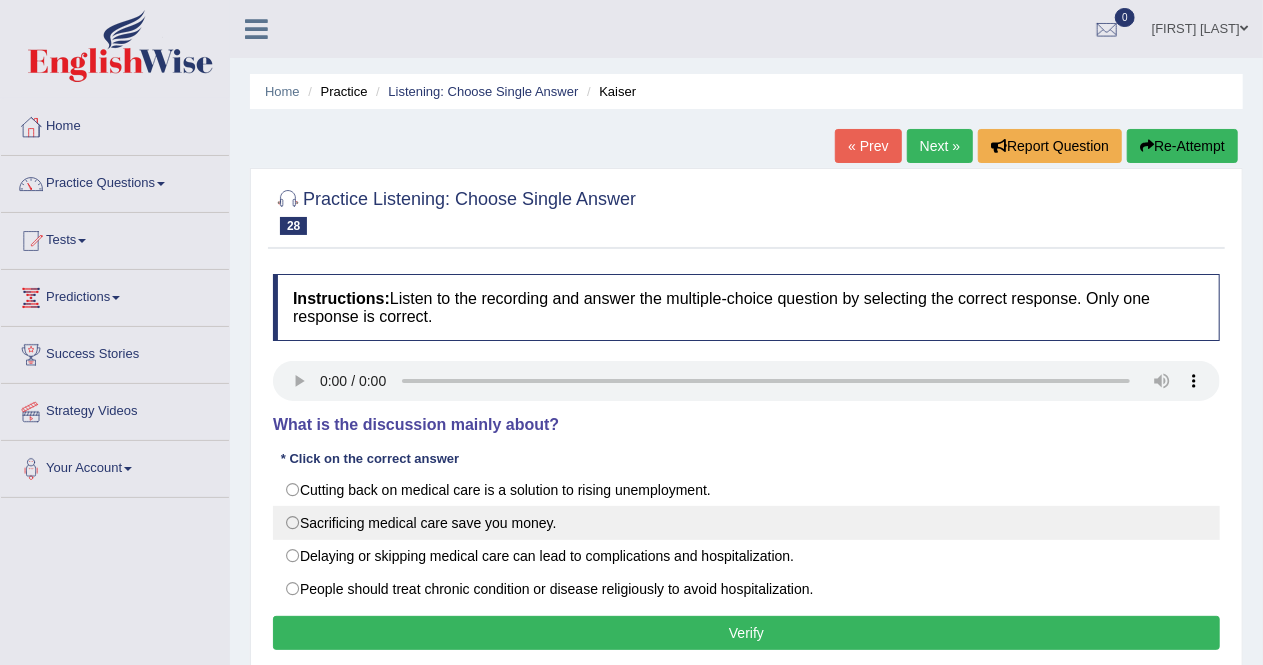 click on "Sacrificing medical care save you money." at bounding box center (746, 523) 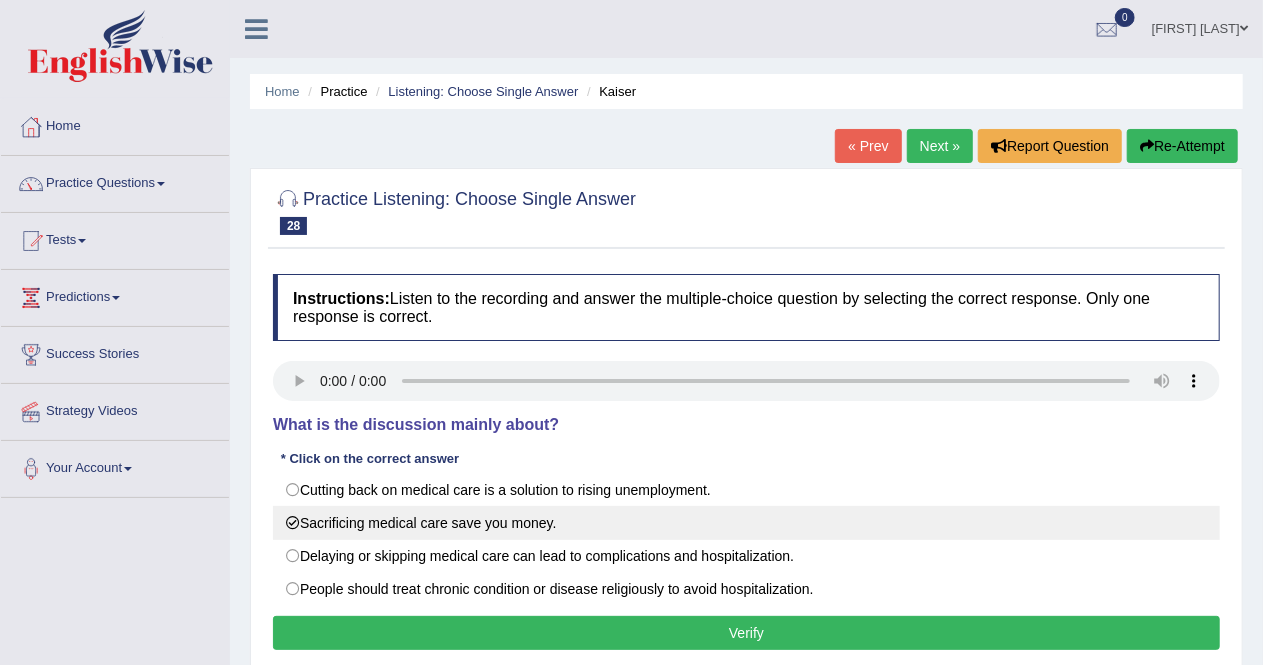 radio on "true" 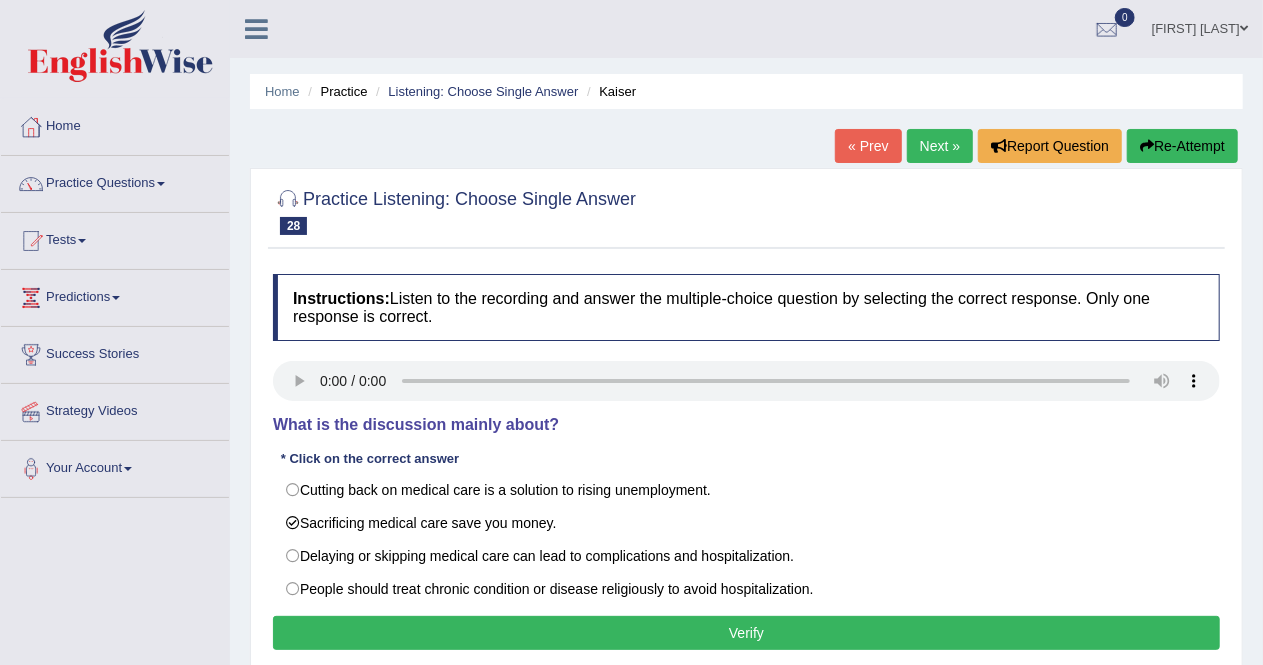 click on "Verify" at bounding box center (746, 633) 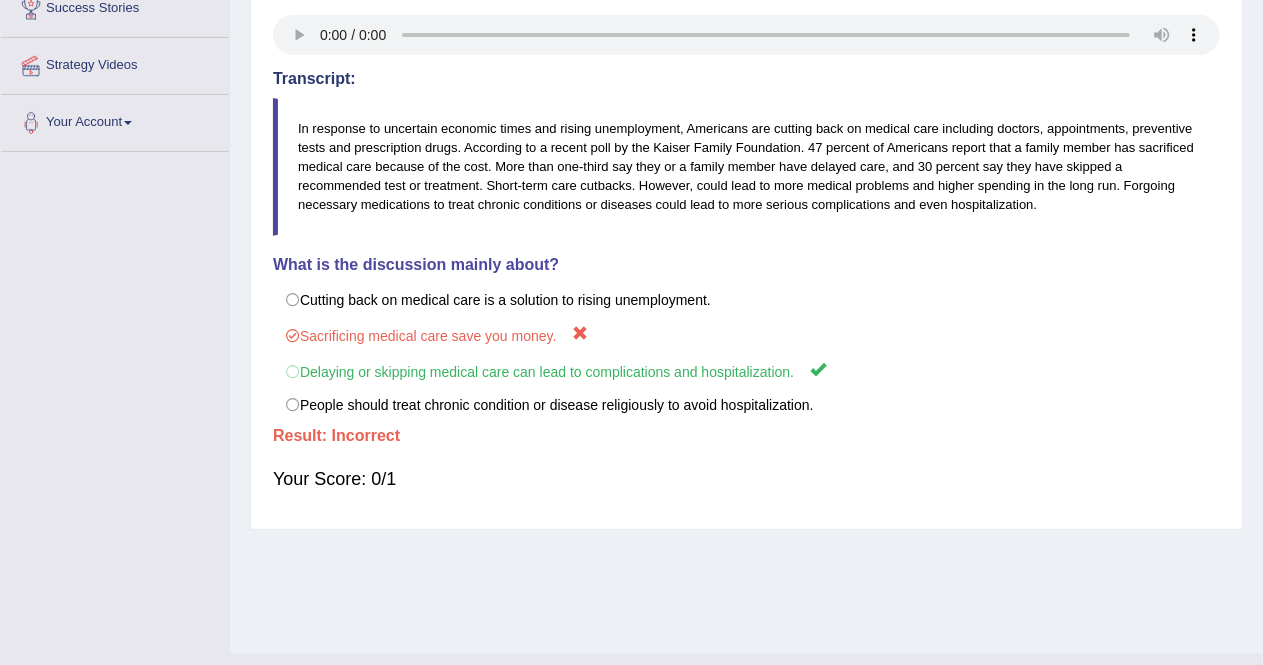 scroll, scrollTop: 376, scrollLeft: 0, axis: vertical 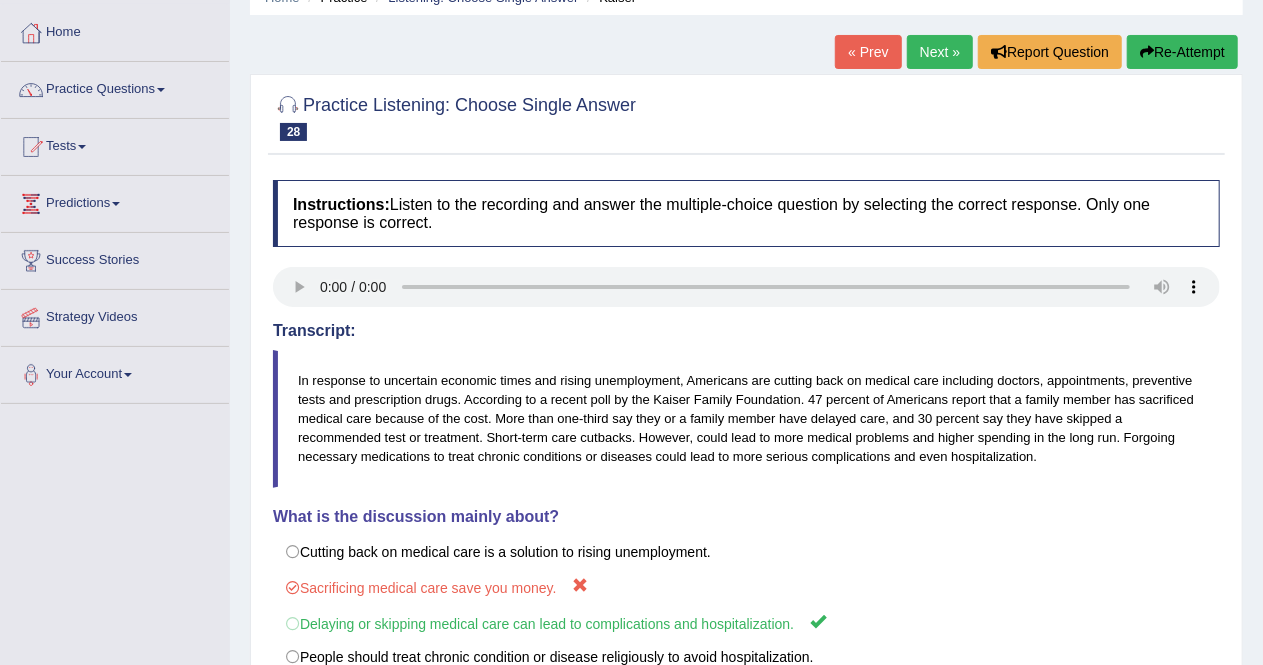 click on "Next »" at bounding box center [940, 52] 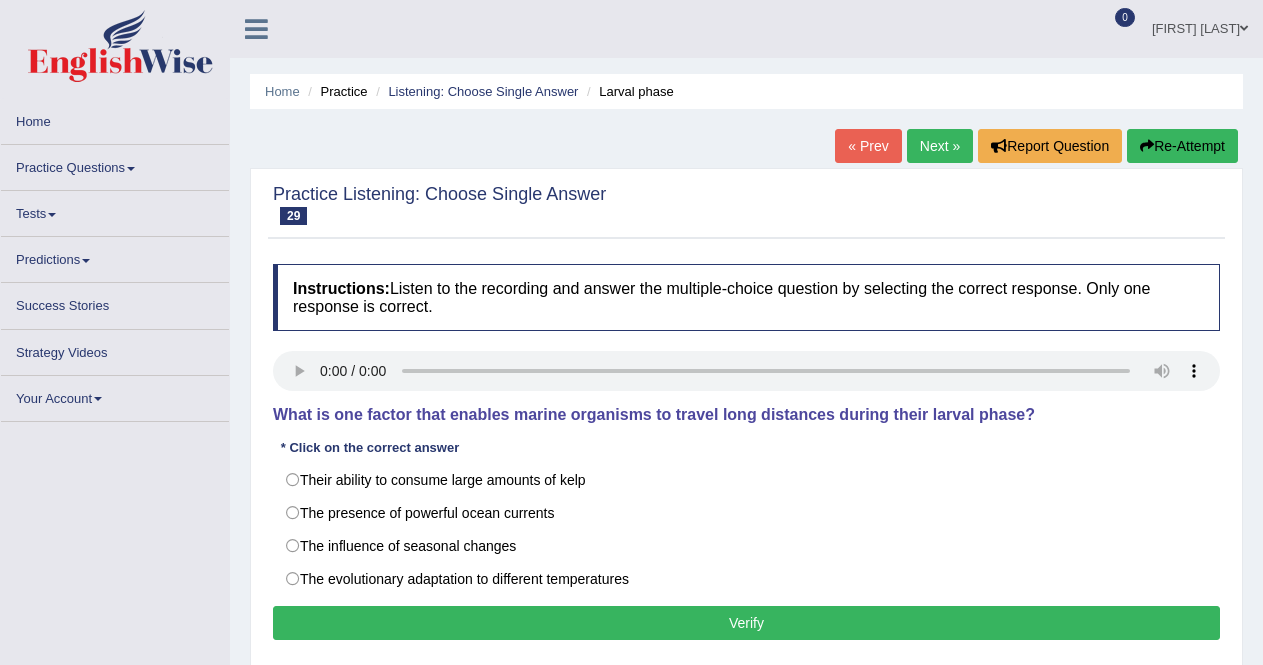 scroll, scrollTop: 0, scrollLeft: 0, axis: both 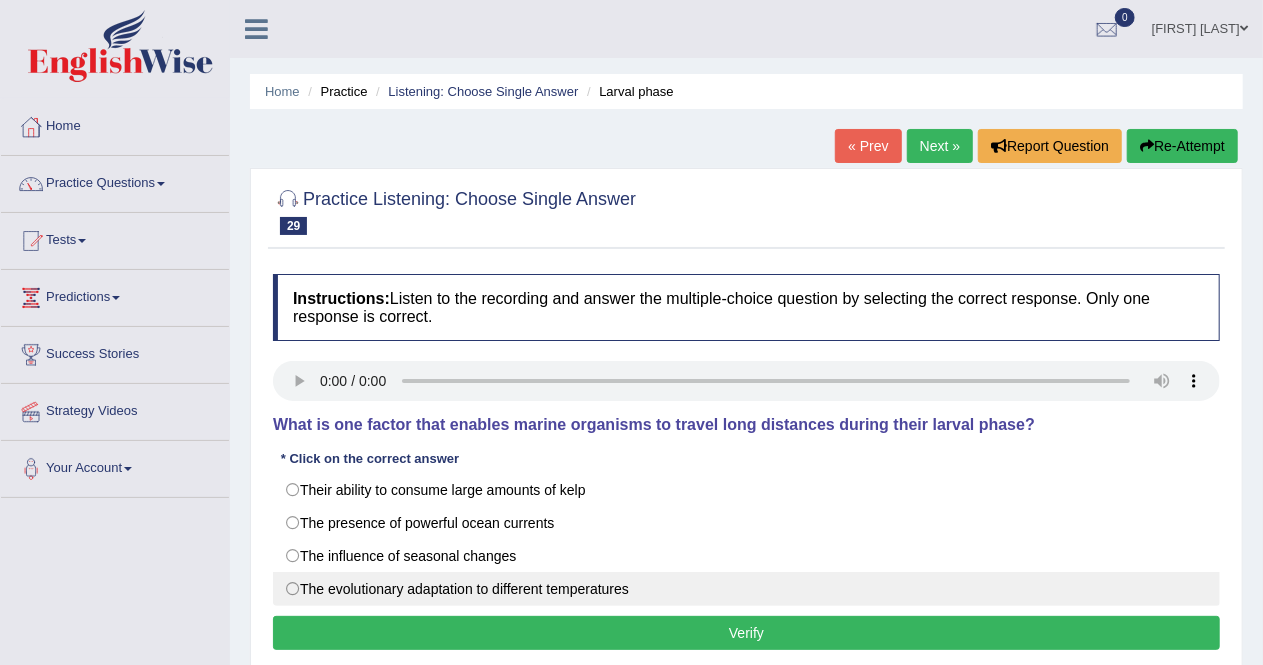 click on "The evolutionary adaptation to different temperatures" at bounding box center (746, 589) 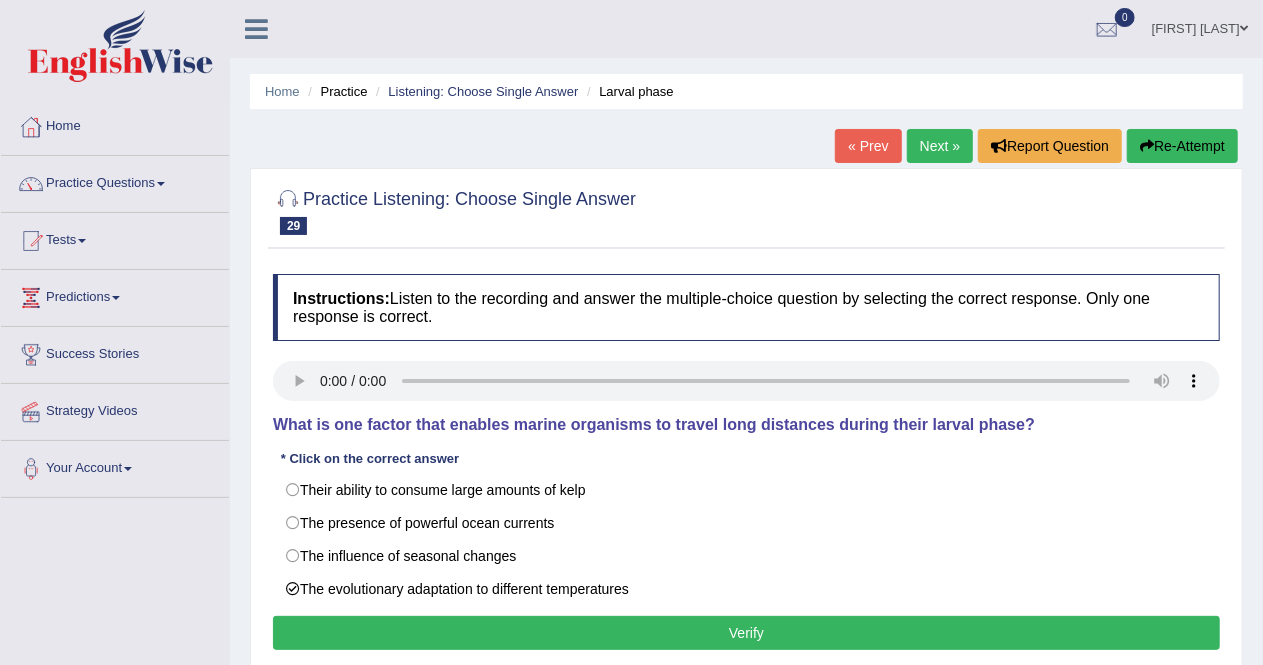 click on "Verify" at bounding box center [746, 633] 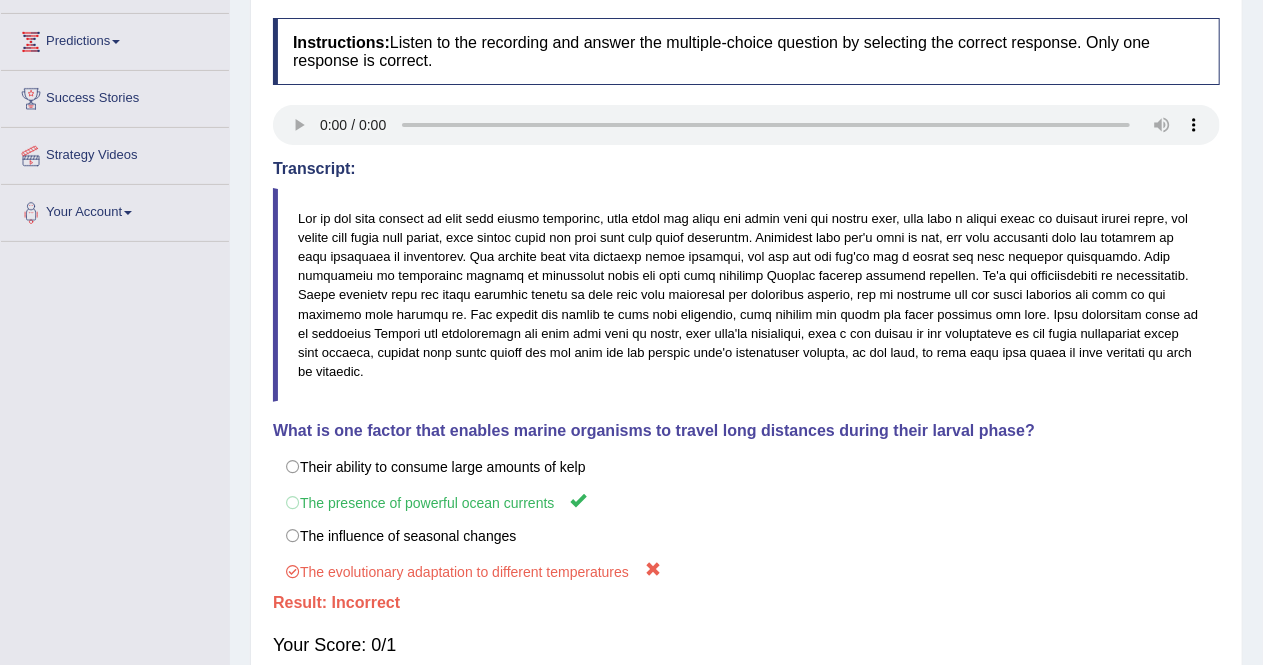 scroll, scrollTop: 252, scrollLeft: 0, axis: vertical 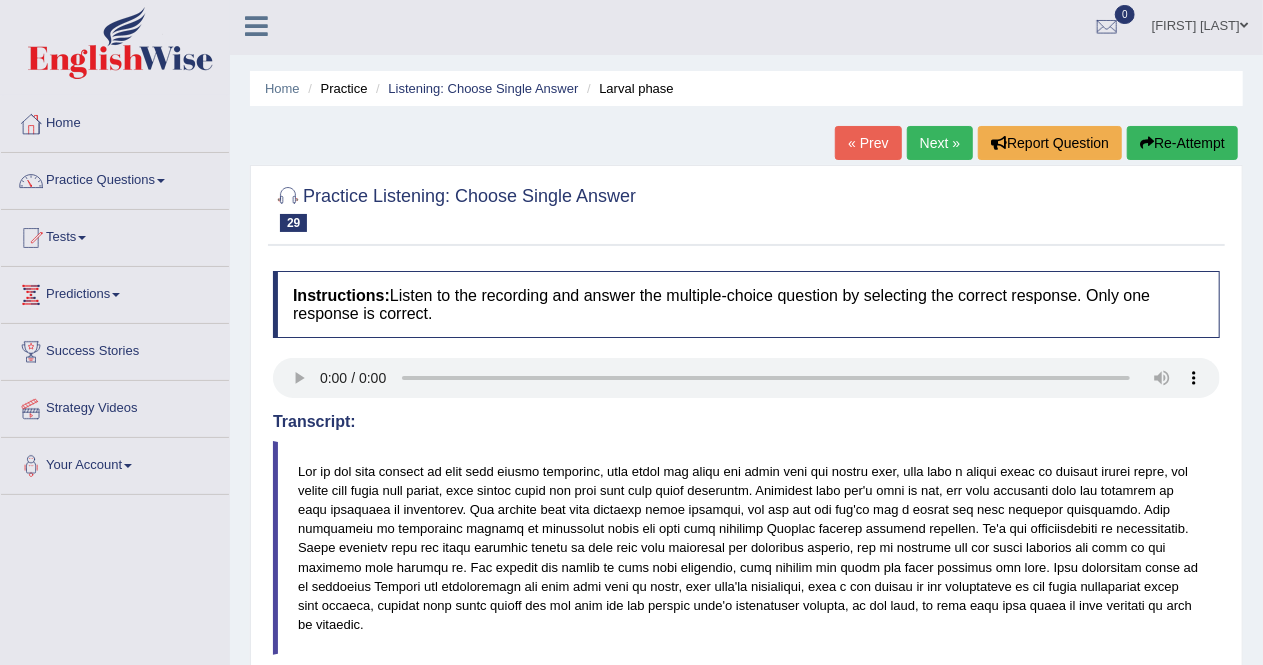 click on "Next »" at bounding box center (940, 143) 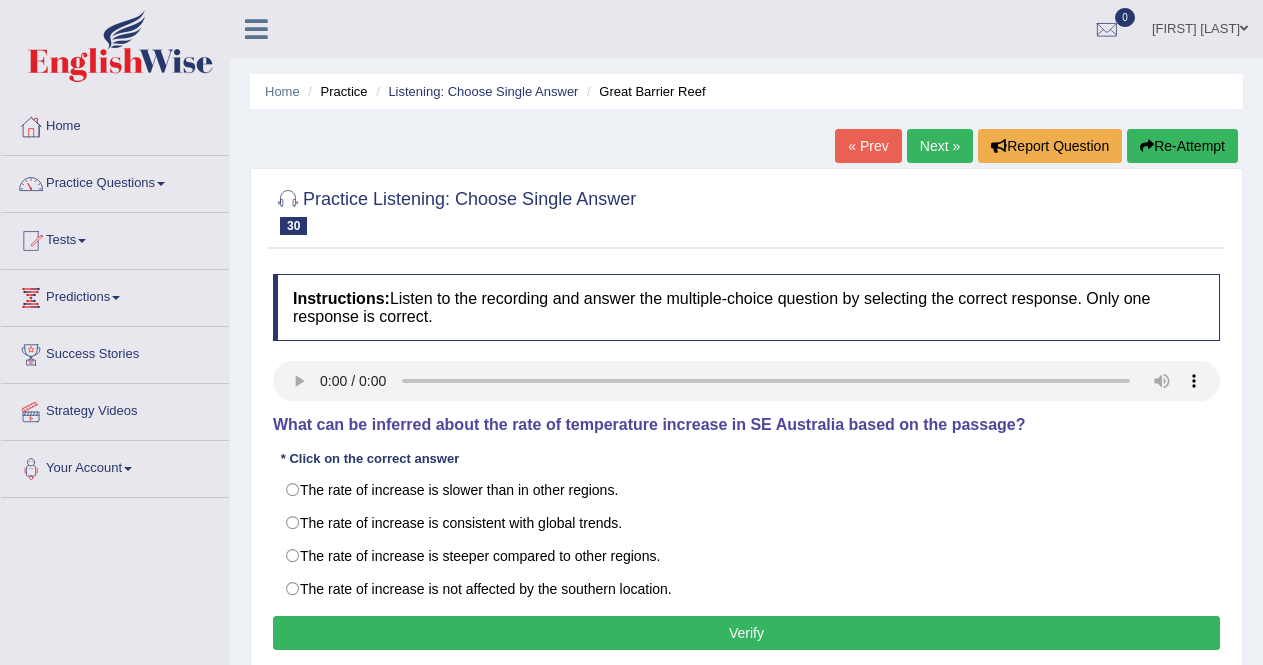scroll, scrollTop: 0, scrollLeft: 0, axis: both 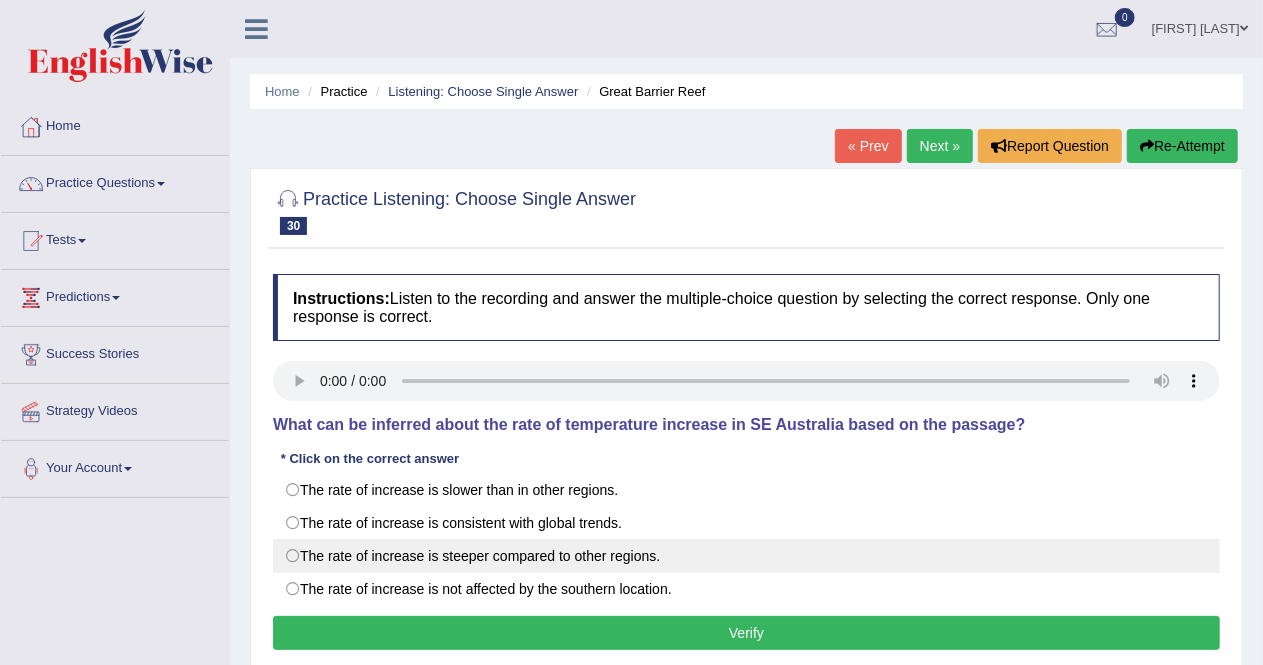 click on "The rate of increase is steeper compared to other regions." at bounding box center [746, 556] 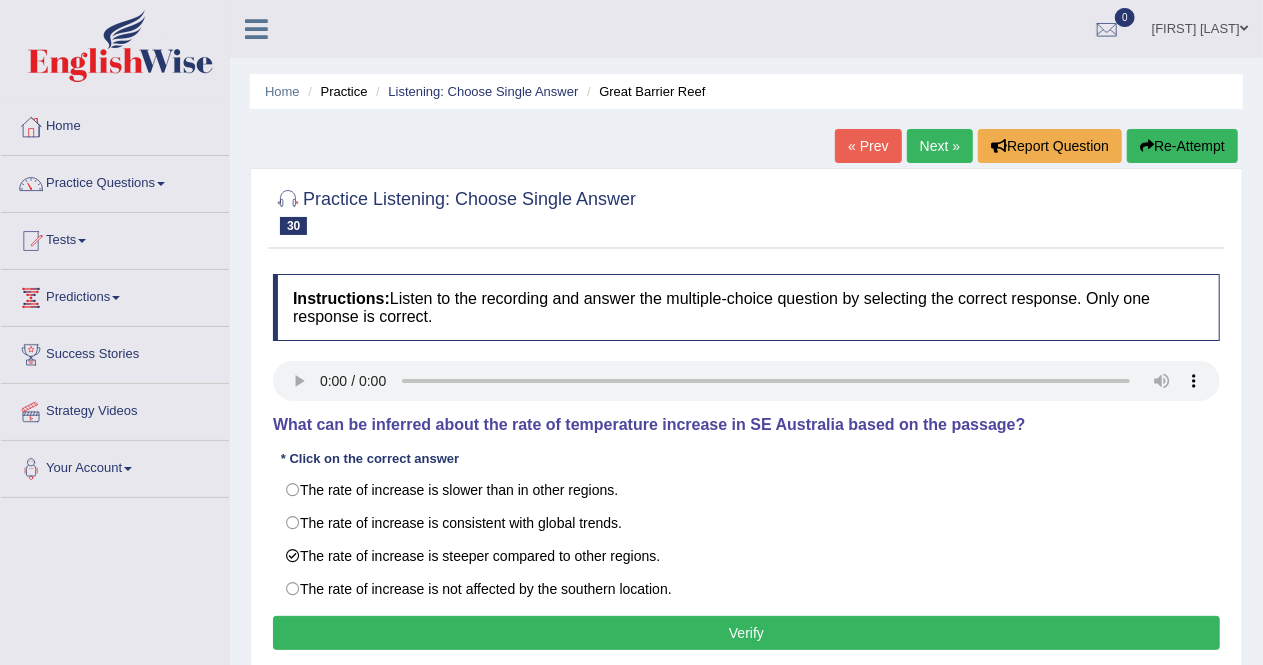 click on "Verify" at bounding box center [746, 633] 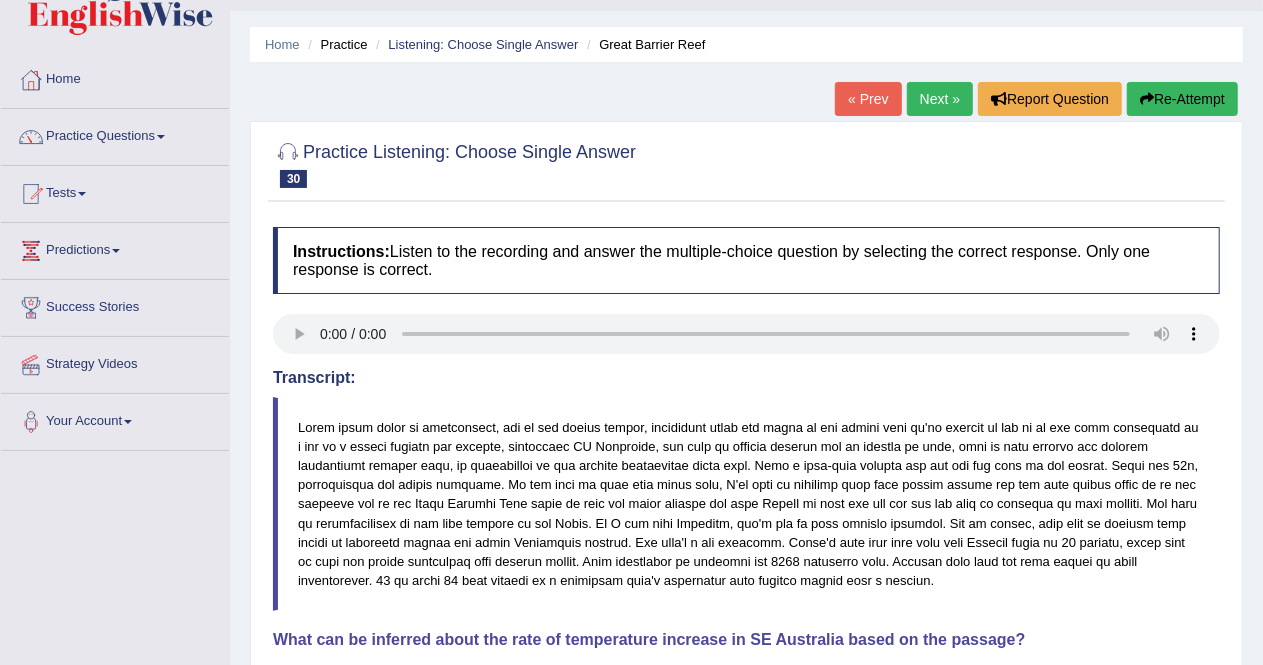 scroll, scrollTop: 38, scrollLeft: 0, axis: vertical 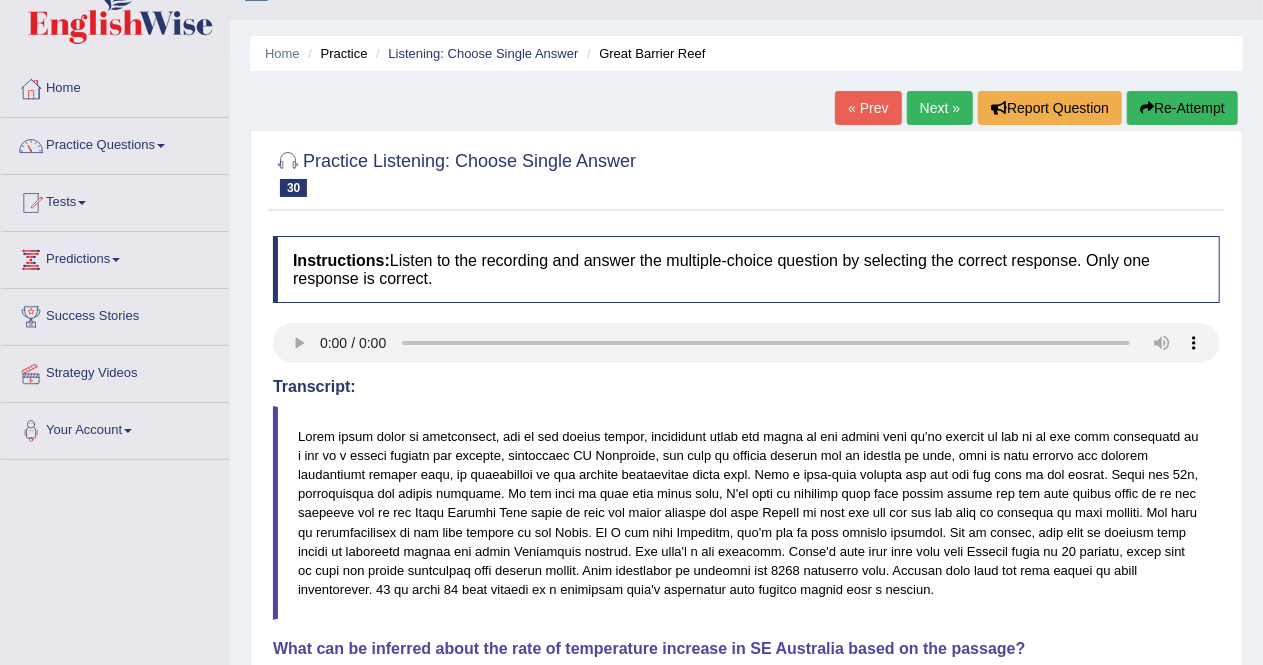 click on "Next »" at bounding box center (940, 108) 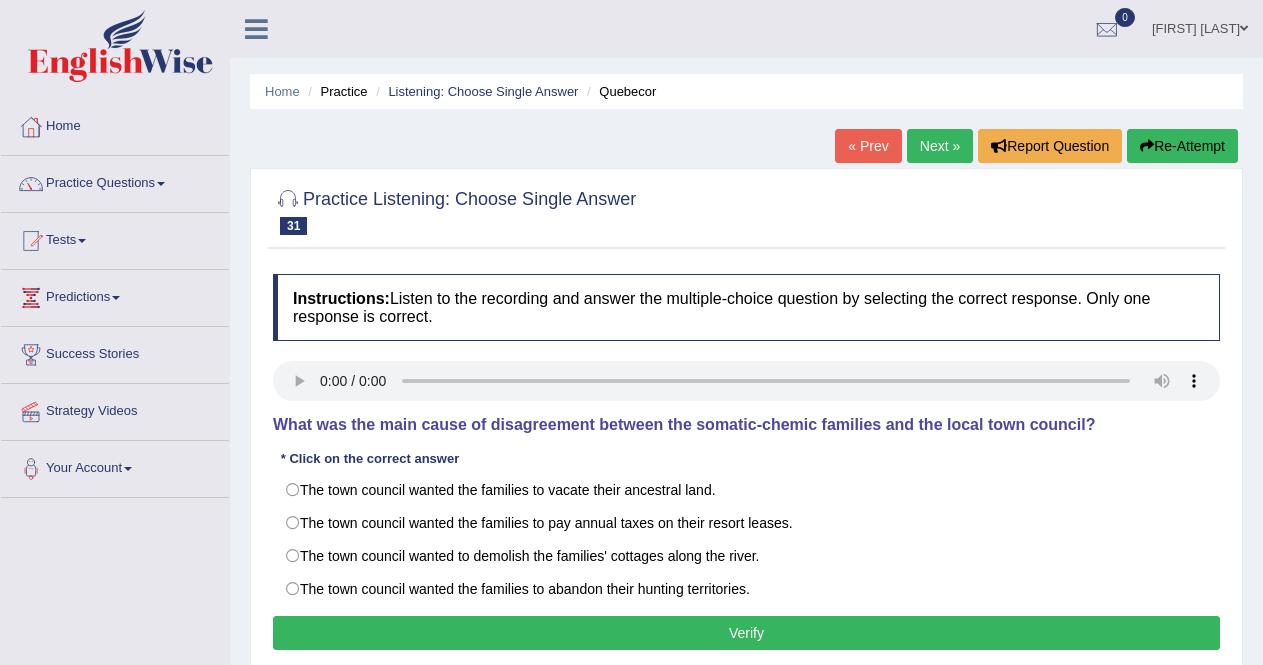scroll, scrollTop: 0, scrollLeft: 0, axis: both 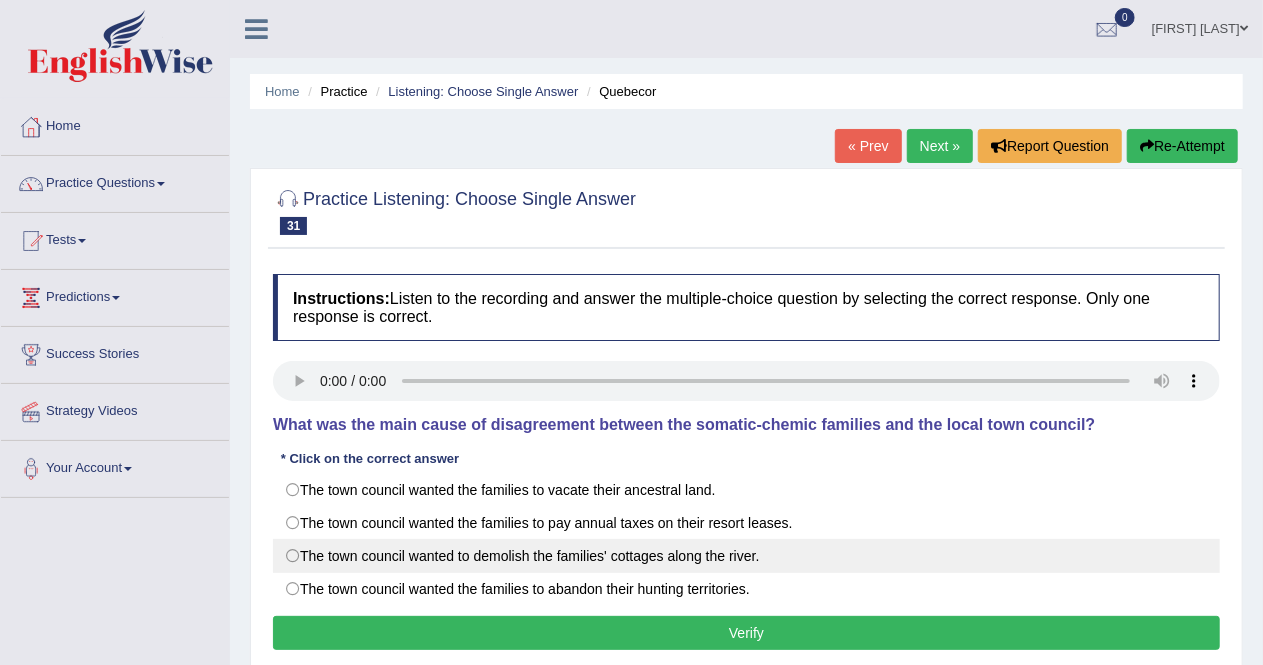 click on "The town council wanted to demolish the families' cottages along the river." at bounding box center (746, 556) 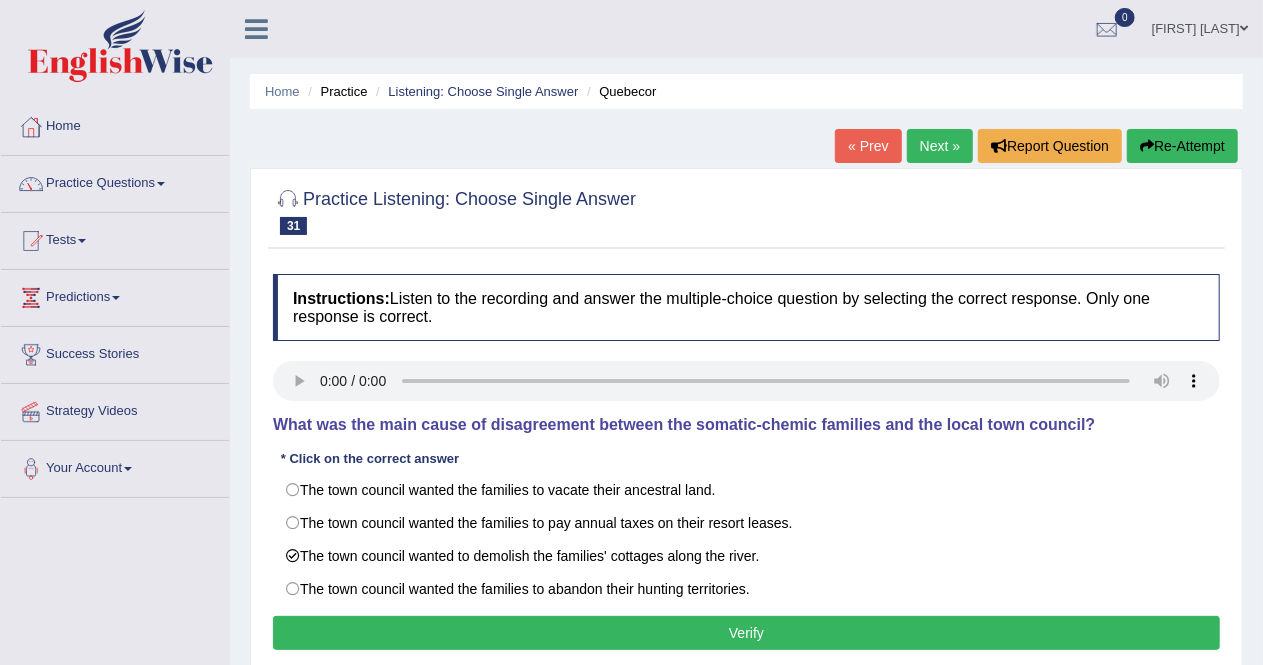 click on "Verify" at bounding box center (746, 633) 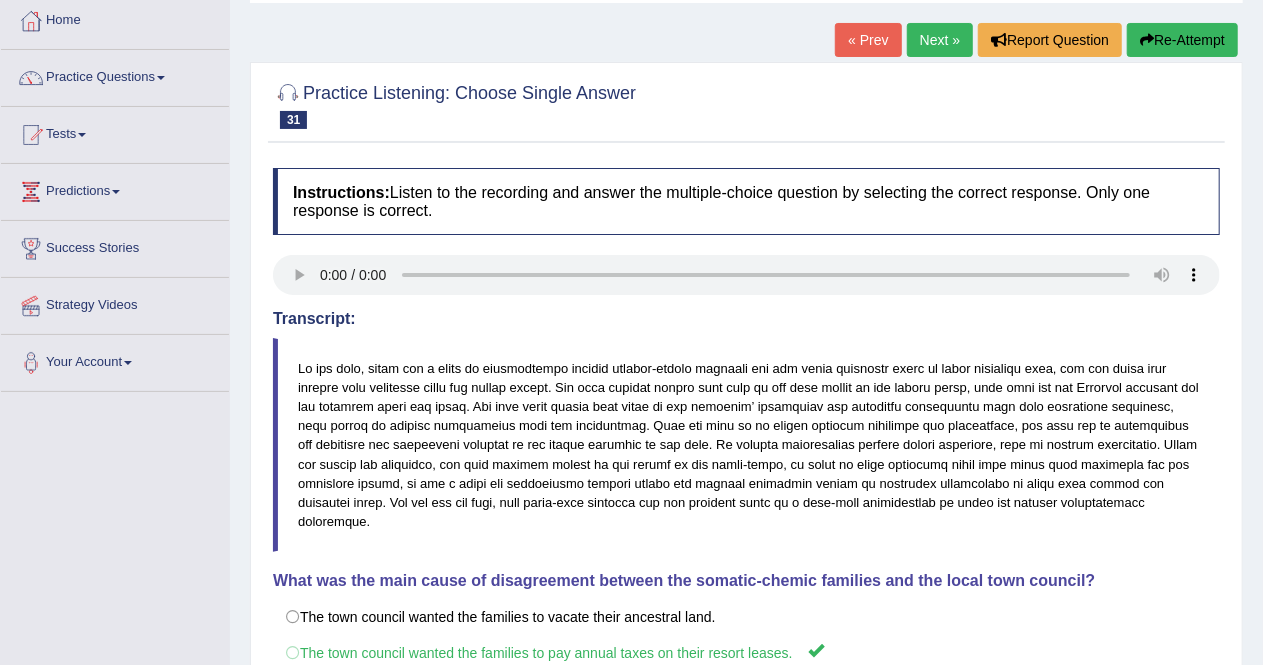 scroll, scrollTop: 62, scrollLeft: 0, axis: vertical 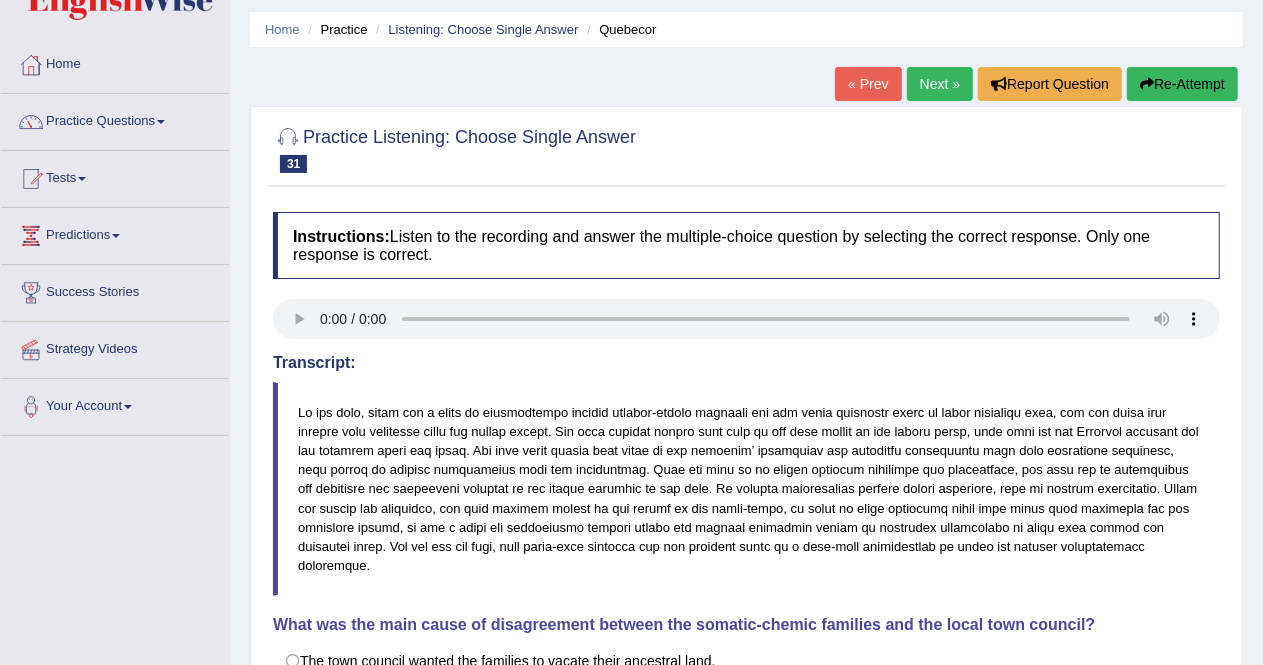 click on "Next »" at bounding box center [940, 84] 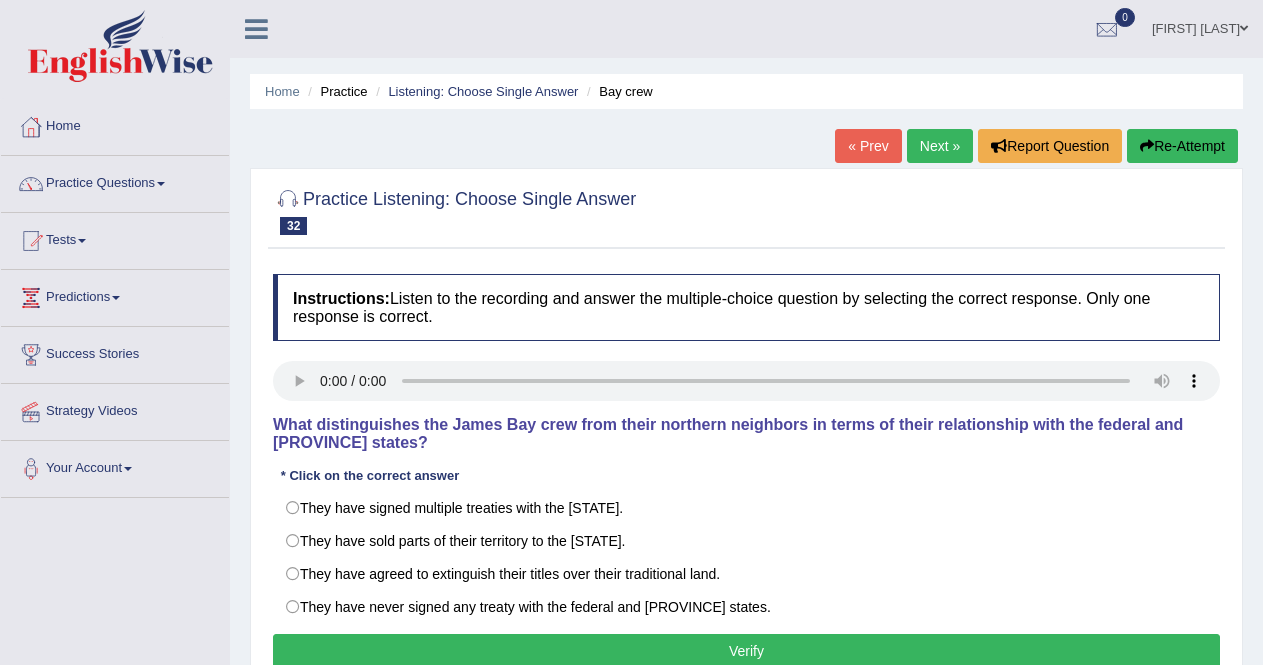 scroll, scrollTop: 0, scrollLeft: 0, axis: both 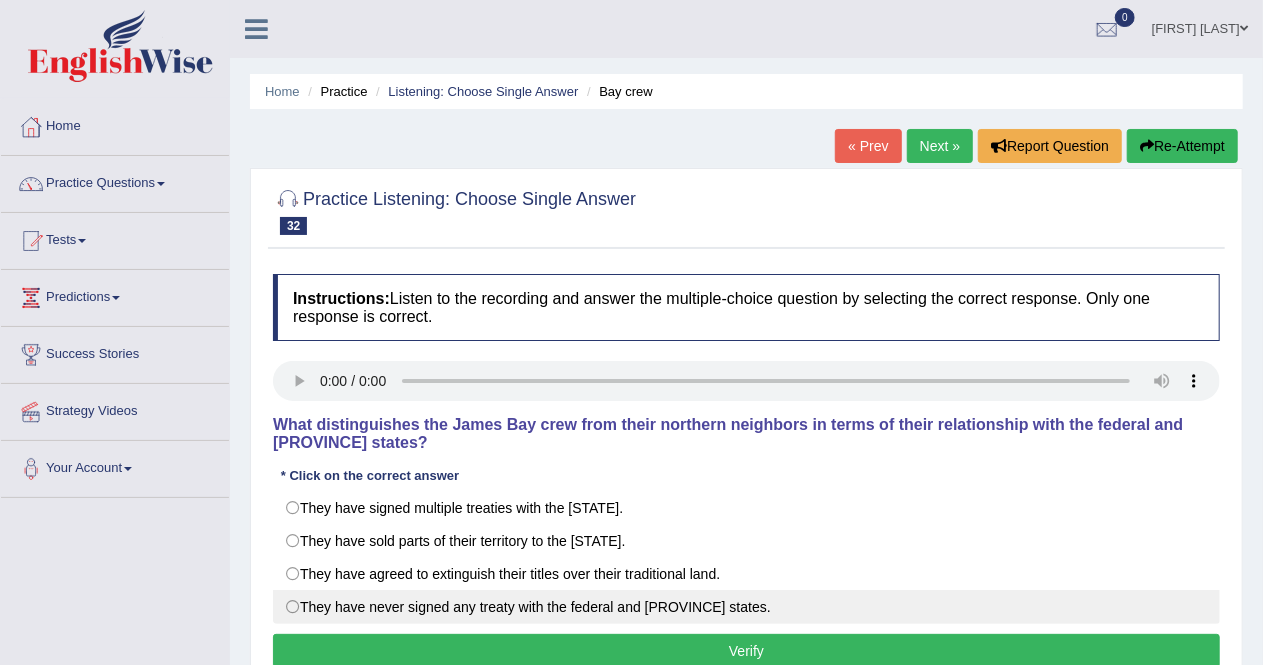 click on "They have never signed any treaty with the federal and [PROVINCE] states." at bounding box center (746, 607) 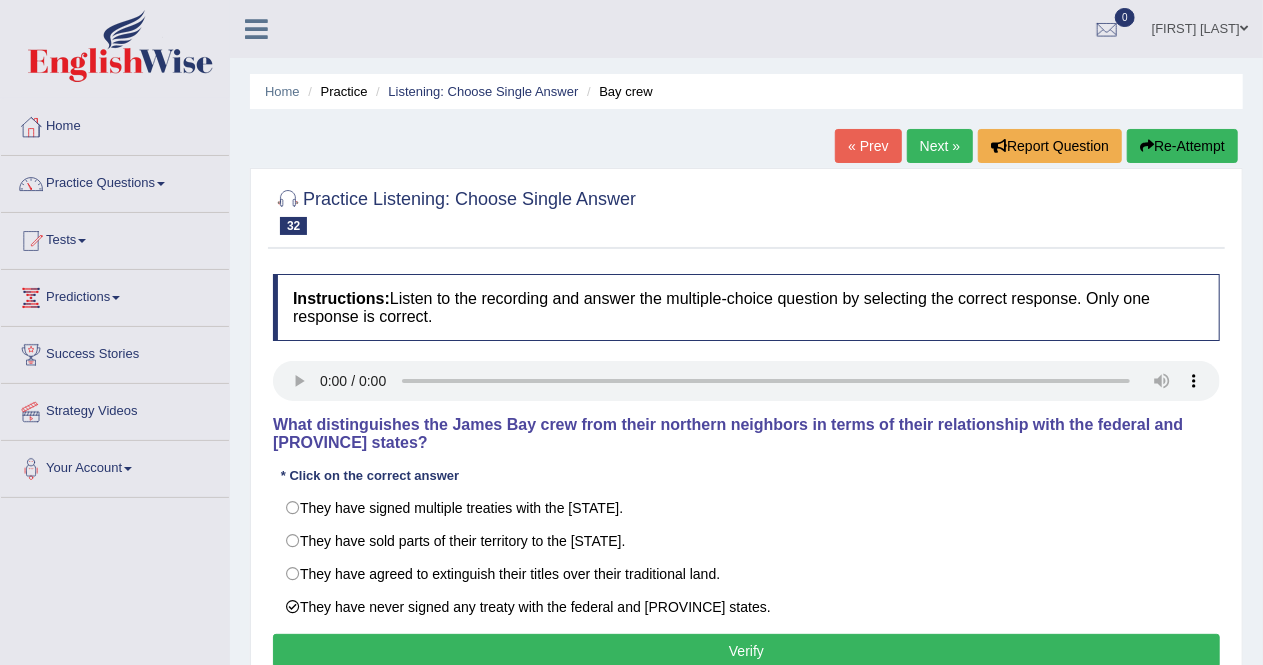 click on "Verify" at bounding box center (746, 651) 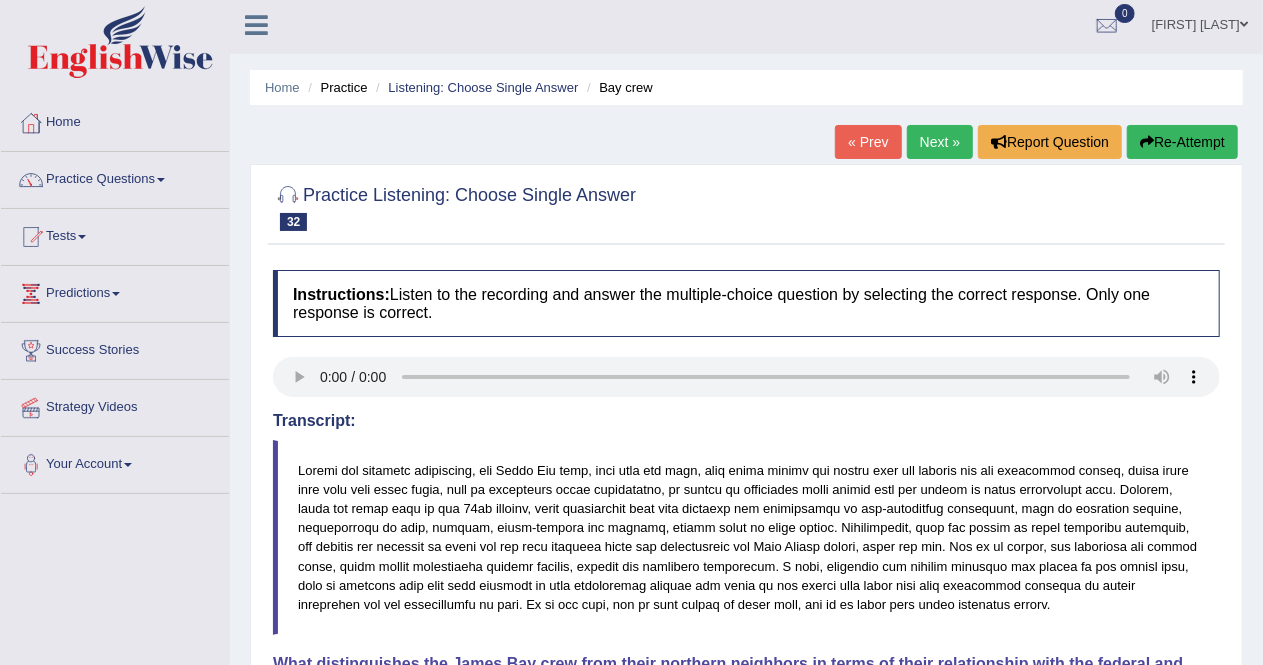 scroll, scrollTop: 0, scrollLeft: 0, axis: both 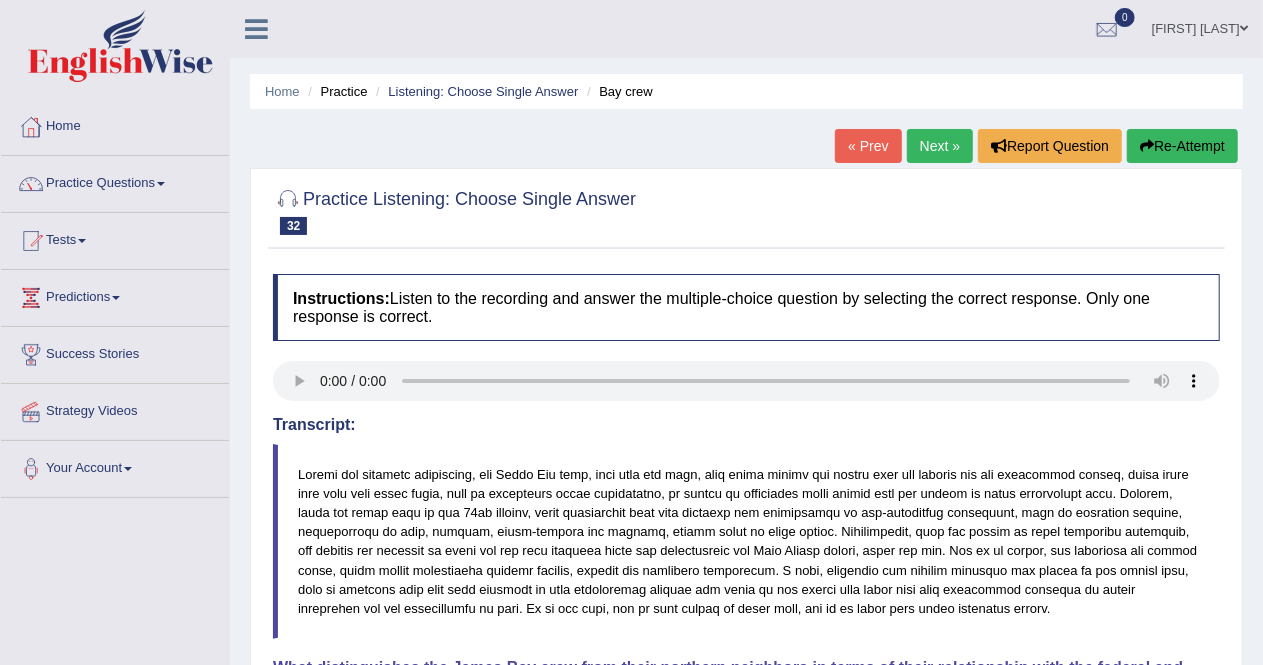 click on "Next »" at bounding box center [940, 146] 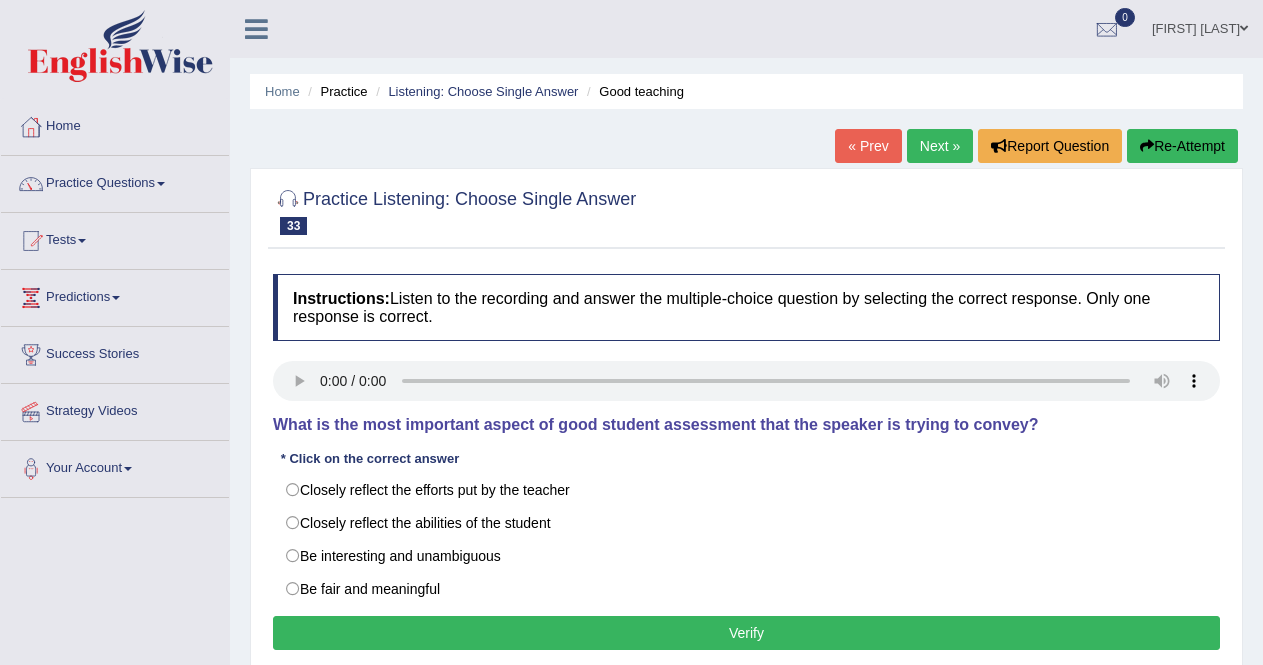 scroll, scrollTop: 0, scrollLeft: 0, axis: both 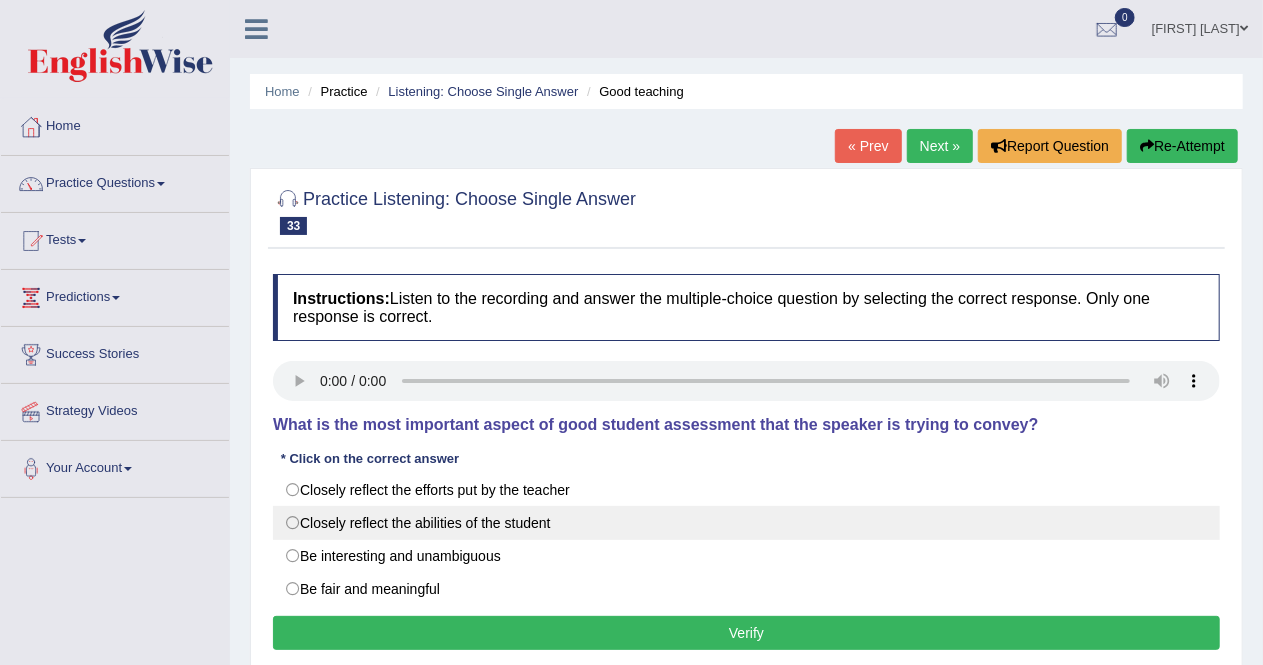 click on "Closely reflect the abilities of the student" at bounding box center [746, 523] 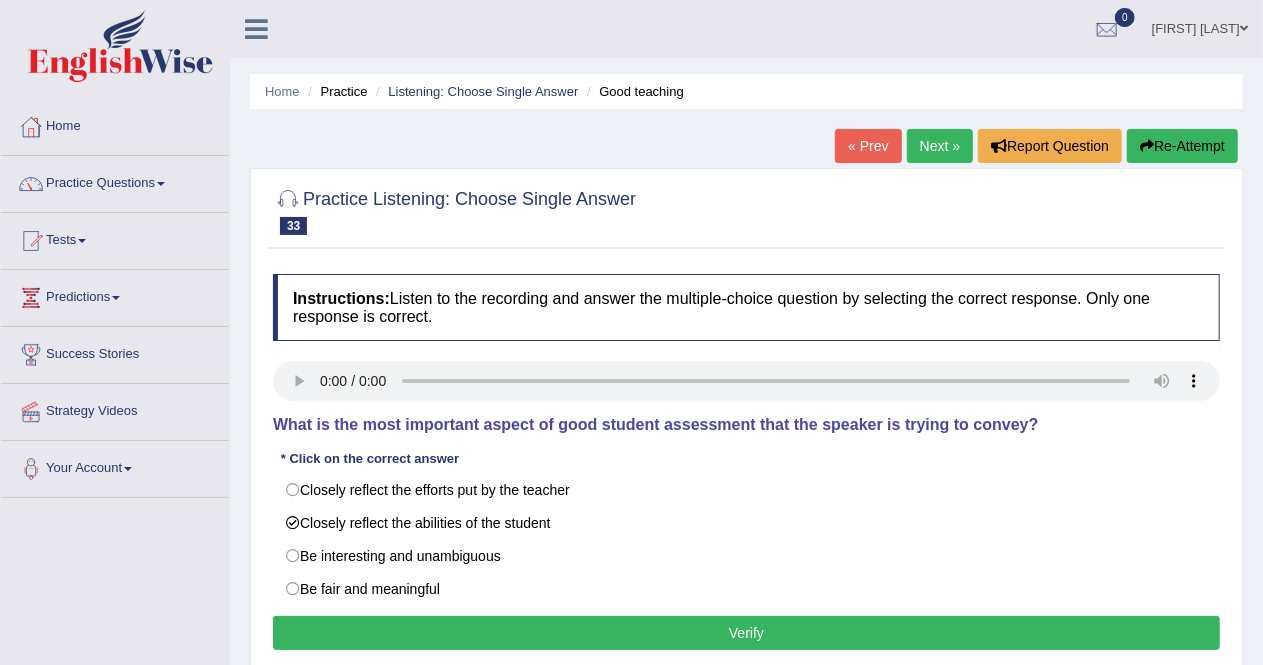 click on "Verify" at bounding box center [746, 633] 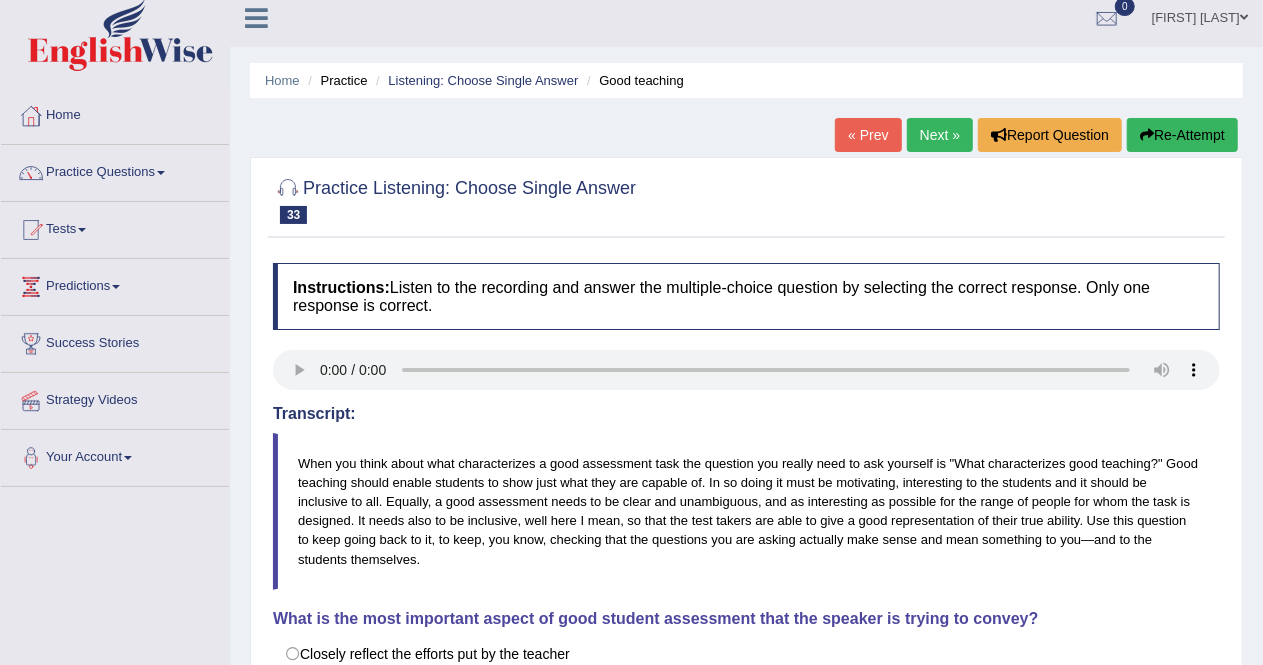 scroll, scrollTop: 10, scrollLeft: 0, axis: vertical 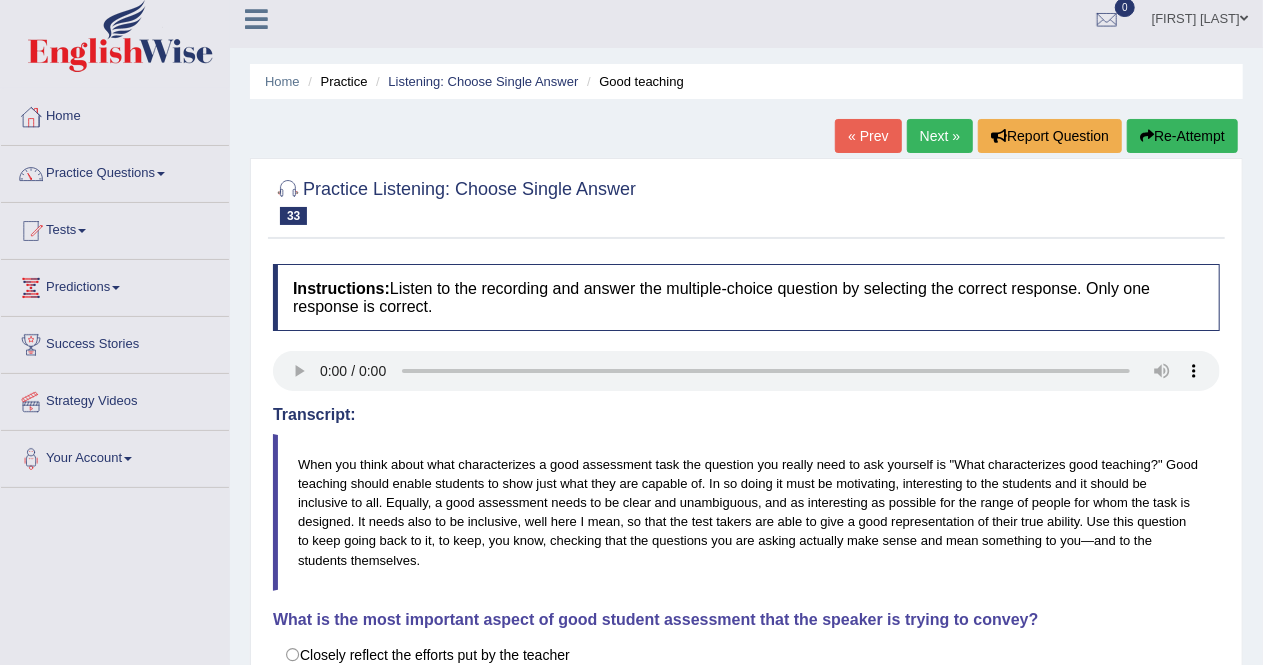 click on "Next »" at bounding box center (940, 136) 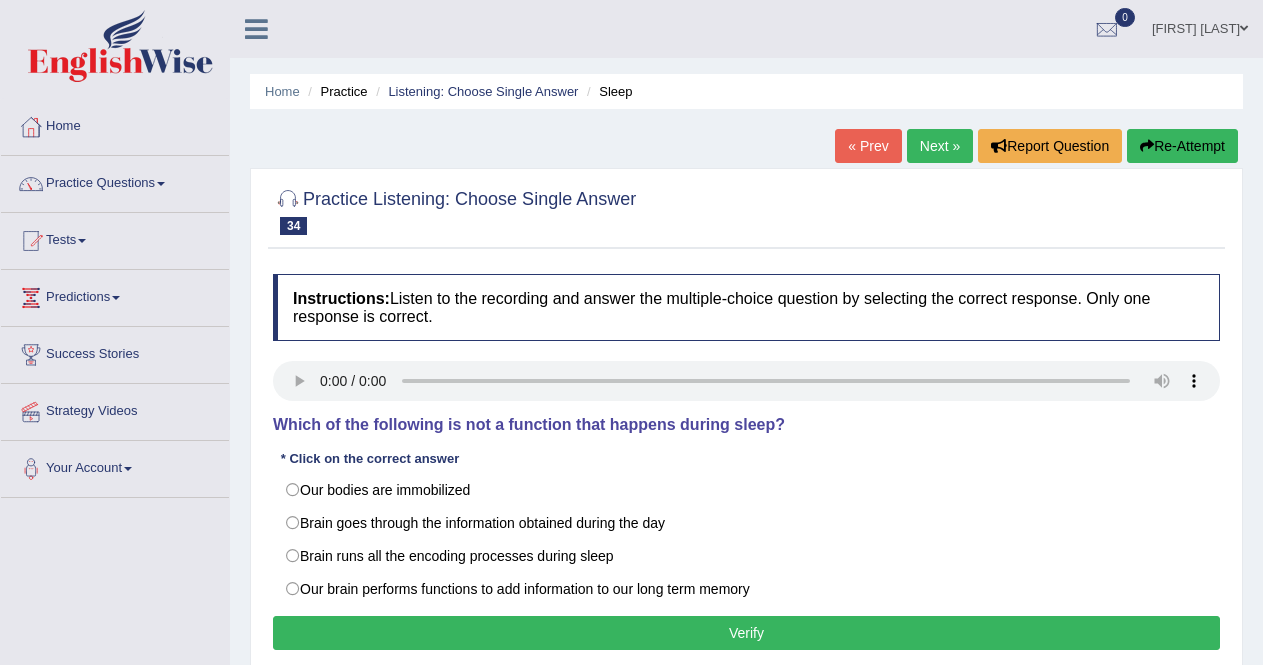 scroll, scrollTop: 0, scrollLeft: 0, axis: both 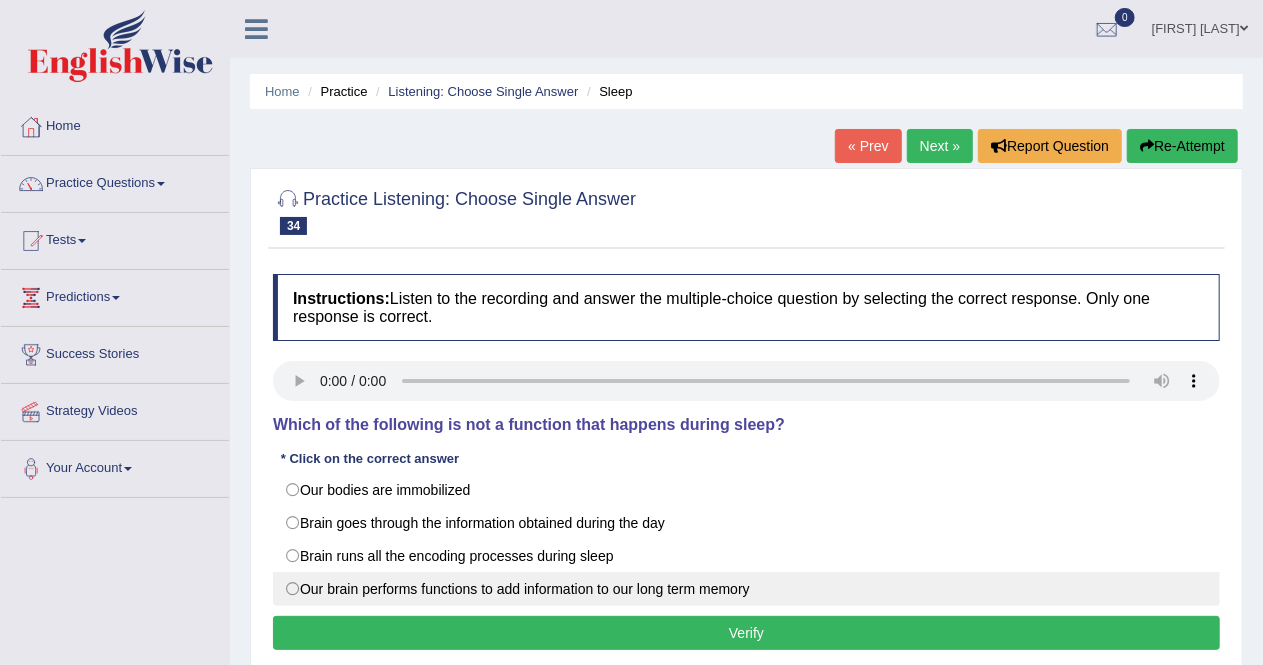 click on "Our brain performs functions to add information to our long term memory" at bounding box center [746, 589] 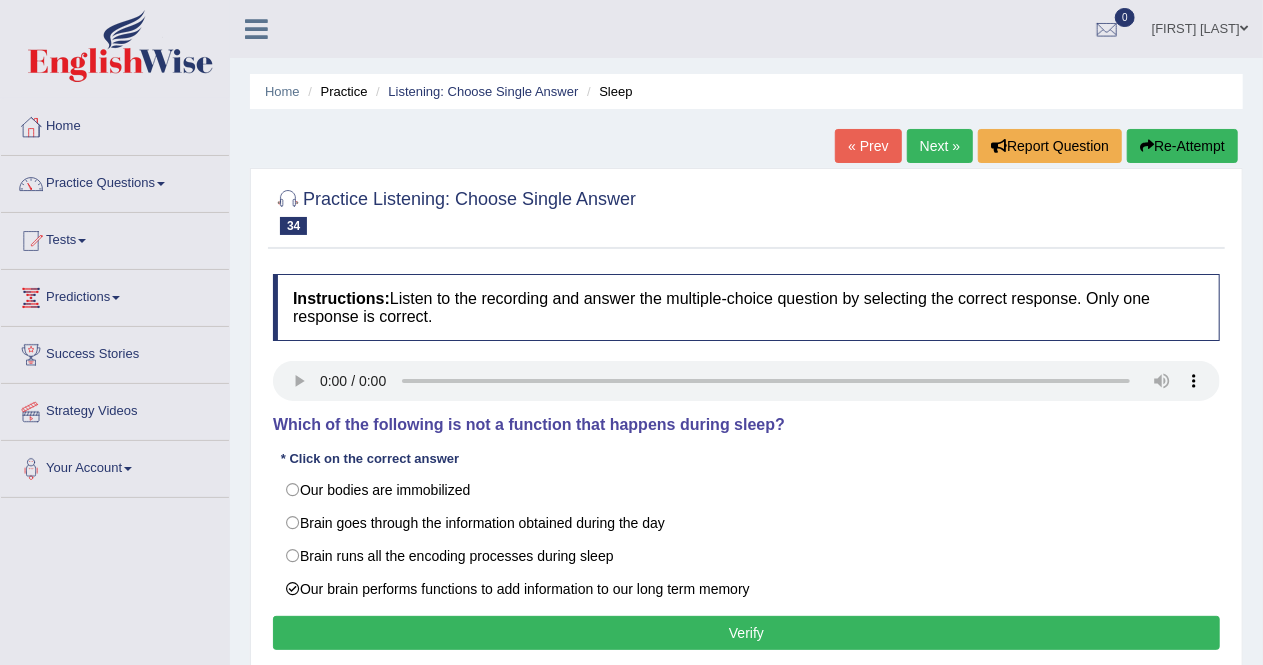 click on "Verify" at bounding box center [746, 633] 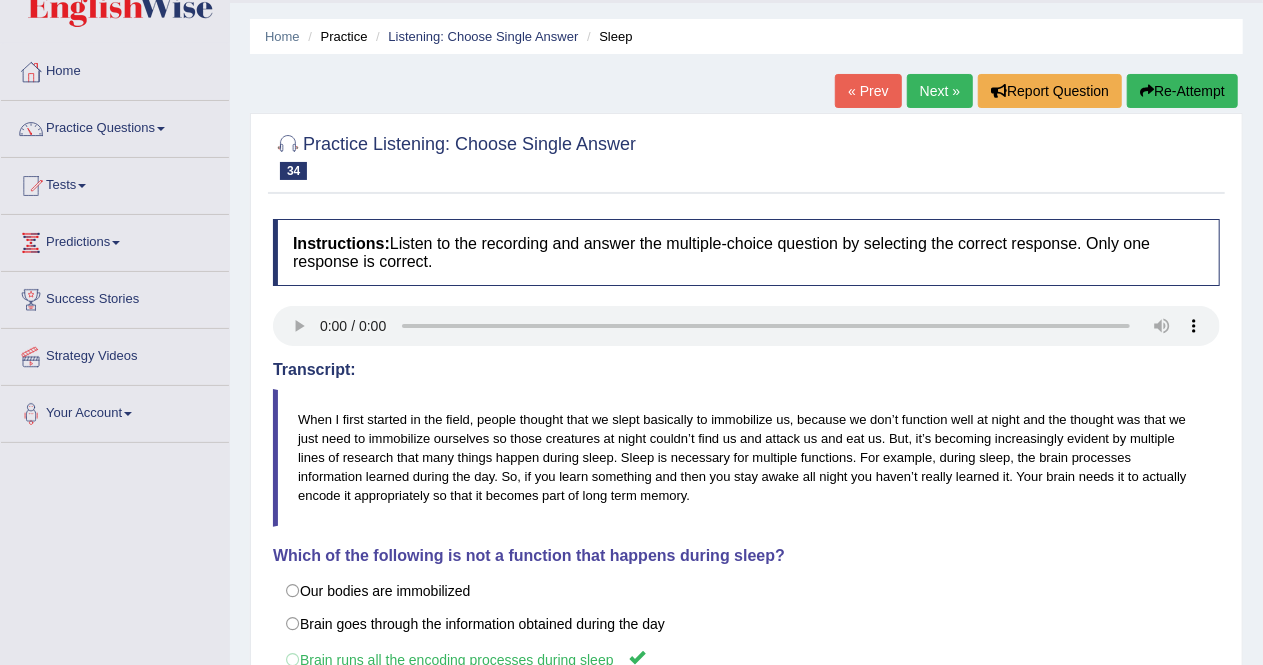 scroll, scrollTop: 50, scrollLeft: 0, axis: vertical 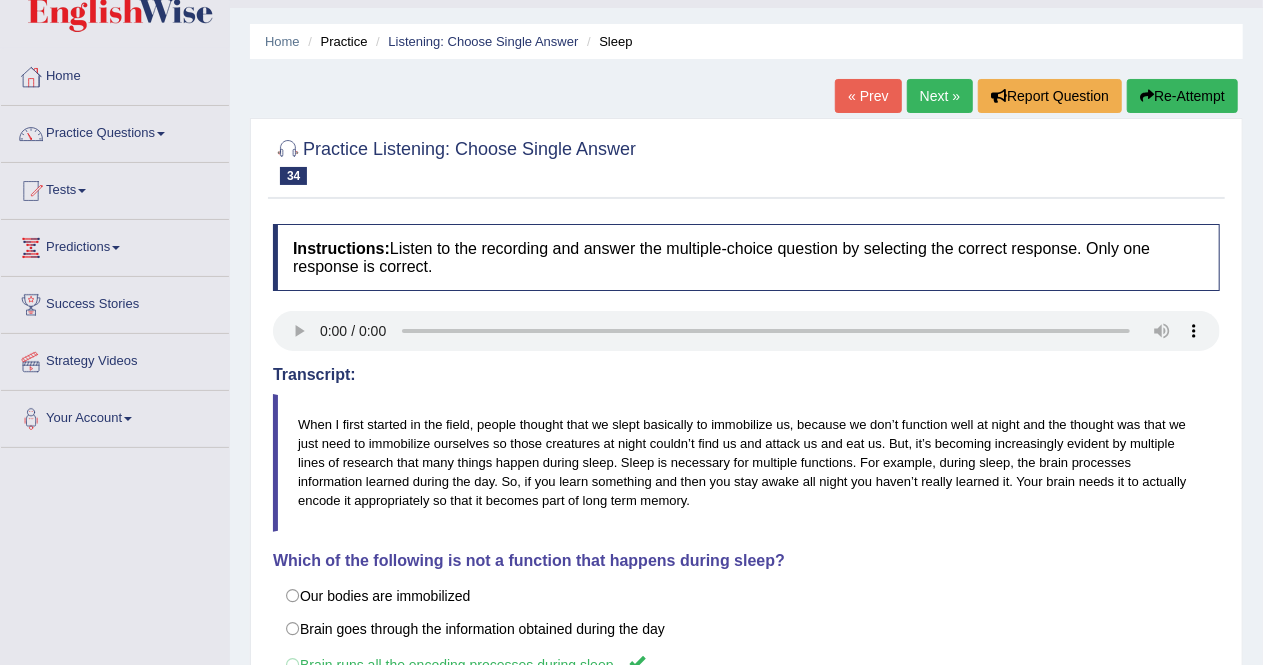 click on "Next »" at bounding box center (940, 96) 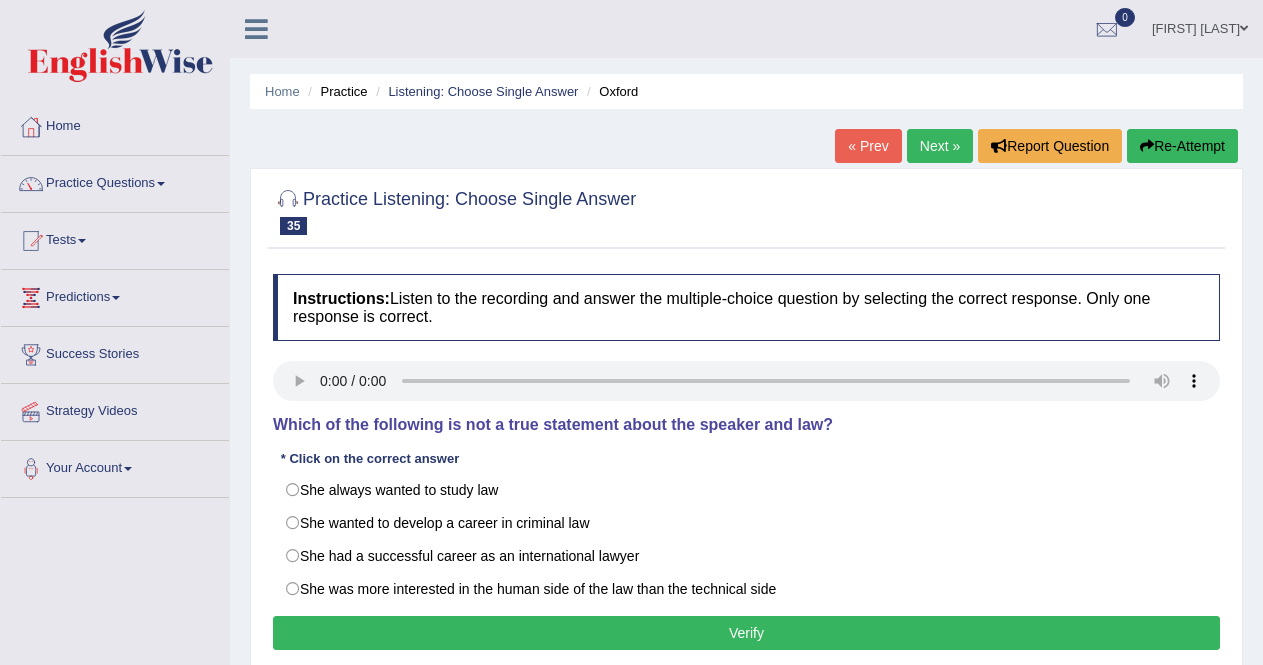 scroll, scrollTop: 0, scrollLeft: 0, axis: both 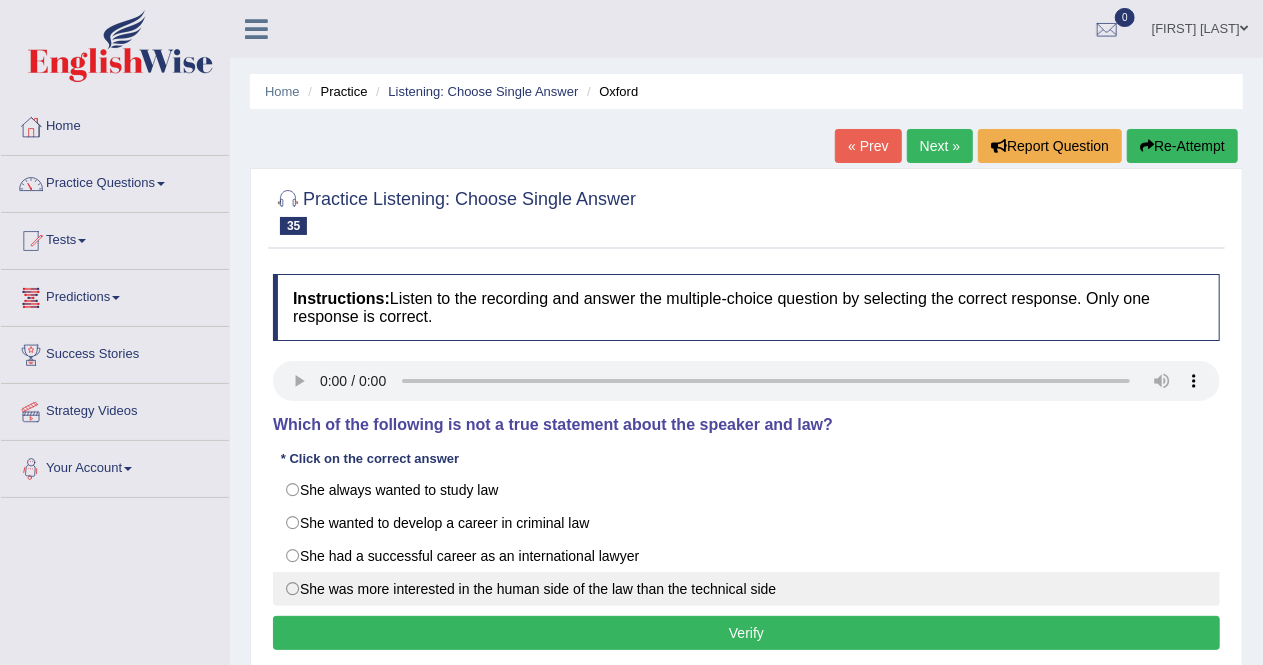 click on "She was more interested in the human side of the law than the technical side" at bounding box center (746, 589) 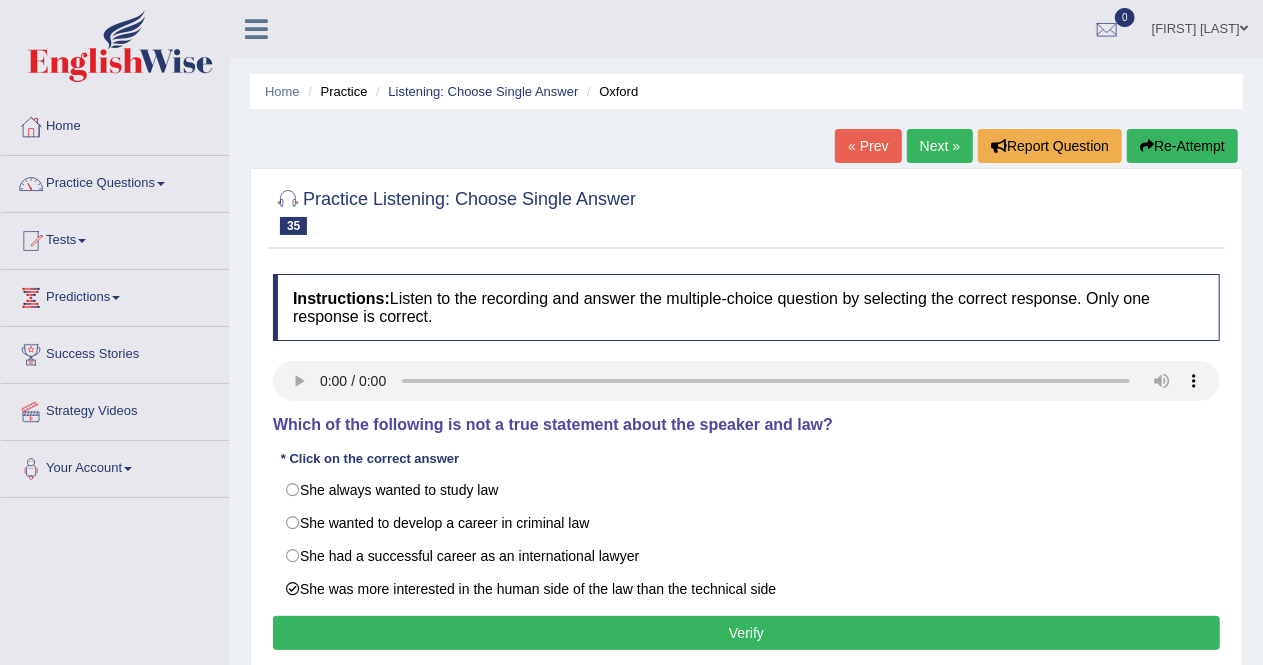 click on "Verify" at bounding box center [746, 633] 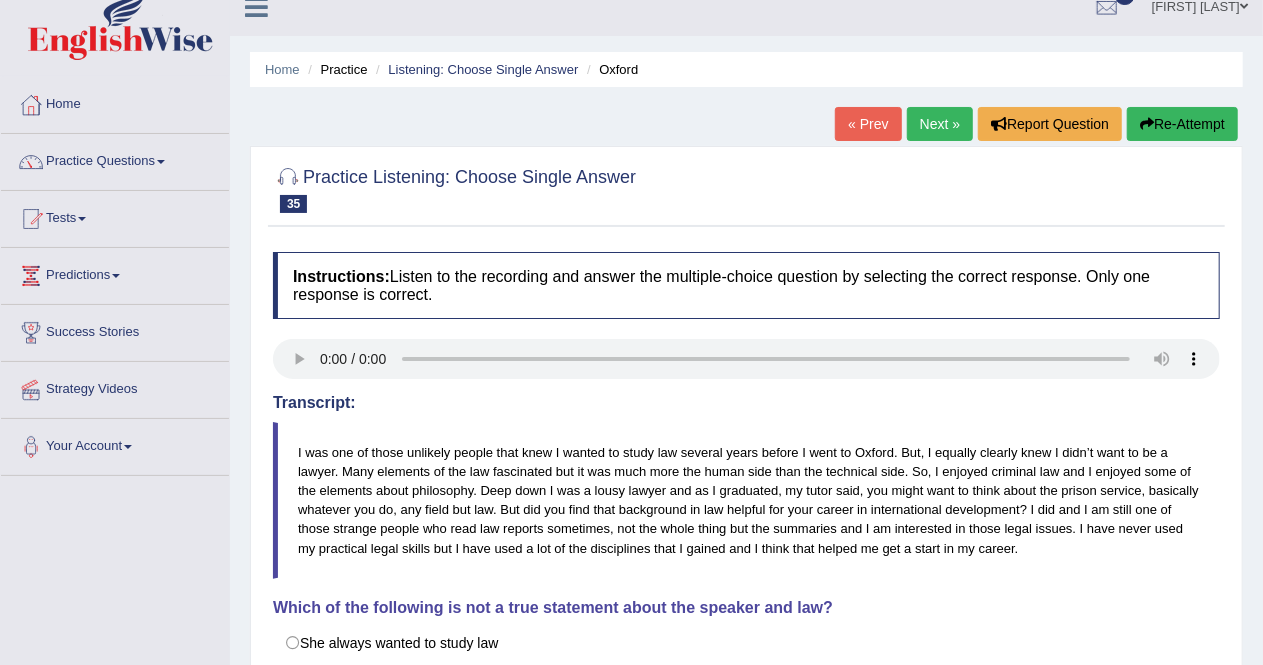 scroll, scrollTop: 20, scrollLeft: 0, axis: vertical 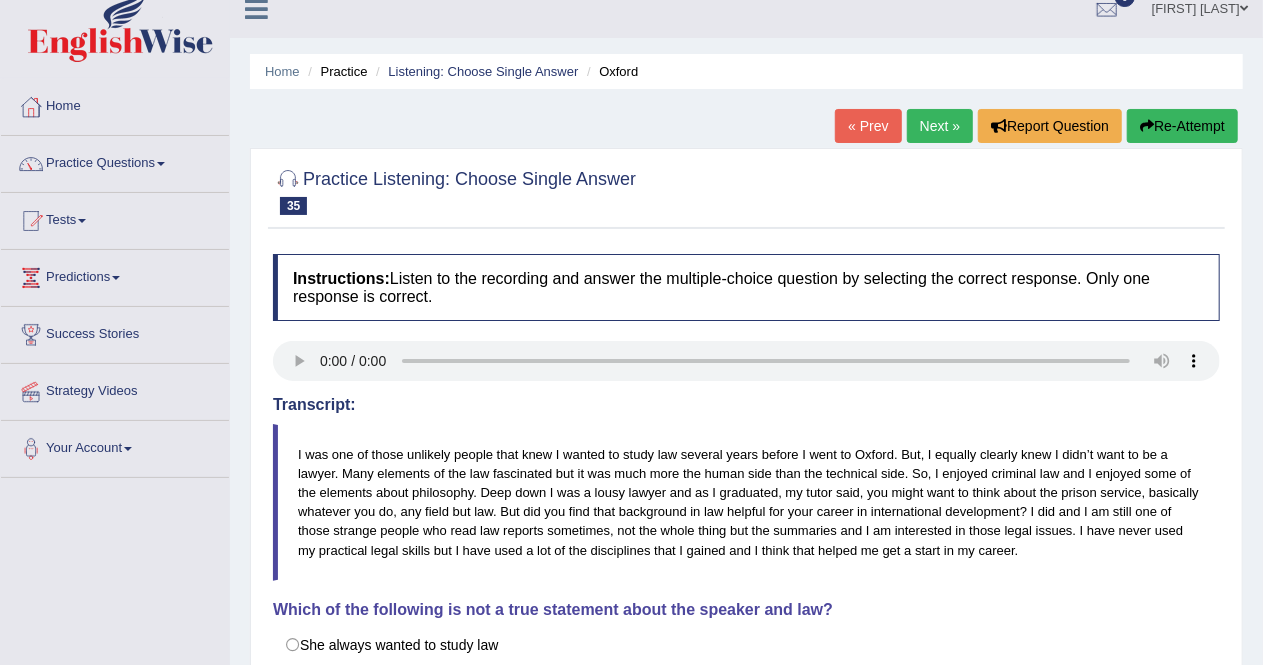click on "Next »" at bounding box center [940, 126] 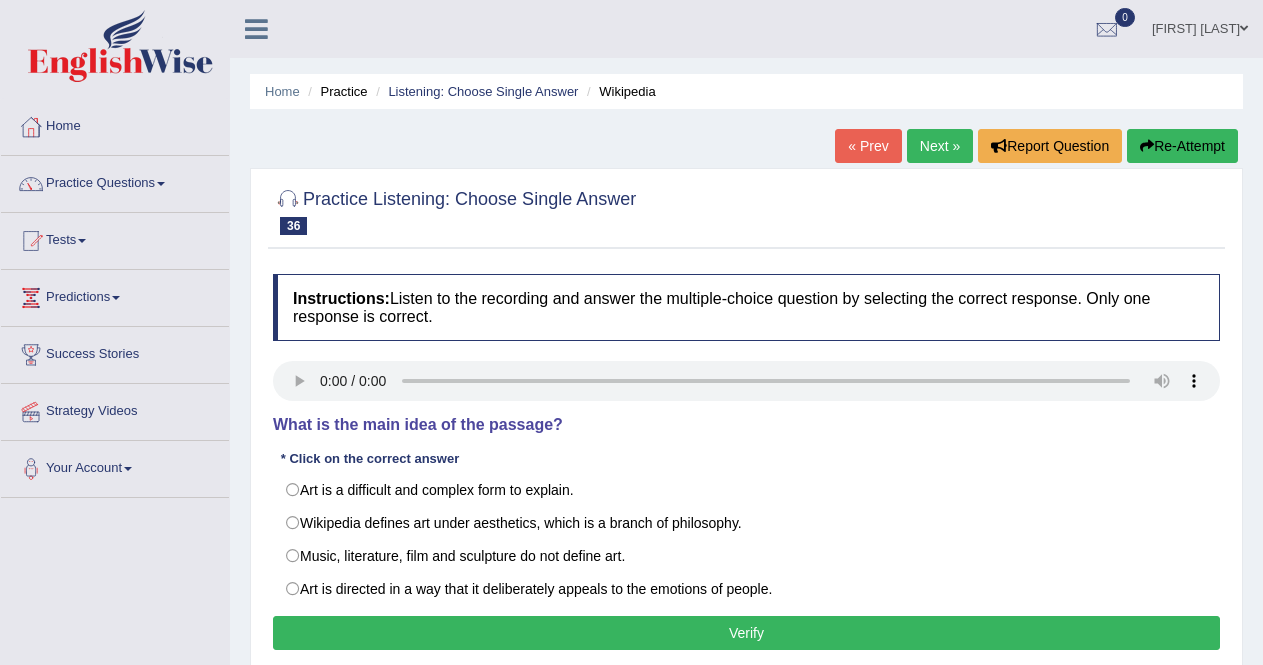 scroll, scrollTop: 0, scrollLeft: 0, axis: both 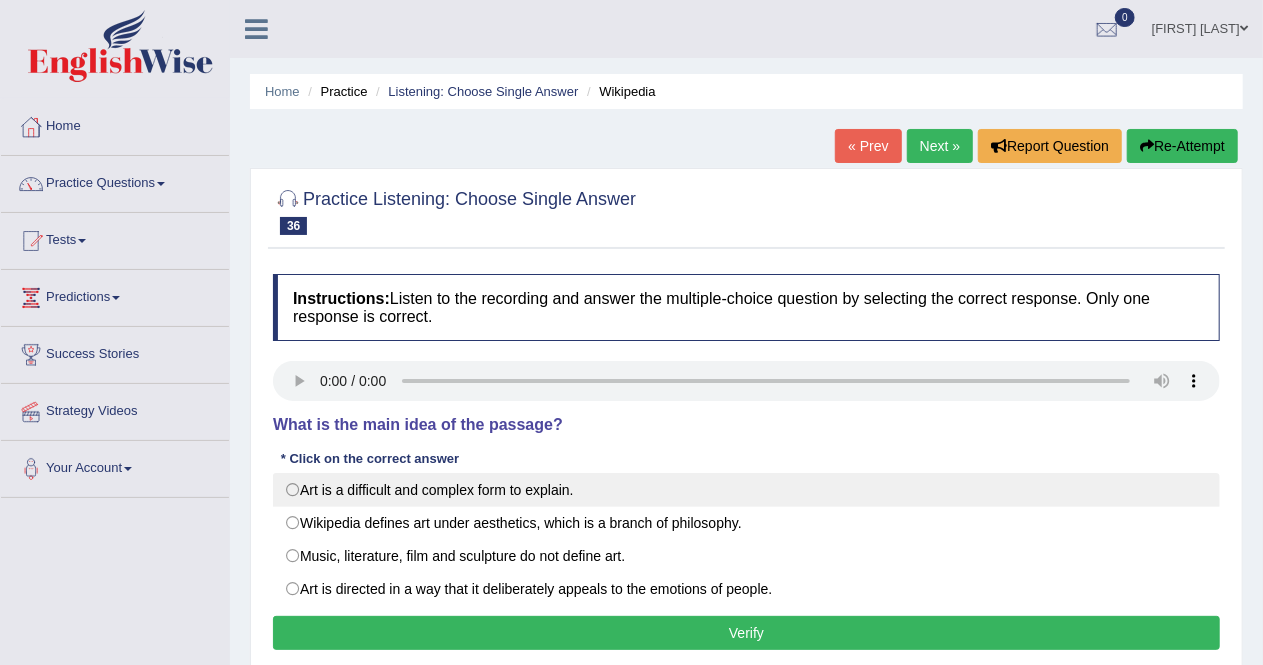 click on "Art is a difficult and complex form to explain." at bounding box center (746, 490) 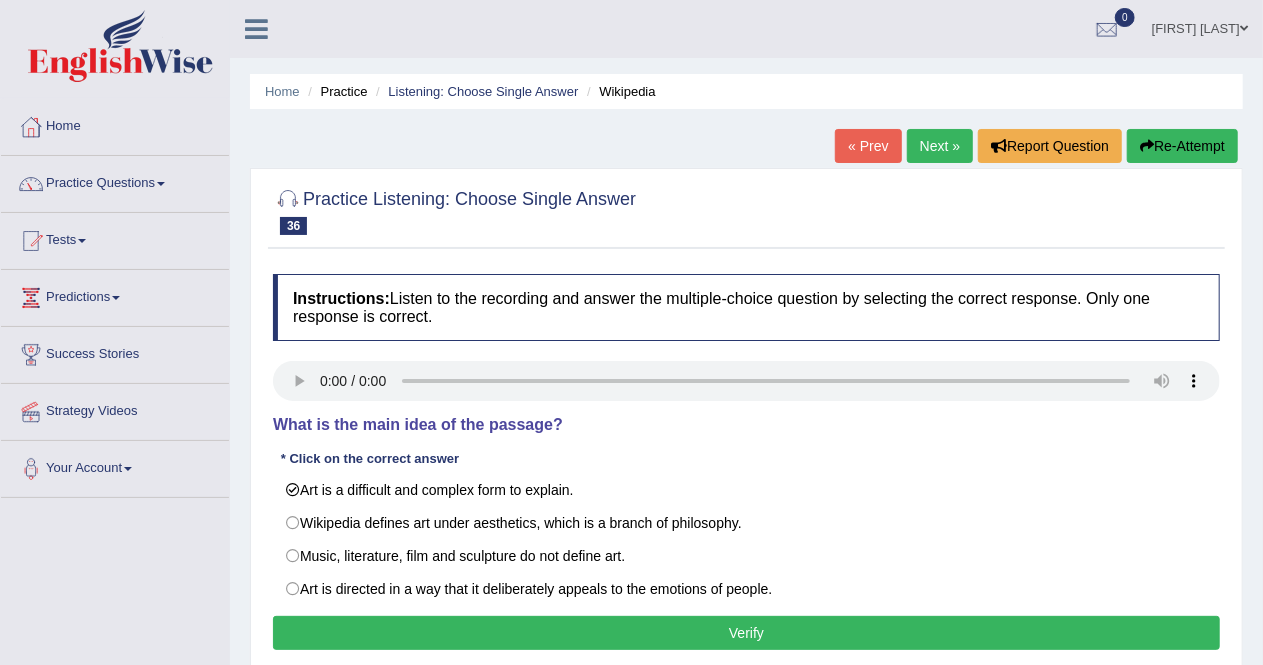 click on "Verify" at bounding box center (746, 633) 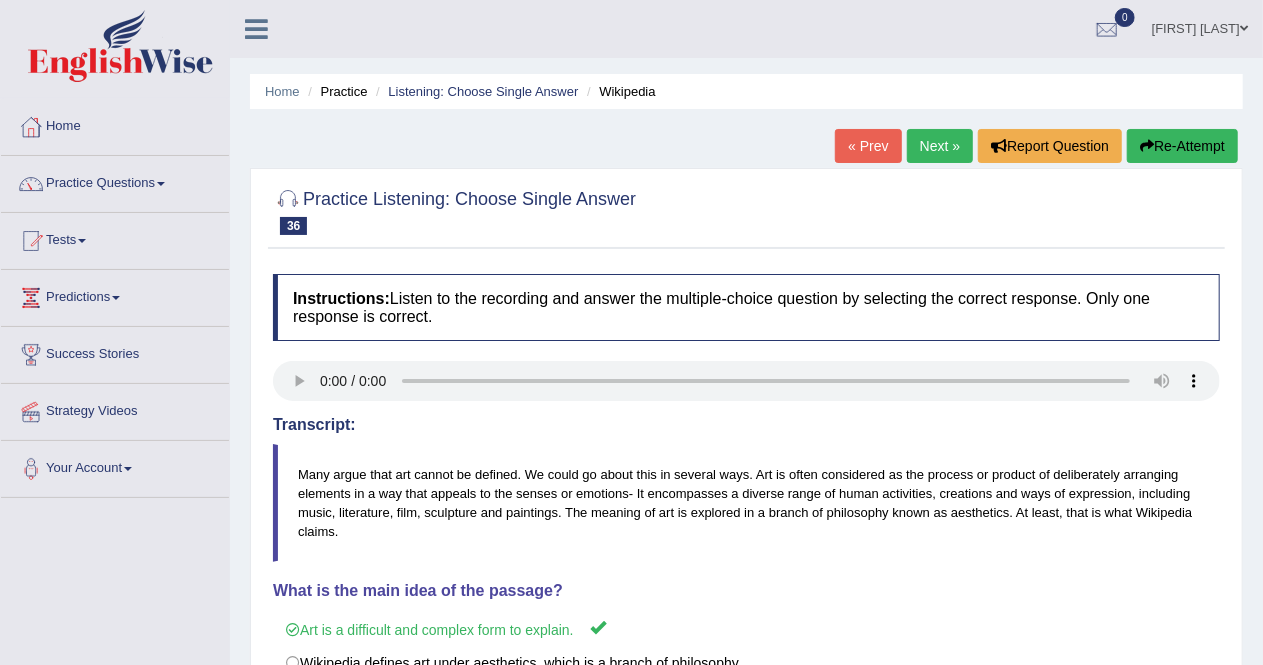 click on "Next »" at bounding box center (940, 146) 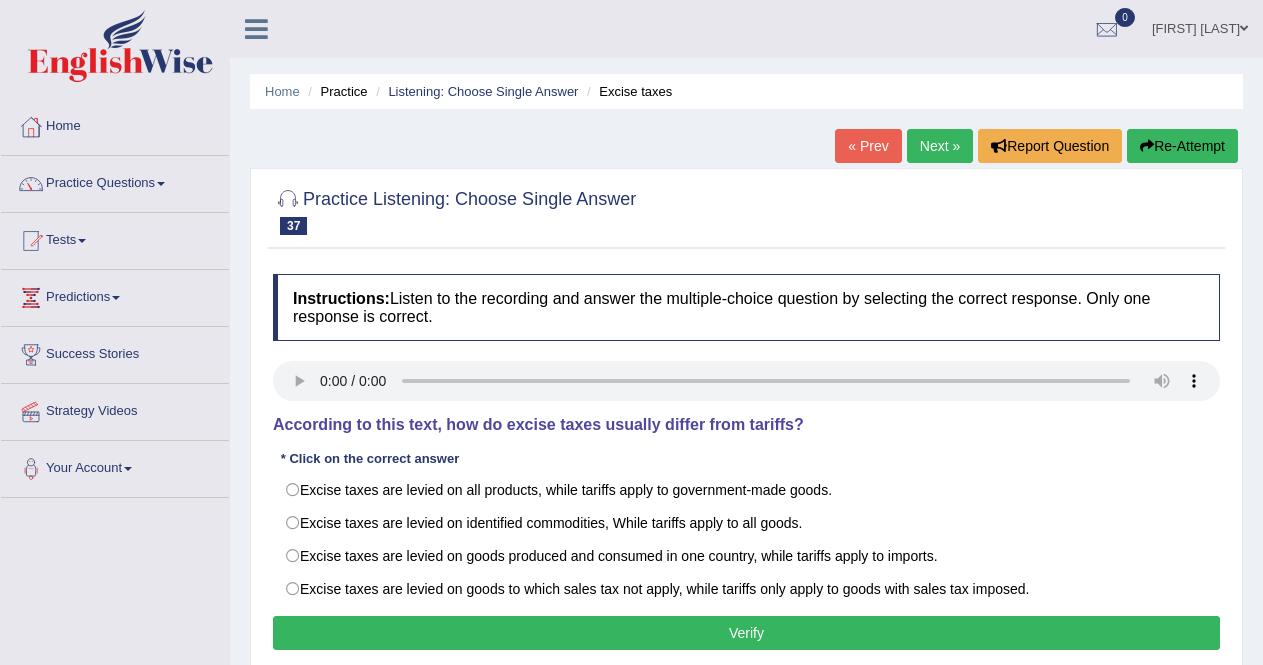 scroll, scrollTop: 0, scrollLeft: 0, axis: both 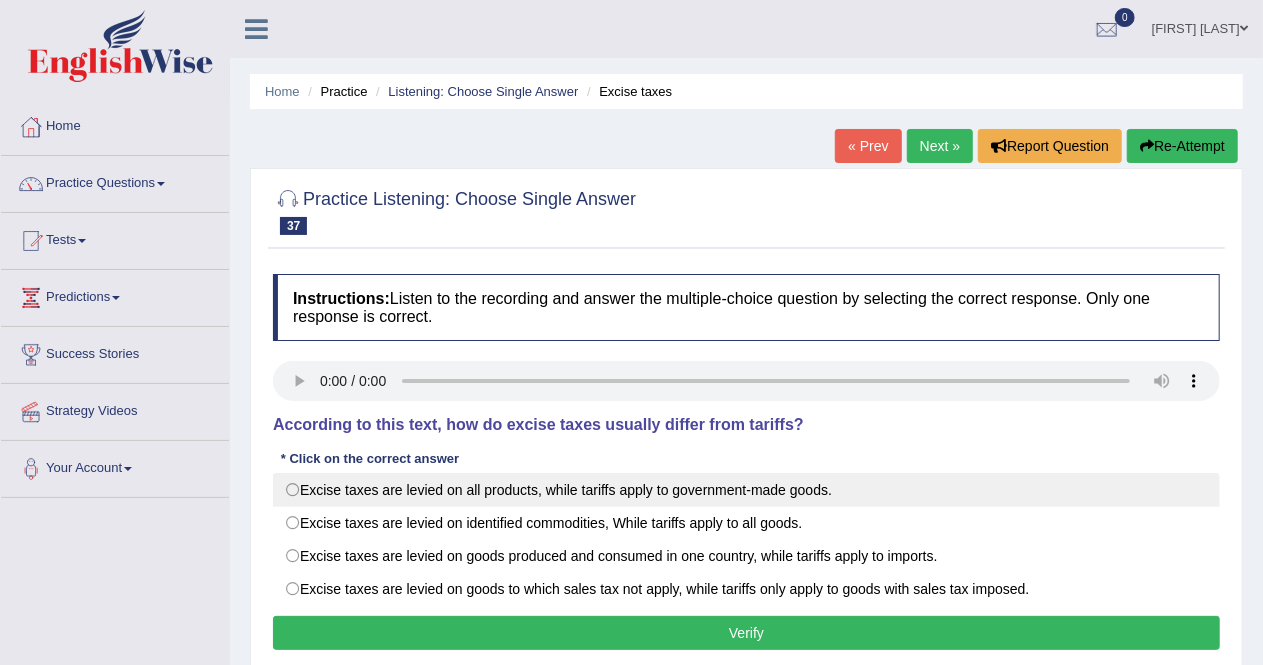 click on "Excise taxes are levied on all products, while tariffs apply to government-made goods." at bounding box center (746, 490) 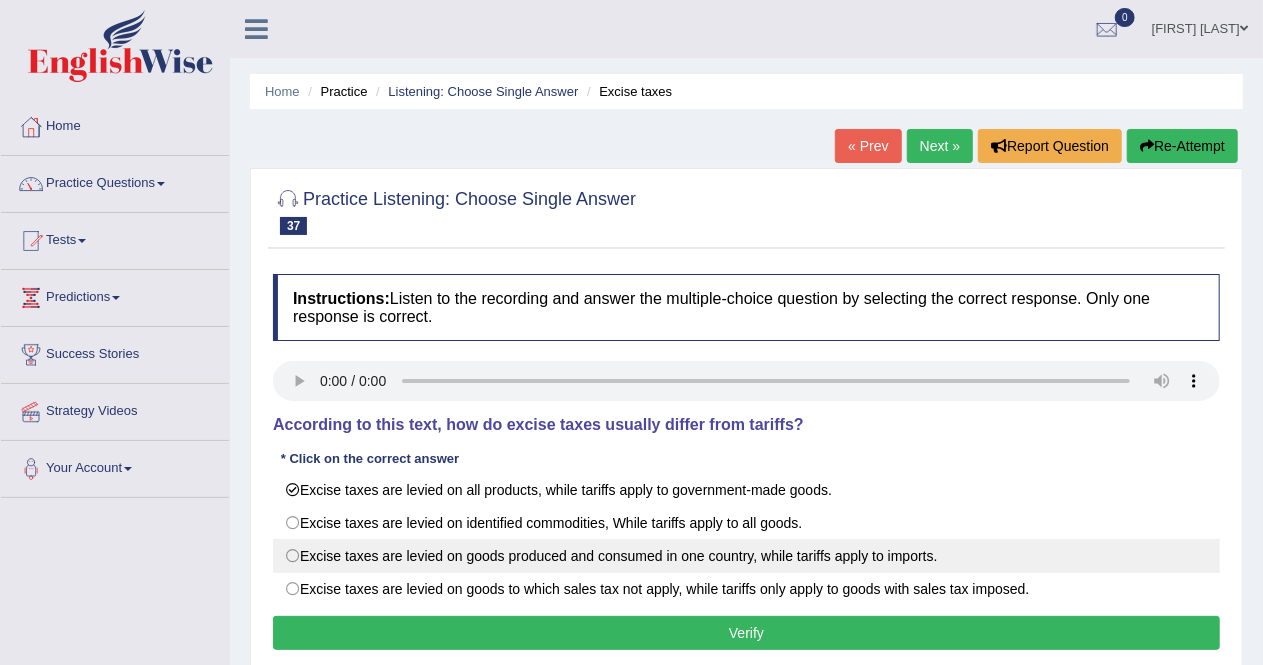 click on "Excise taxes are levied on goods produced and consumed in one country, while tariffs apply to imports." at bounding box center (746, 556) 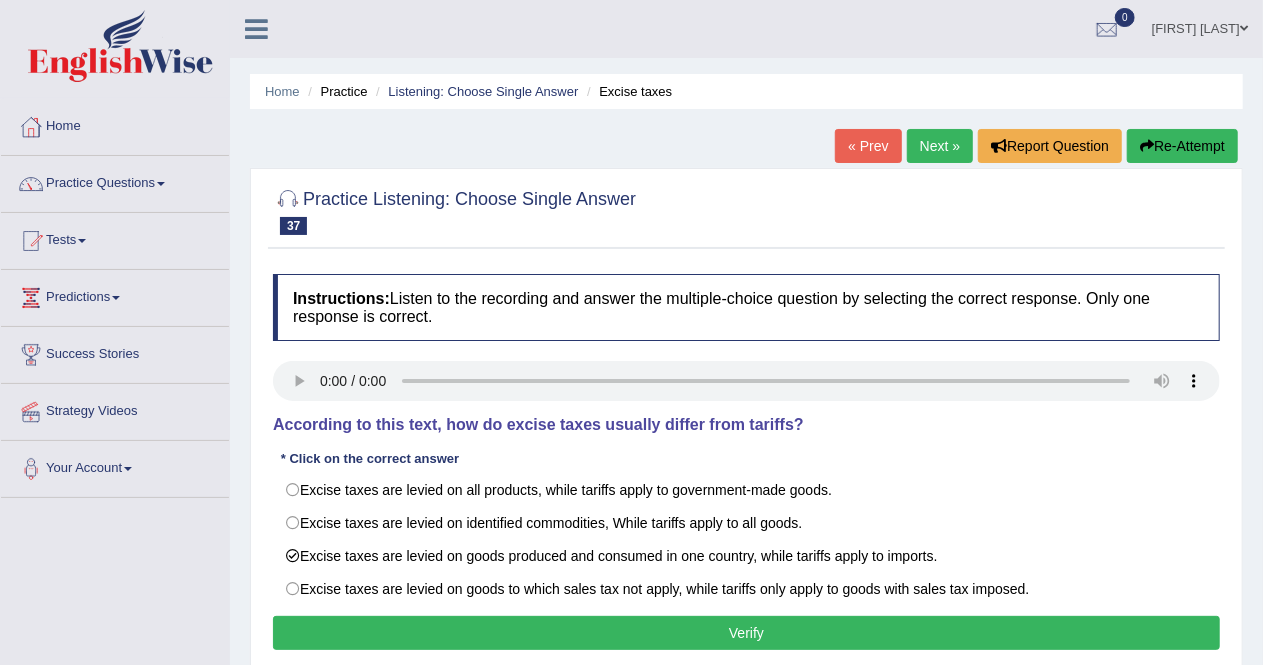 click on "Verify" at bounding box center (746, 633) 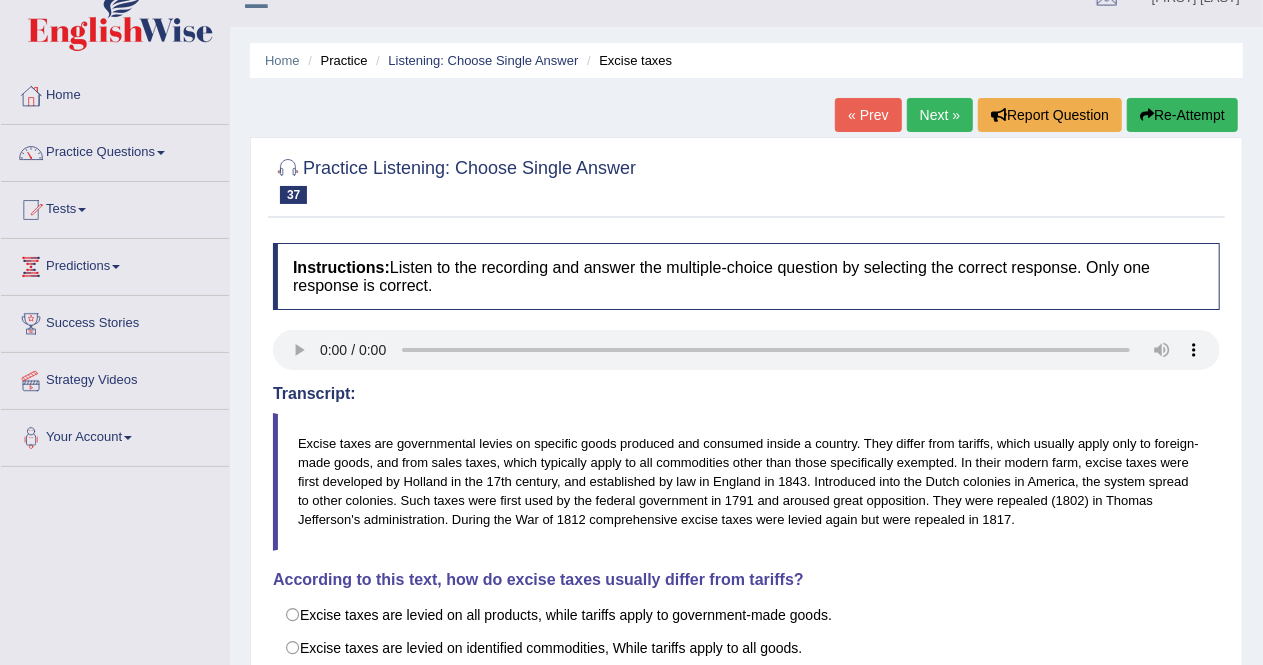 scroll, scrollTop: 30, scrollLeft: 0, axis: vertical 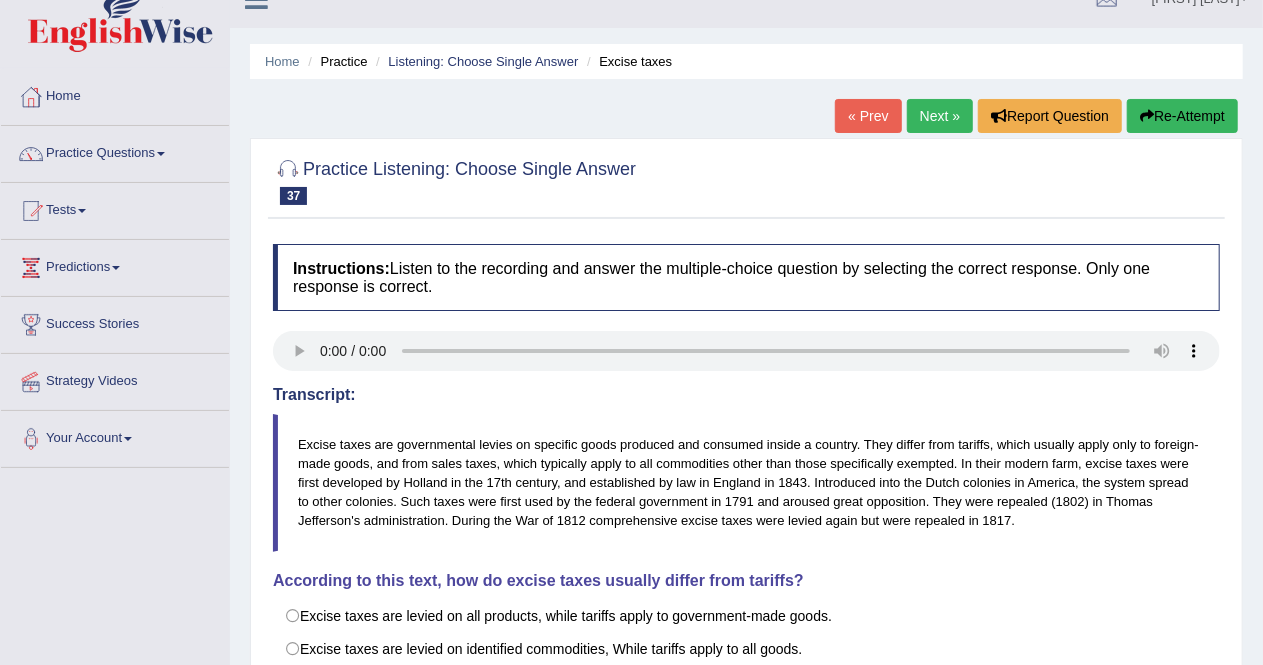 click on "Next »" at bounding box center [940, 116] 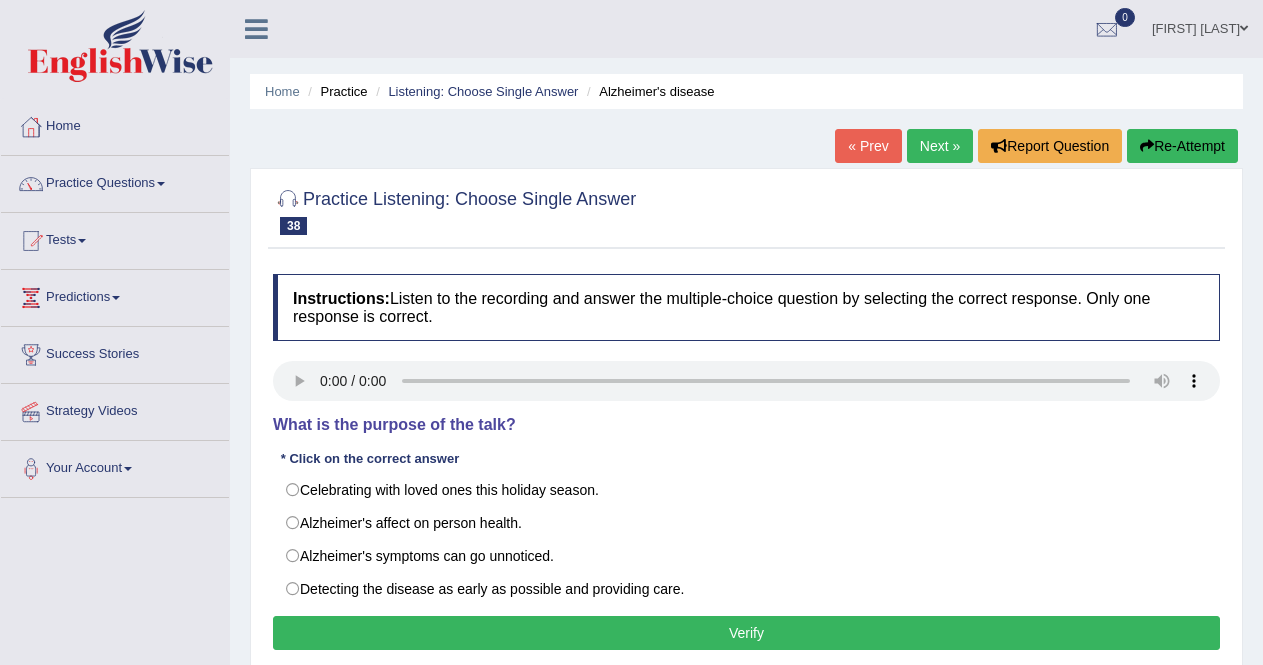 scroll, scrollTop: 0, scrollLeft: 0, axis: both 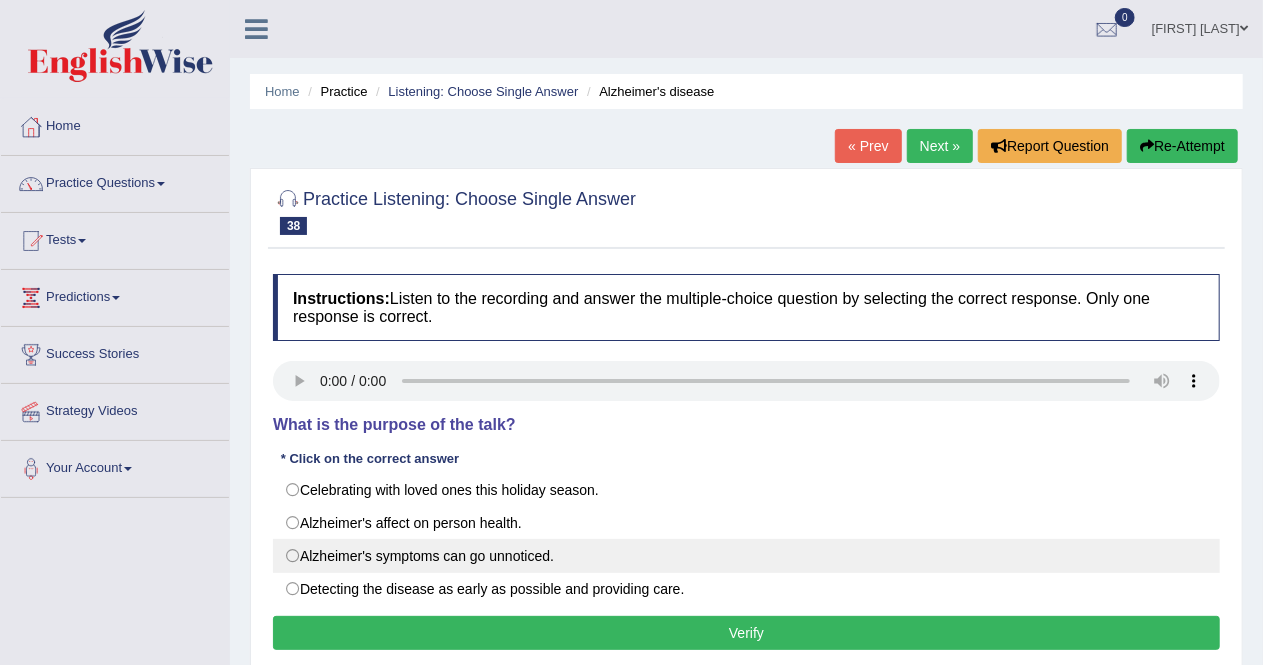 click on "Alzheimer's symptoms can go unnoticed." at bounding box center (746, 556) 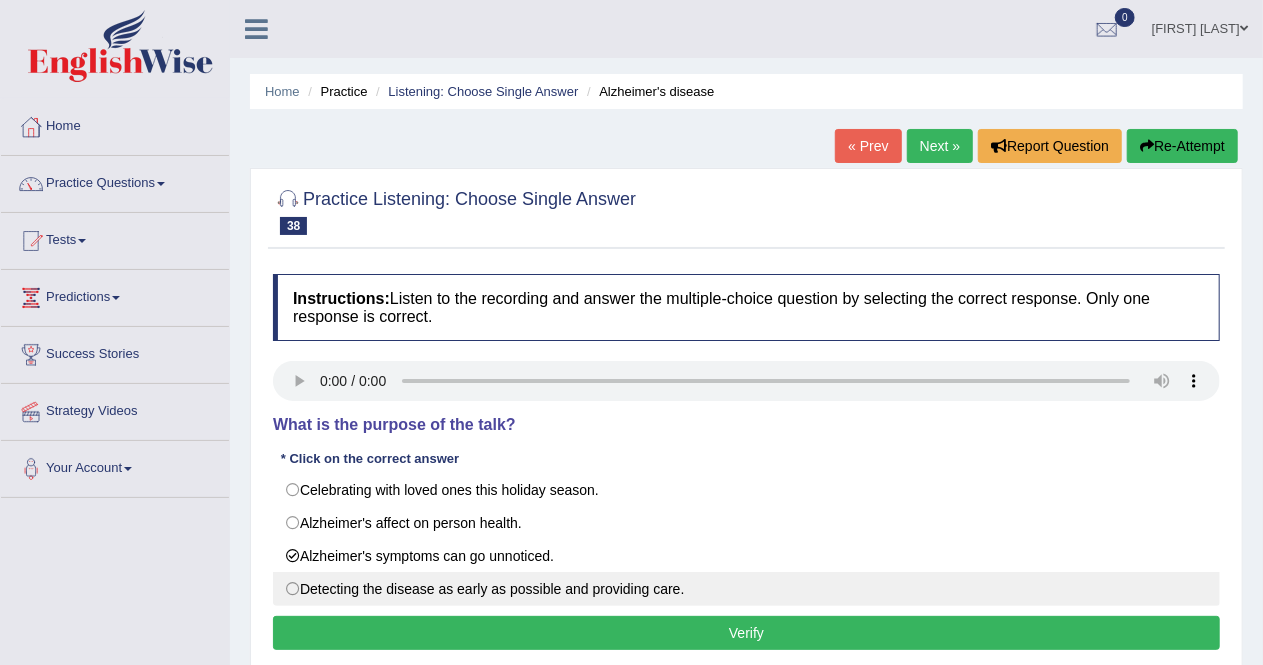 click on "Detecting the disease as early as possible and providing care." at bounding box center [746, 589] 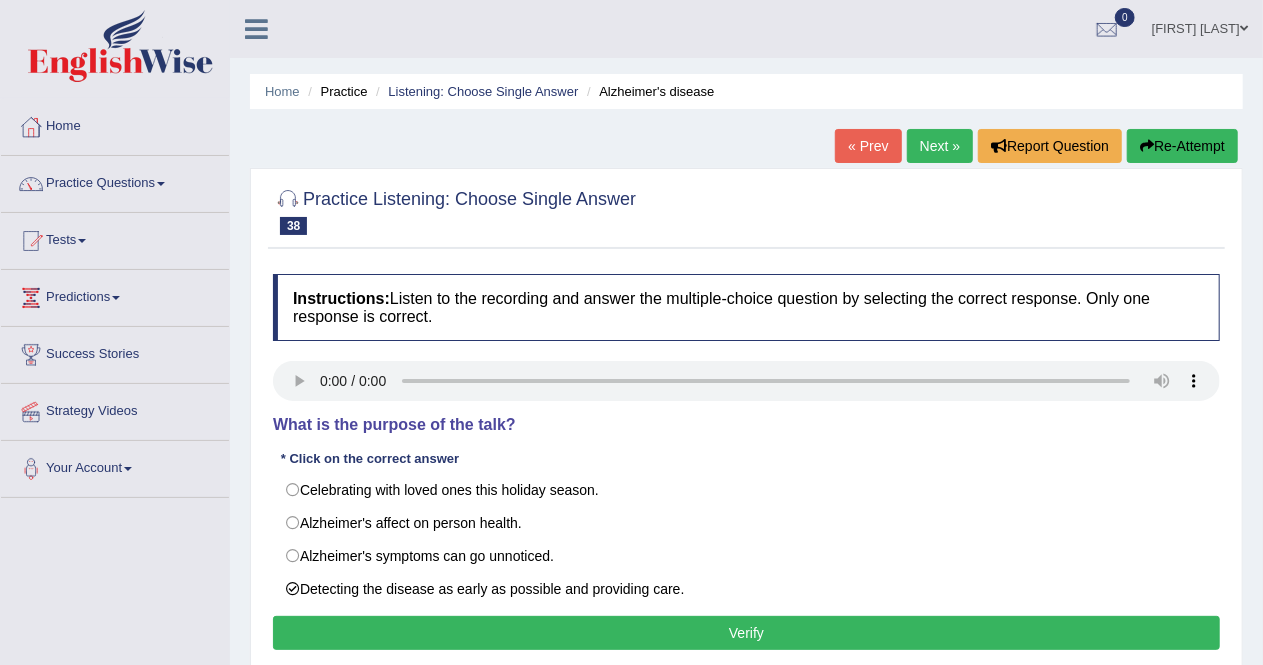 click on "Verify" at bounding box center [746, 633] 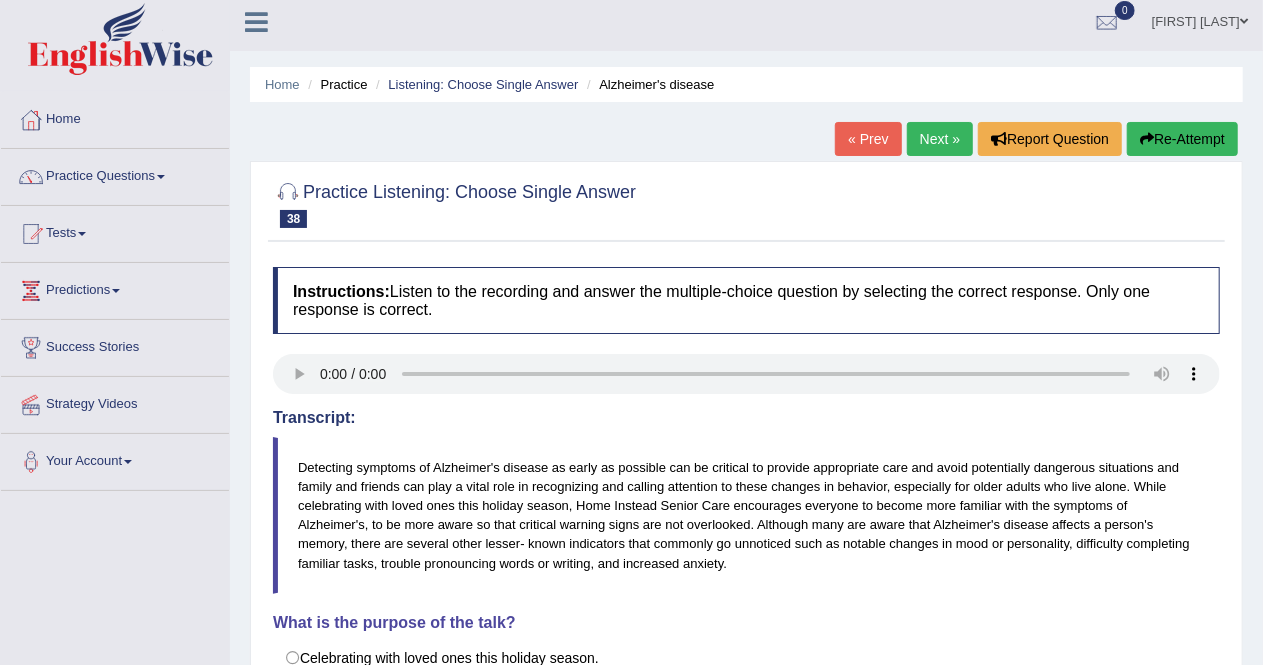 scroll, scrollTop: 6, scrollLeft: 0, axis: vertical 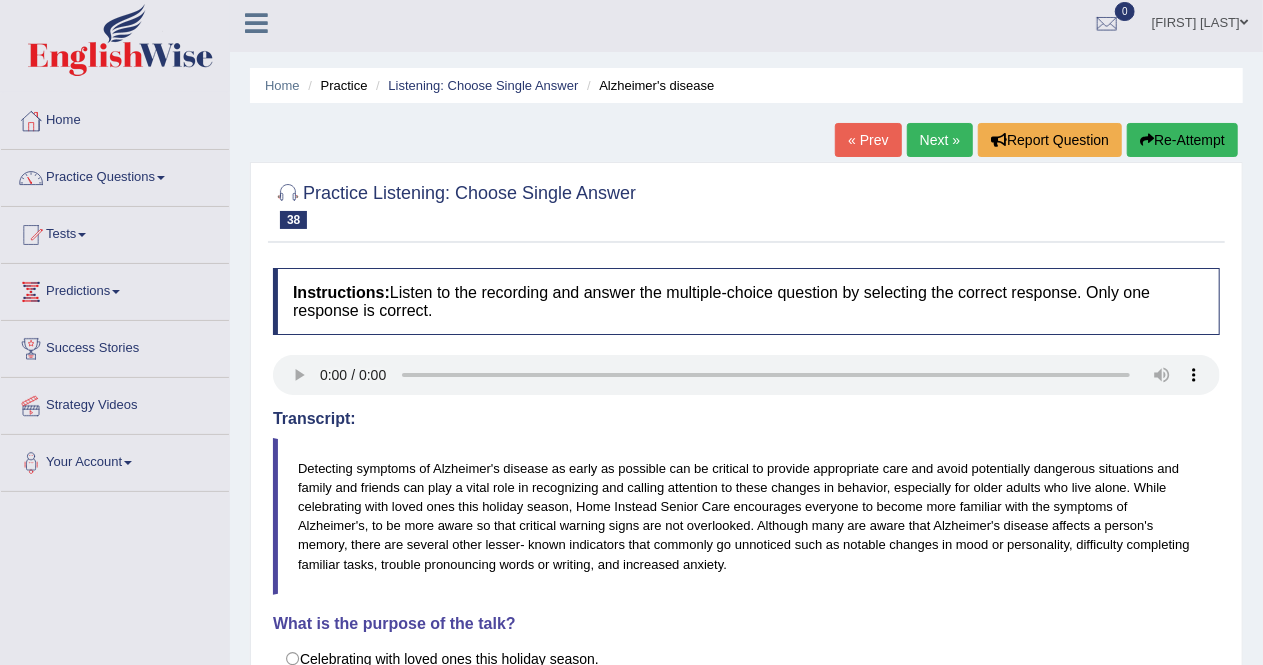 click on "Next »" at bounding box center (940, 140) 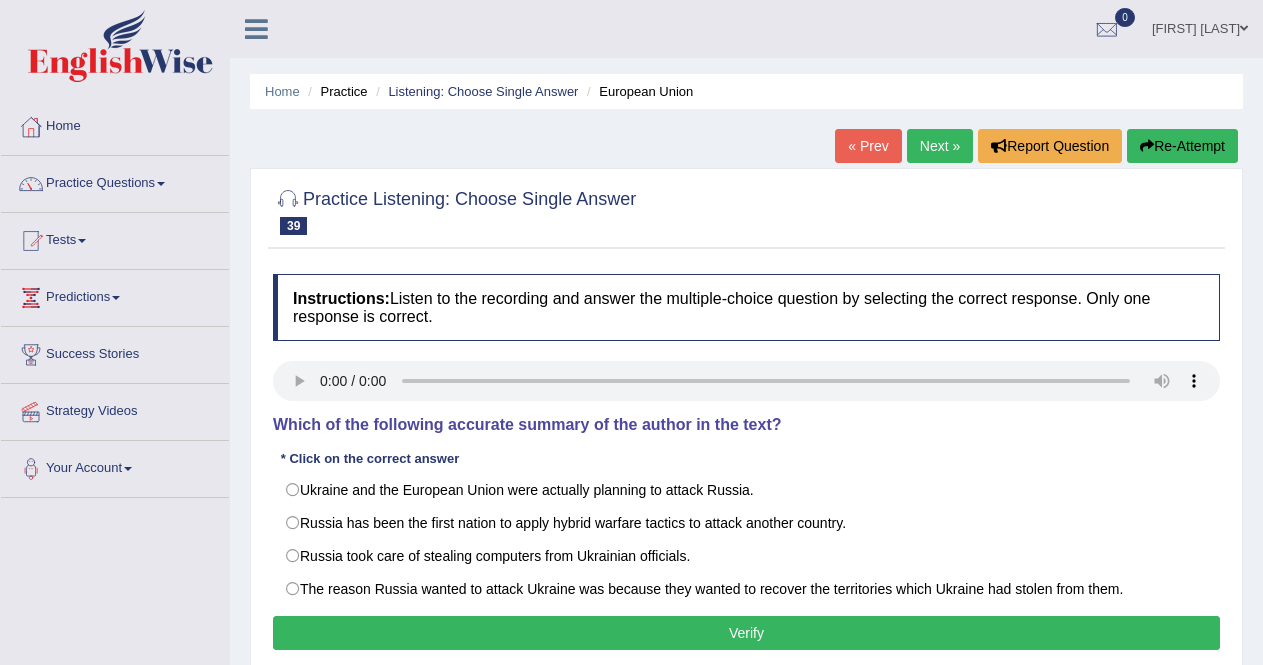 scroll, scrollTop: 0, scrollLeft: 0, axis: both 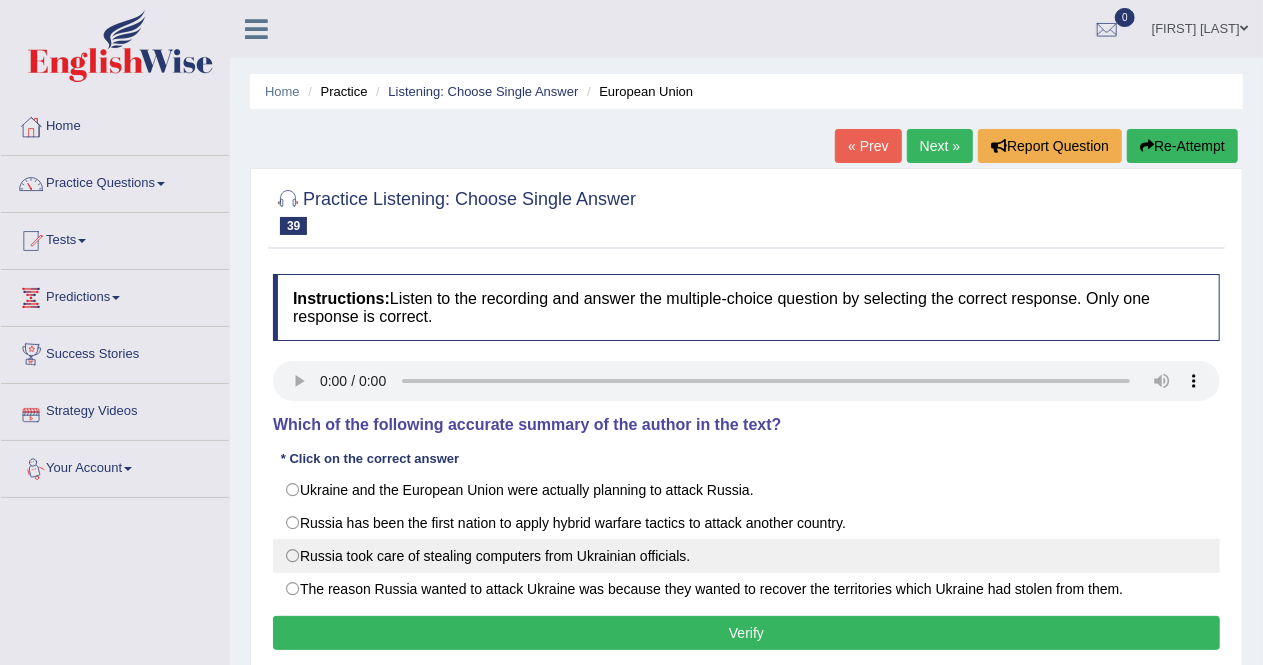 click on "Russia took care of stealing computers from Ukrainian officials." at bounding box center (746, 556) 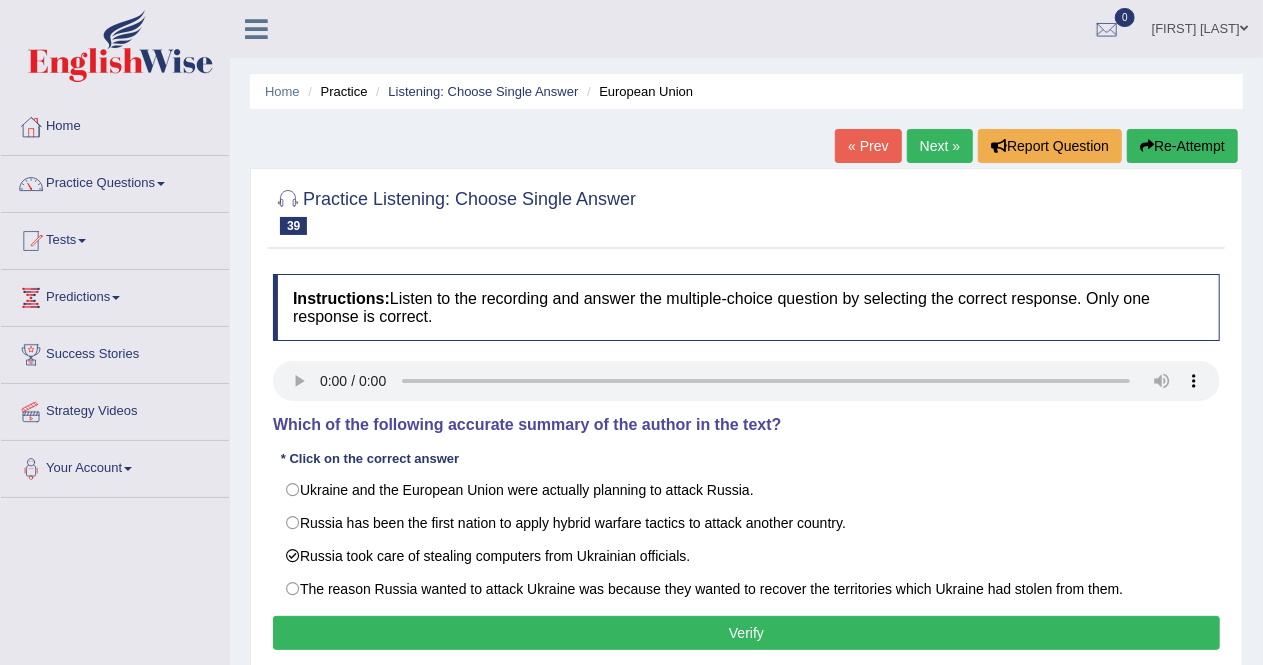 click on "Verify" at bounding box center (746, 633) 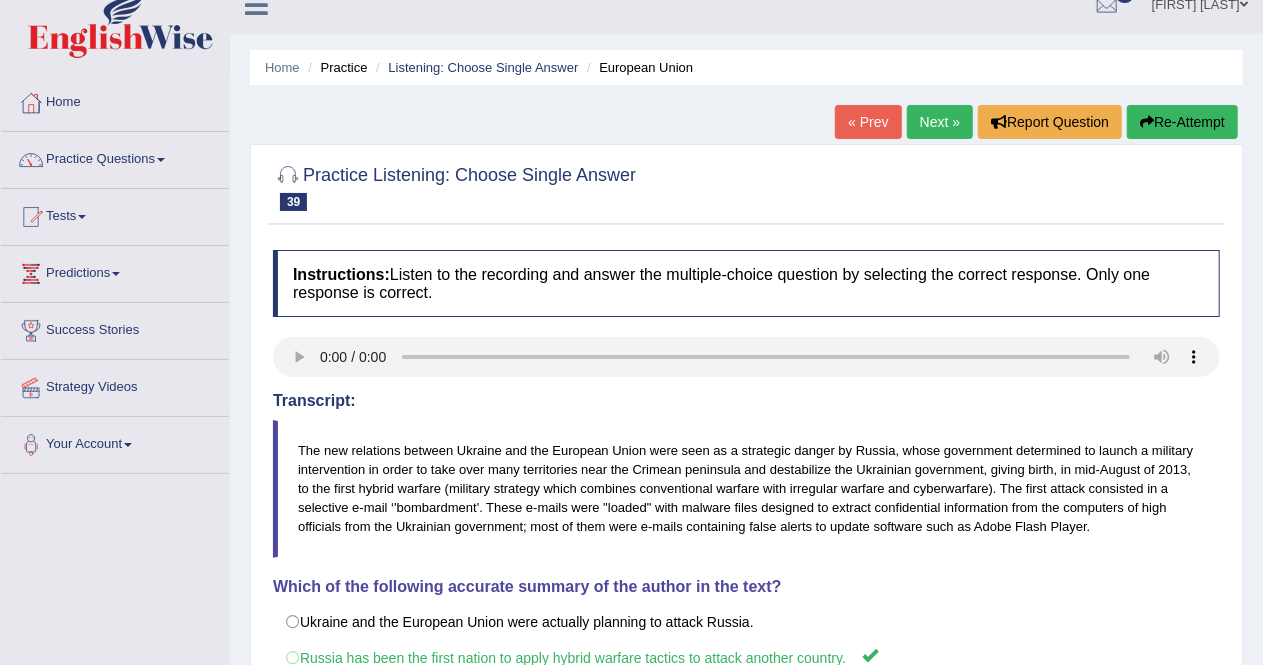 scroll, scrollTop: 22, scrollLeft: 0, axis: vertical 